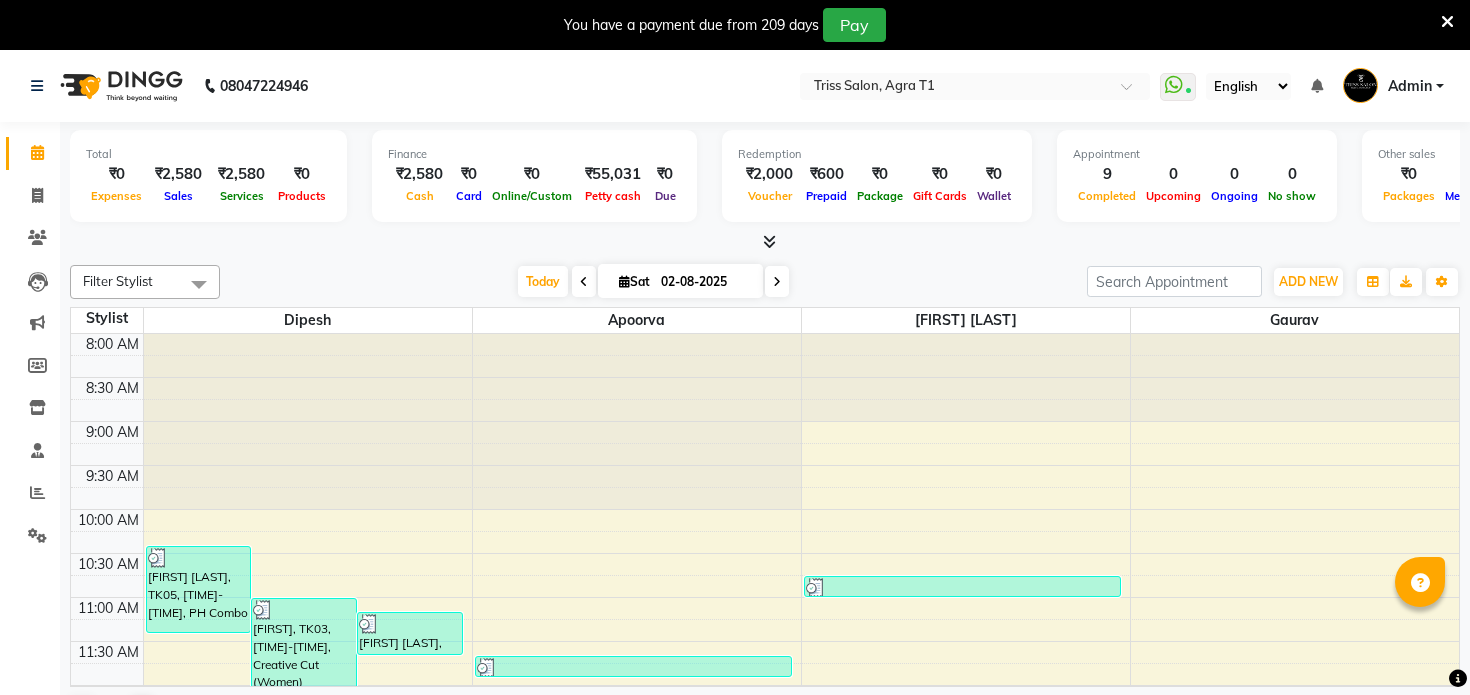 scroll, scrollTop: 0, scrollLeft: 0, axis: both 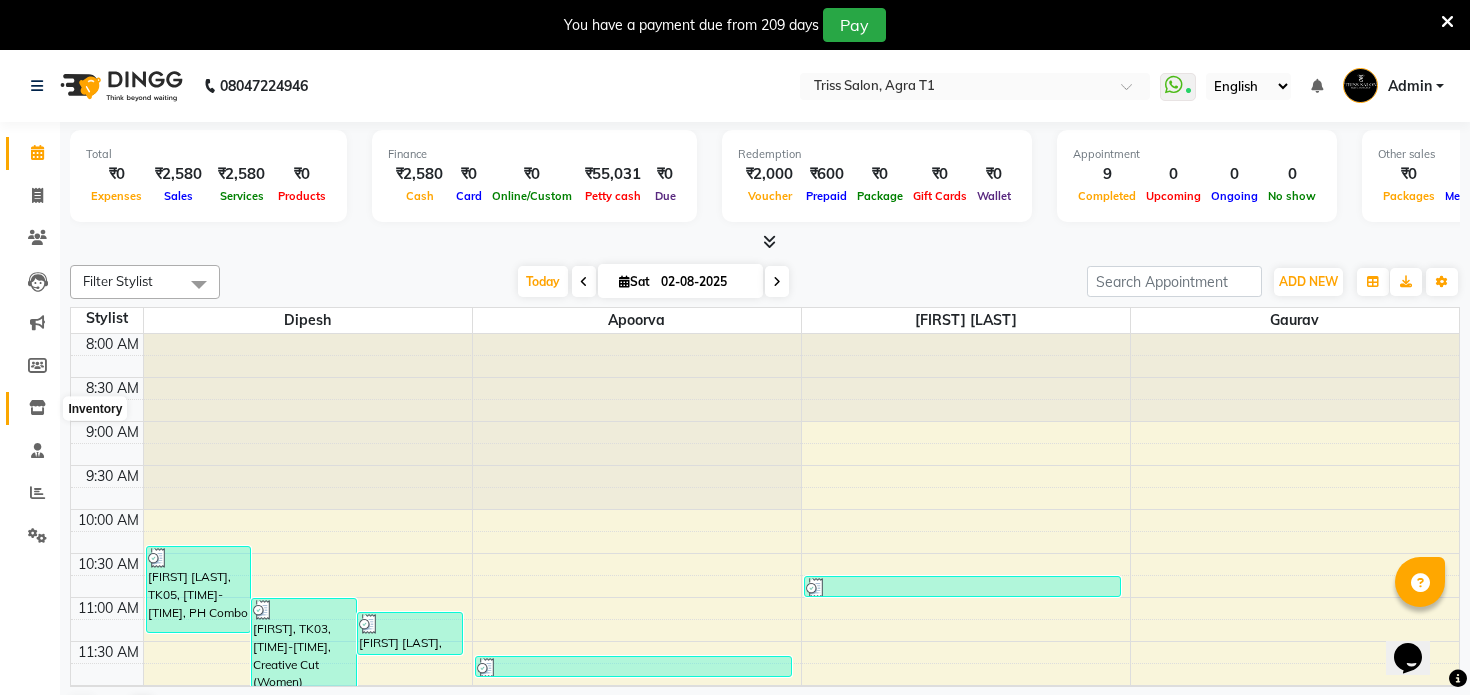 click 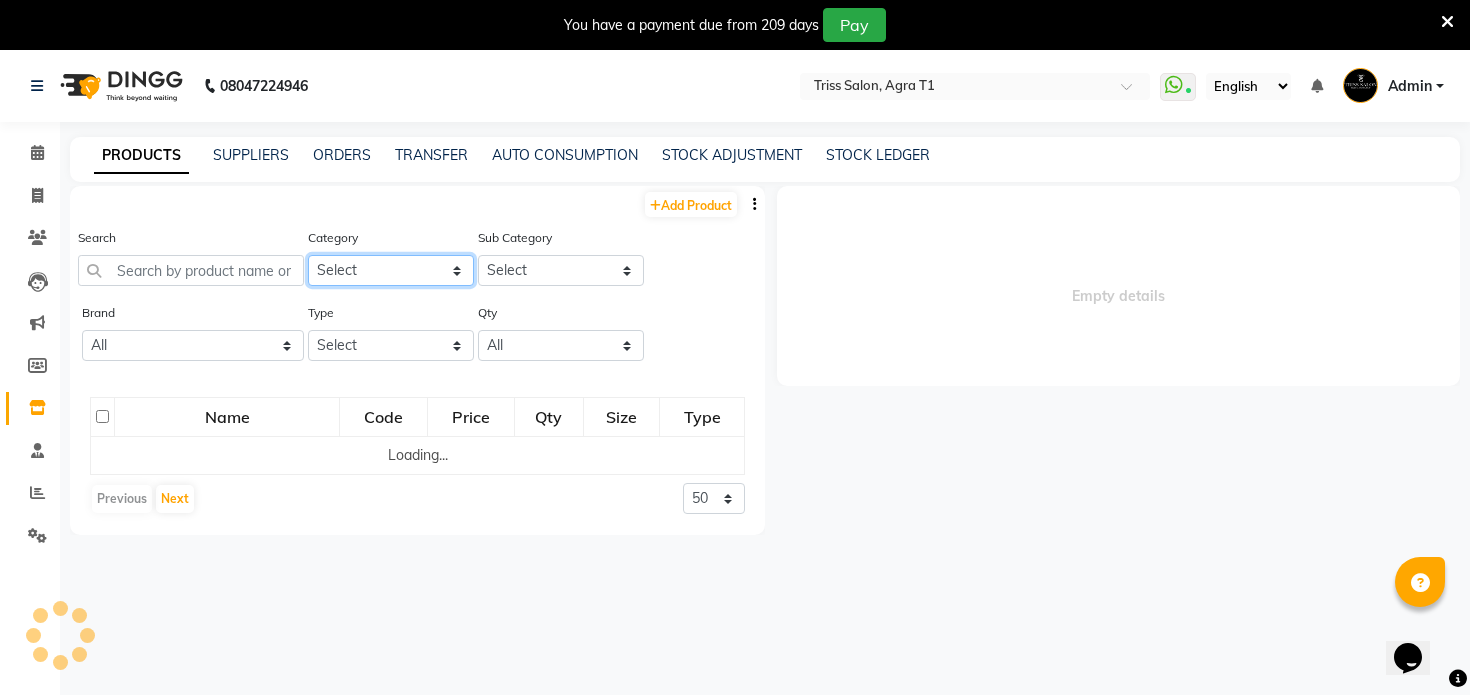 click on "Select PH Keune GK Moroccan Oil 3TenX K18 Schwarzkopf Mintree Kanpeki Thalgo Other Floractive" 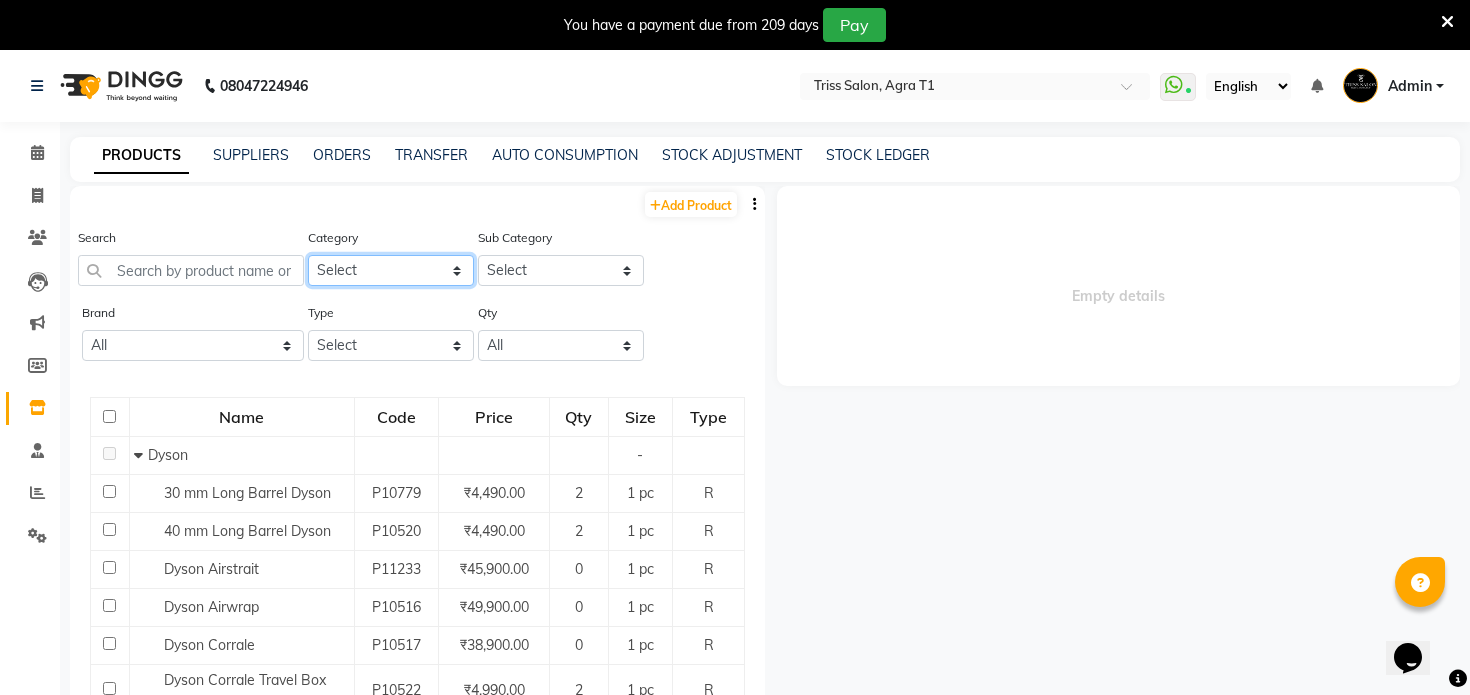select on "367302250" 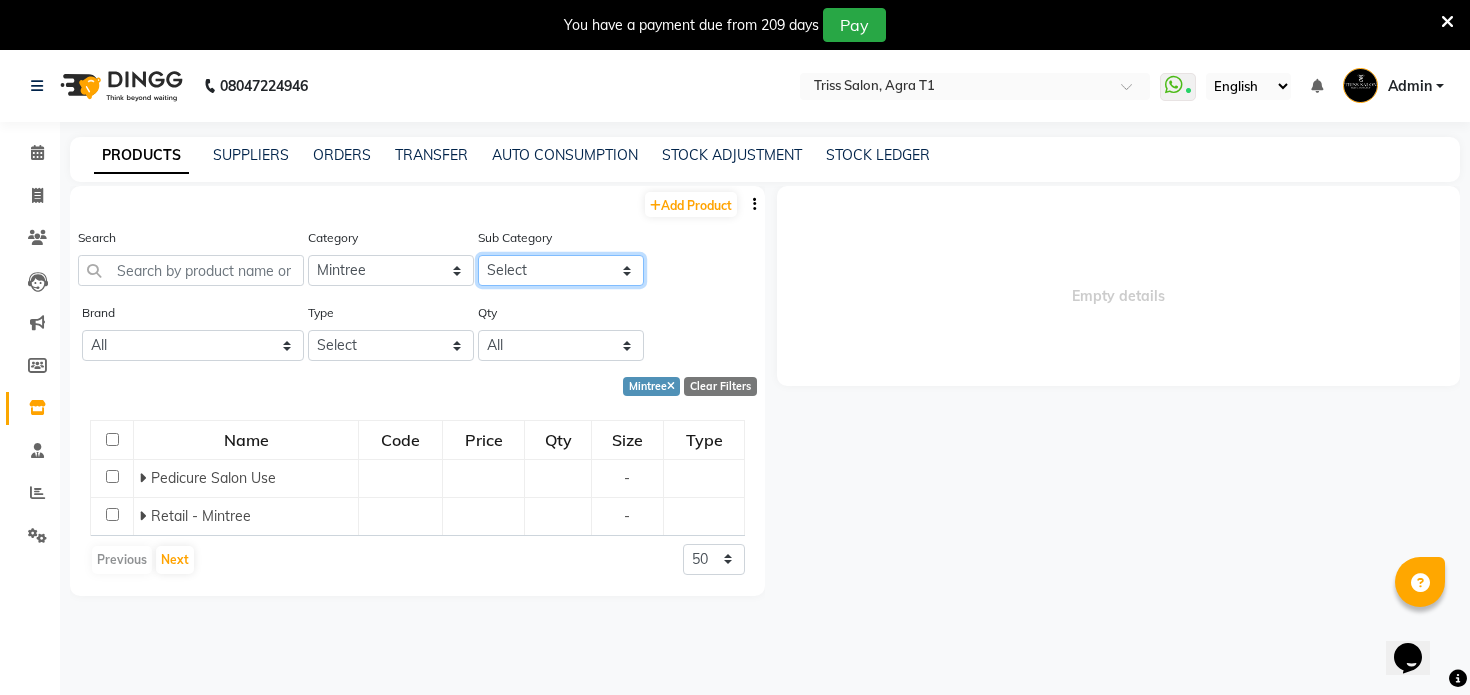 click on "Select Pedicure Salon Use Body Care Retail Retail - Mintree" 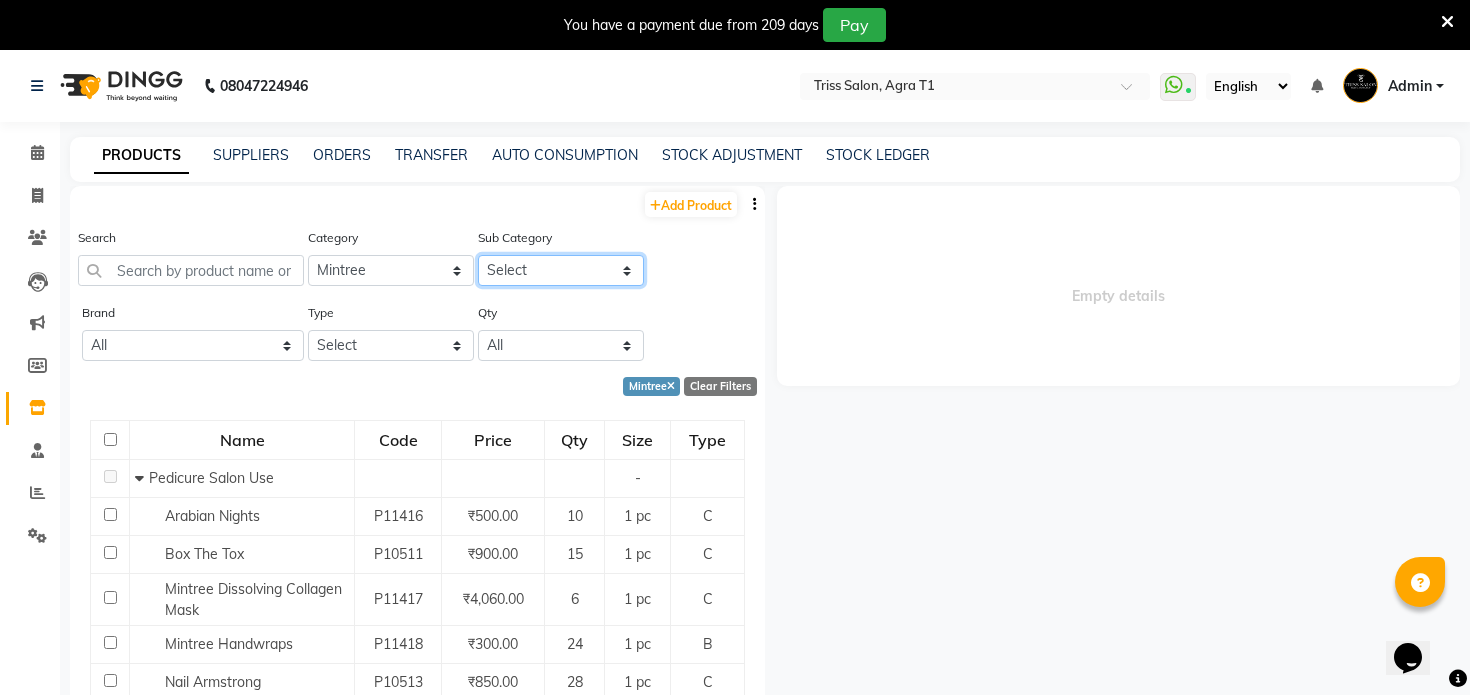 select on "3673022501" 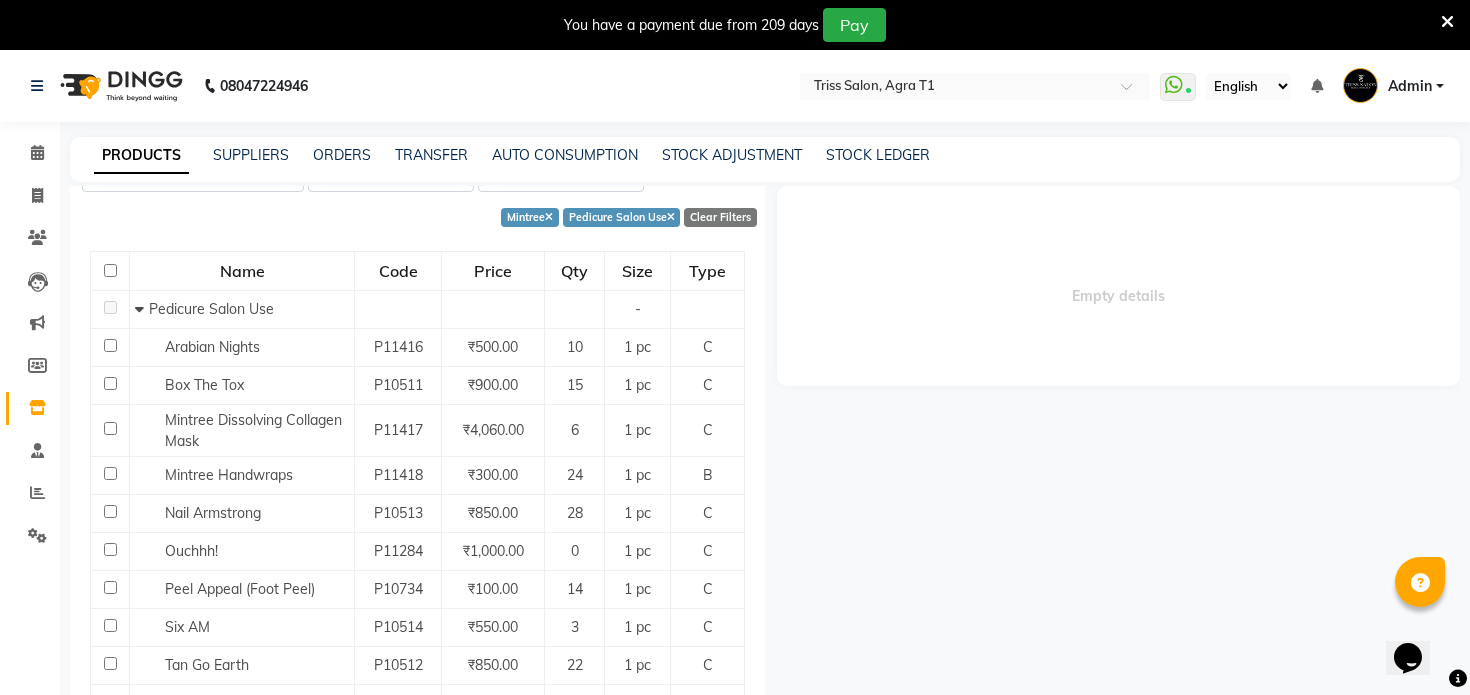 scroll, scrollTop: 200, scrollLeft: 0, axis: vertical 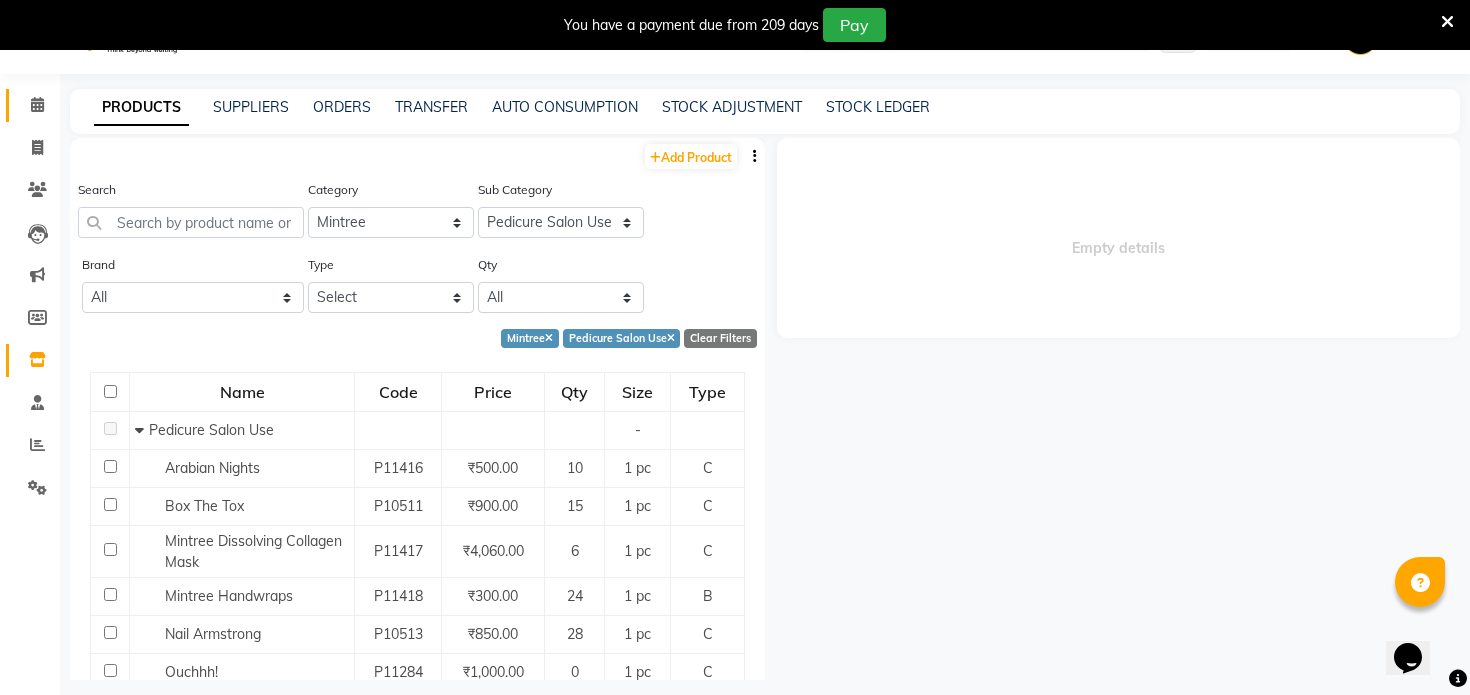 click 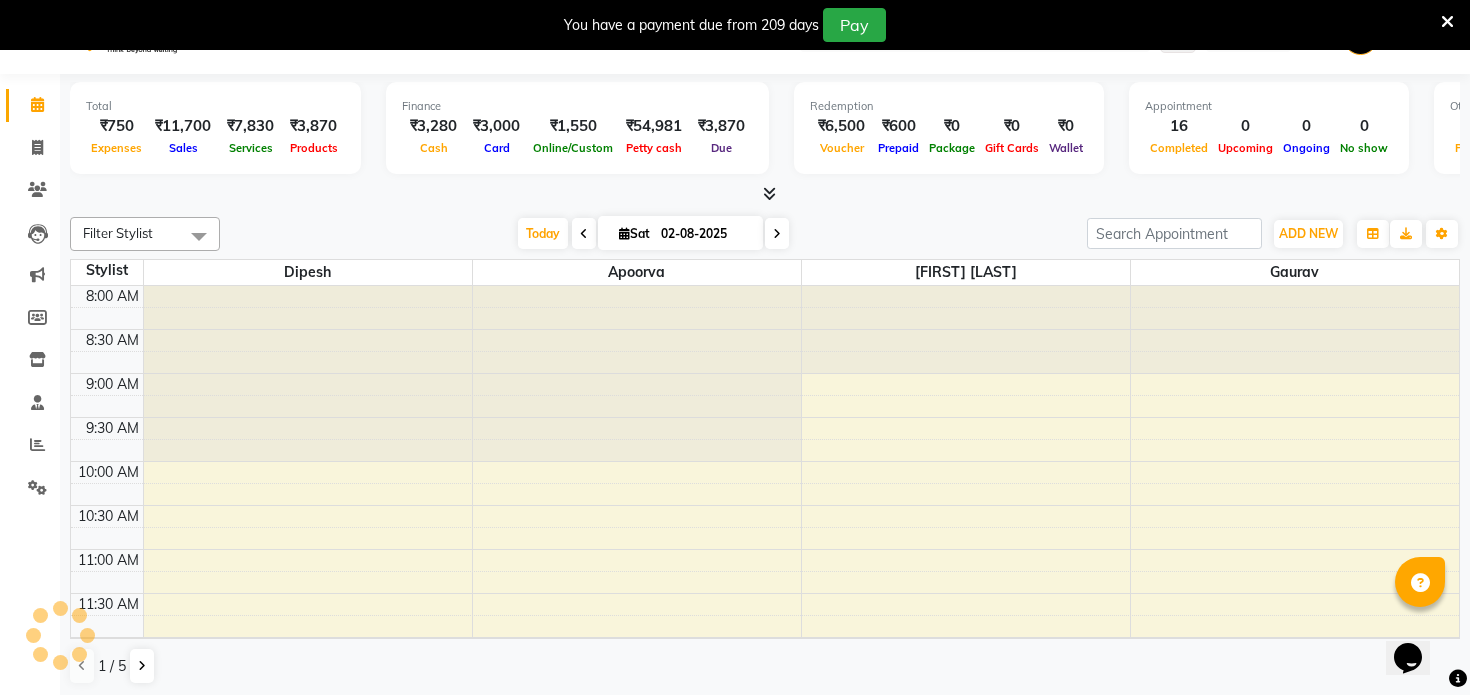 scroll, scrollTop: 0, scrollLeft: 0, axis: both 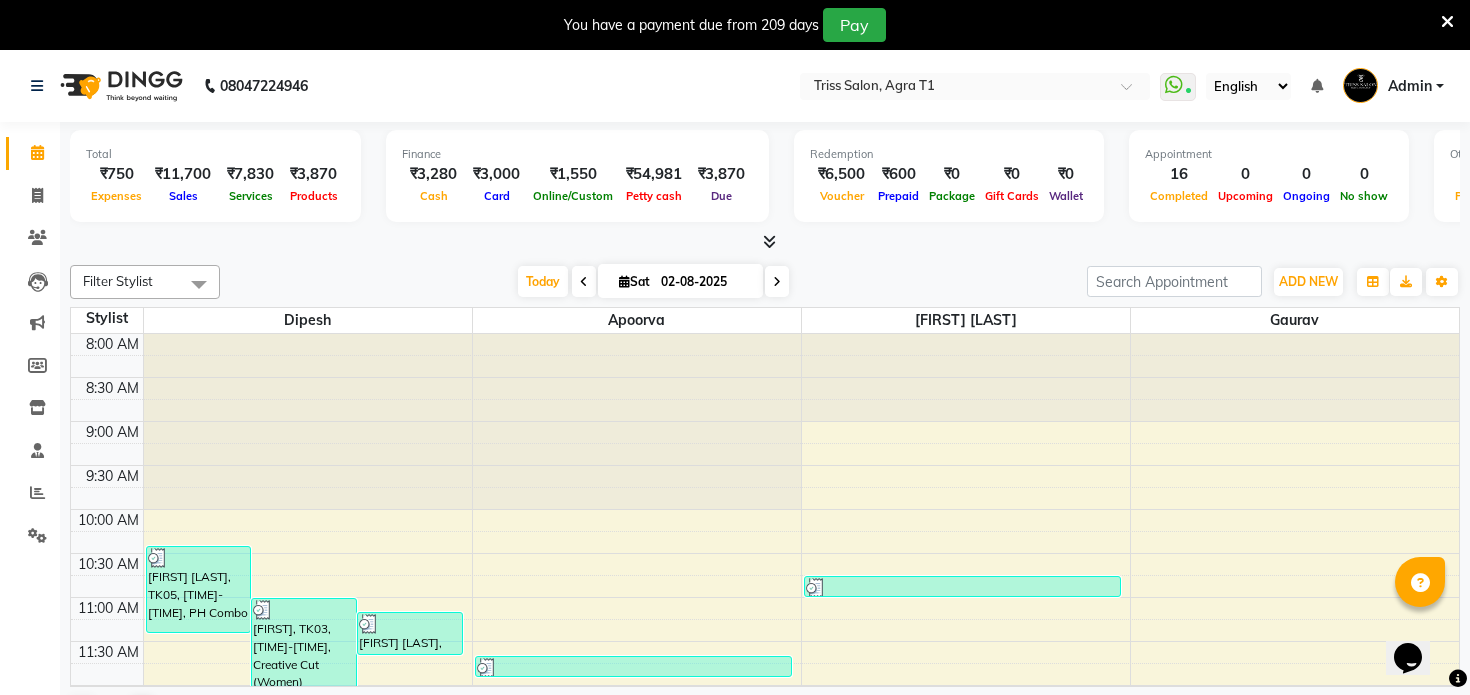 click on "Select Location × Triss Salon, Agra T1" at bounding box center [975, 86] 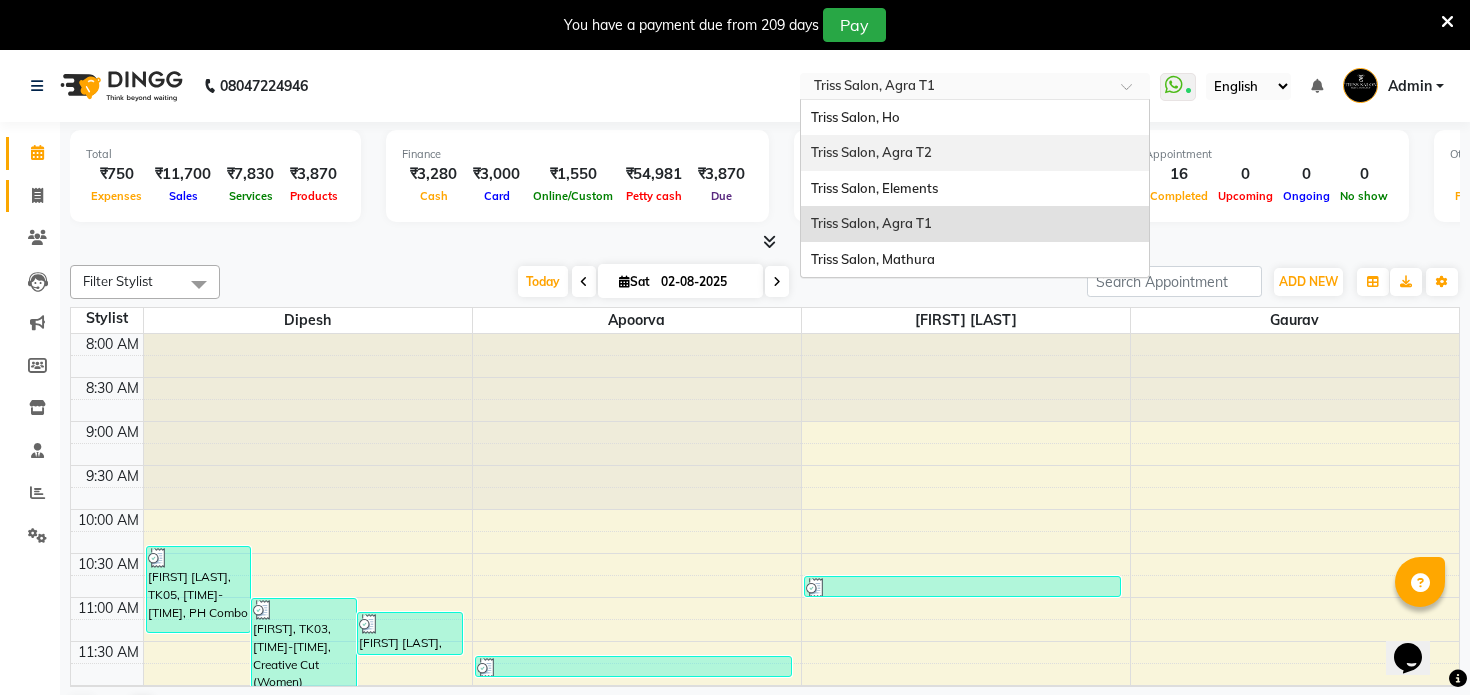 click on "Invoice" 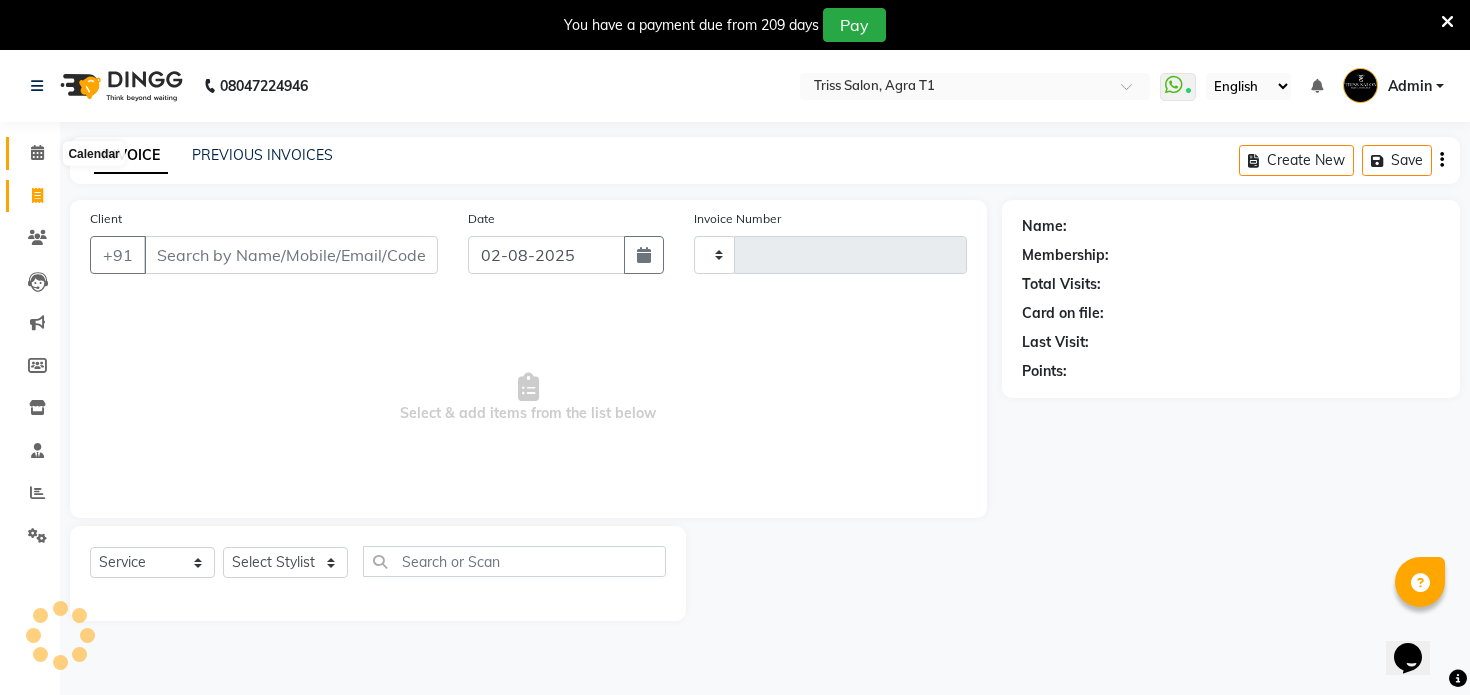 click 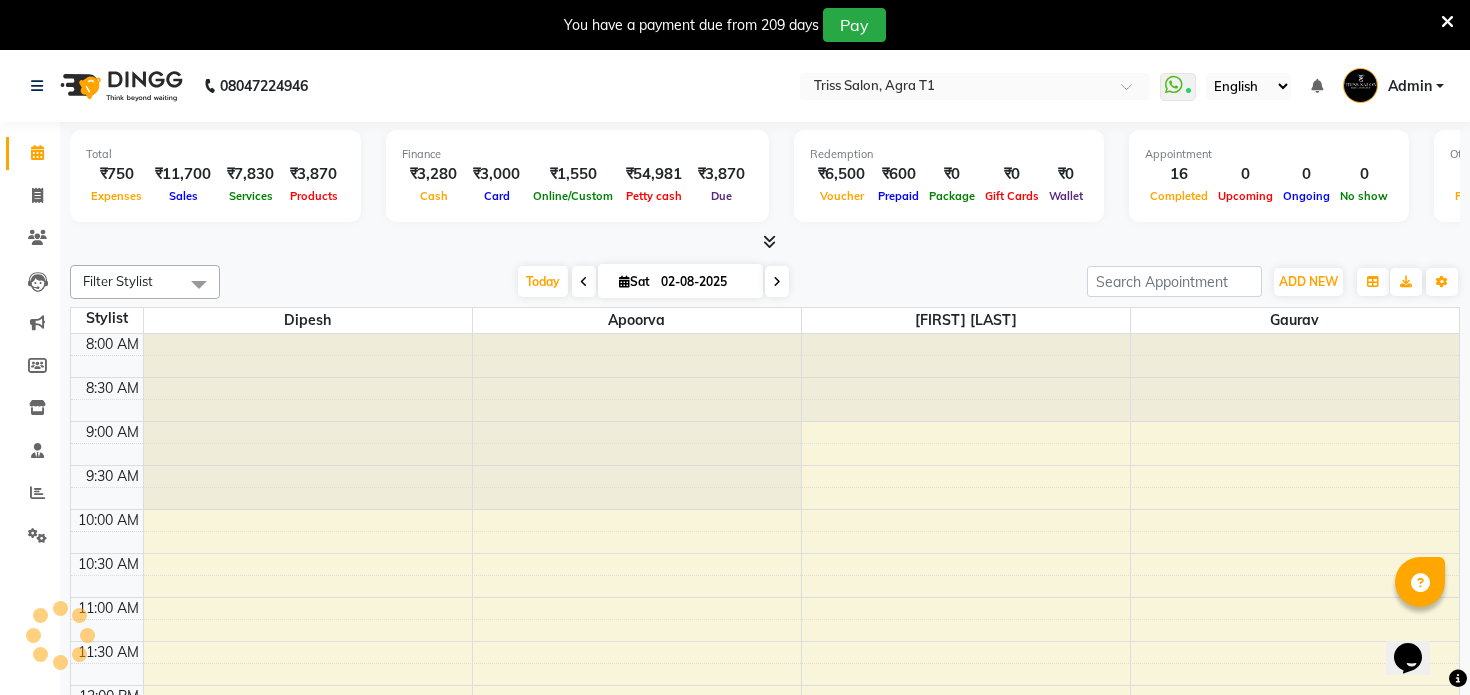 scroll, scrollTop: 0, scrollLeft: 0, axis: both 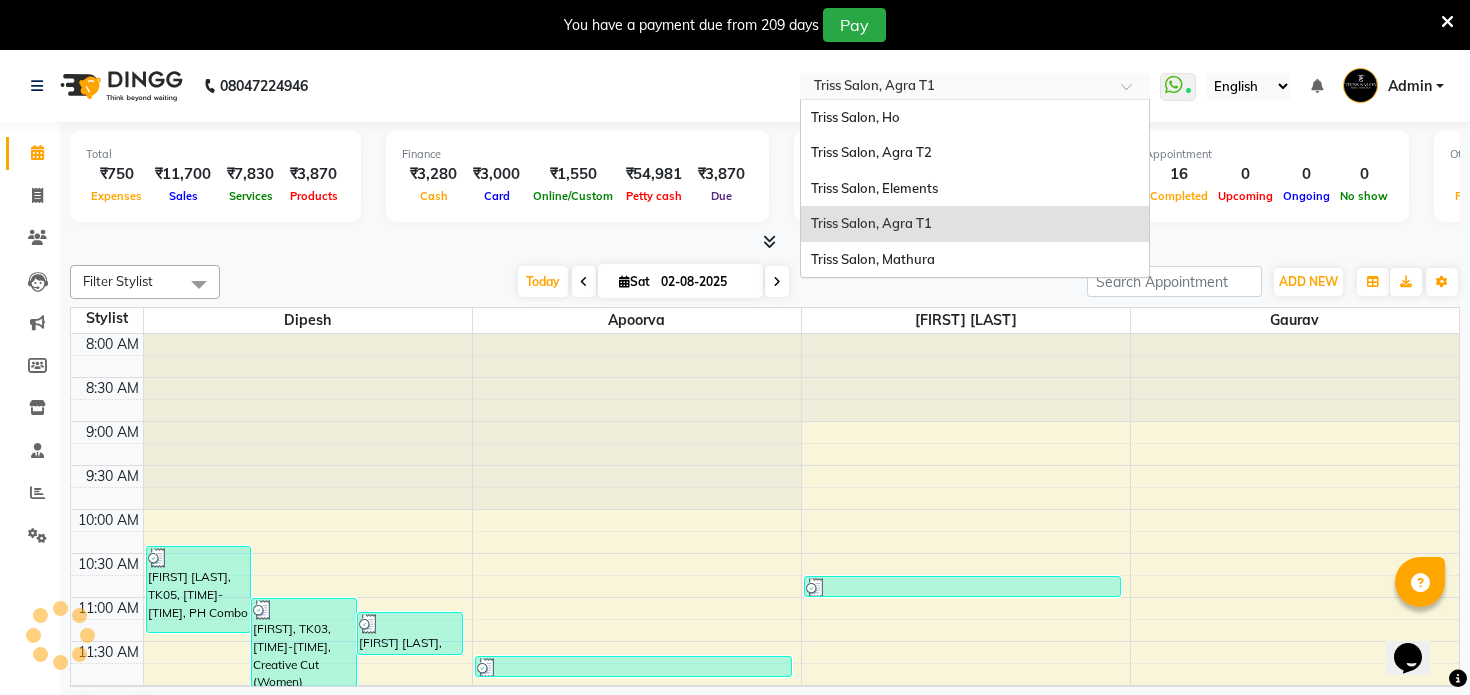 click at bounding box center (955, 88) 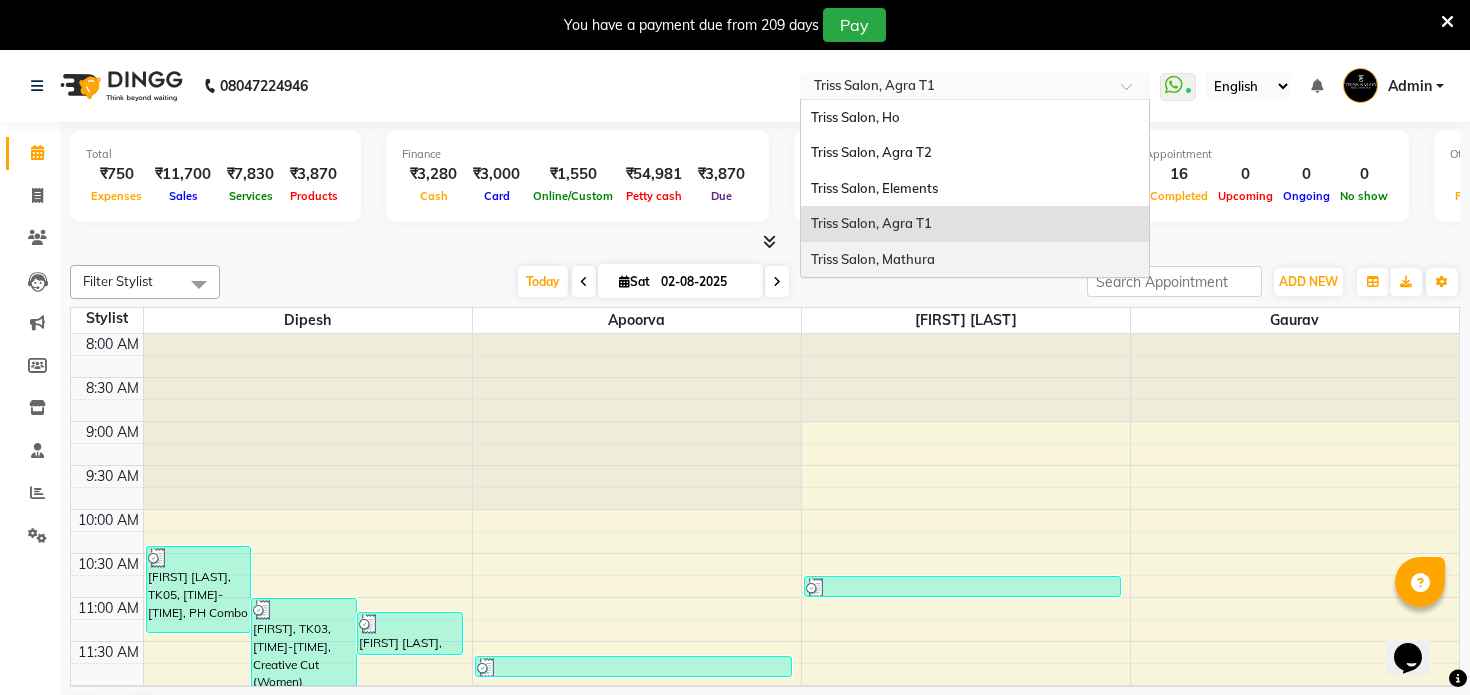 click on "Triss Salon, Mathura" at bounding box center [975, 260] 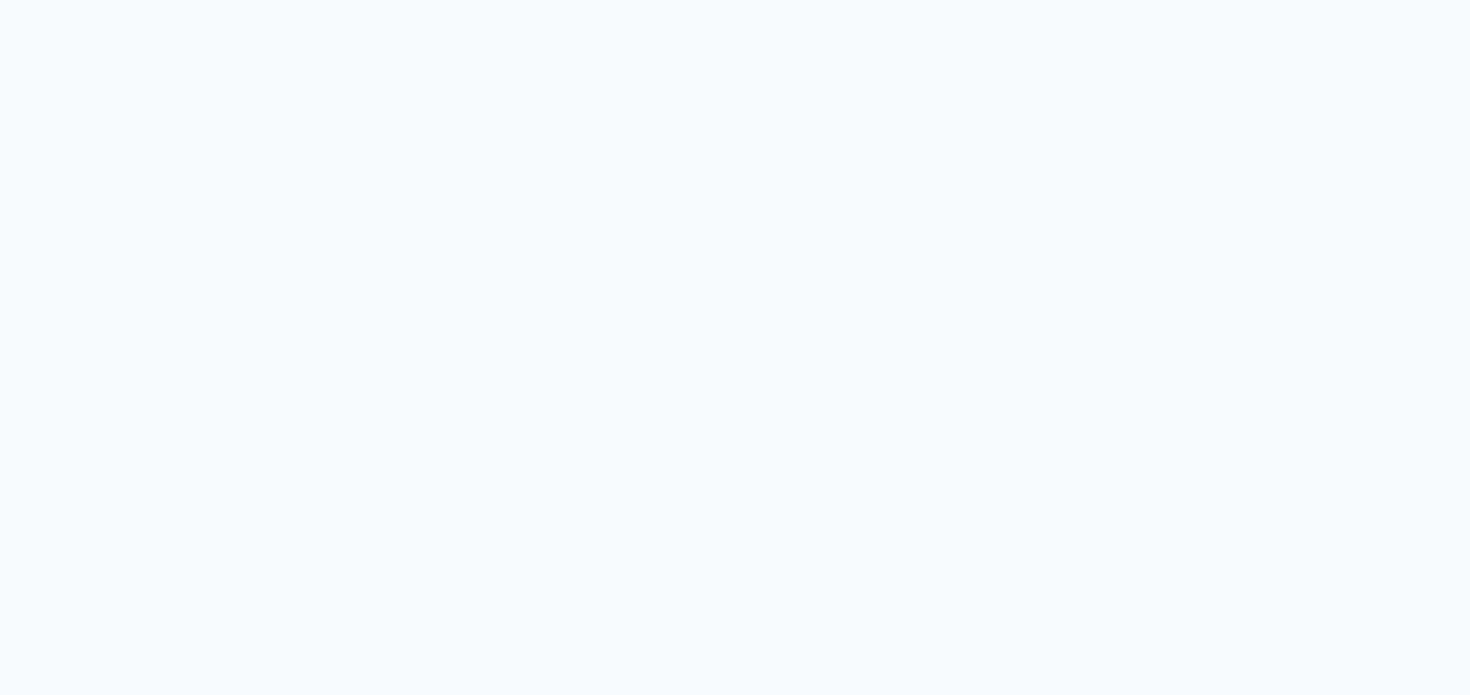 scroll, scrollTop: 0, scrollLeft: 0, axis: both 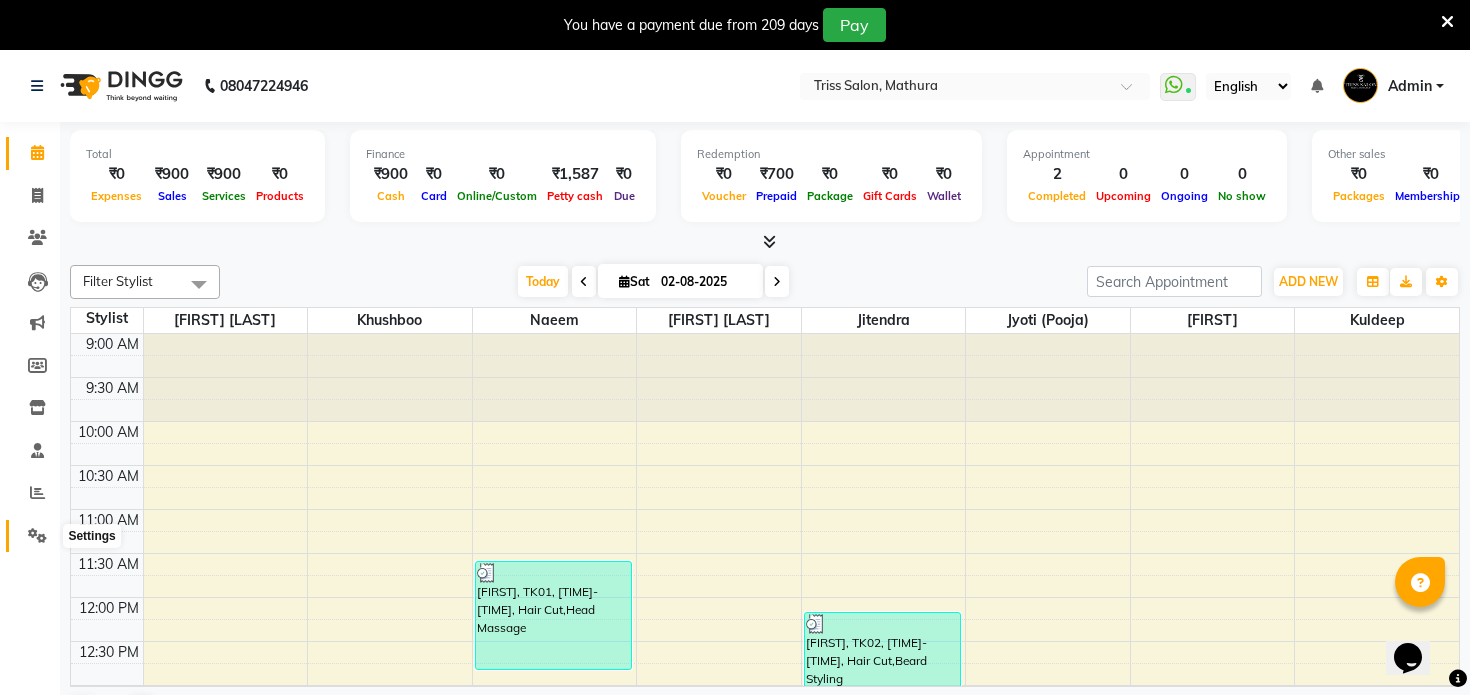 click 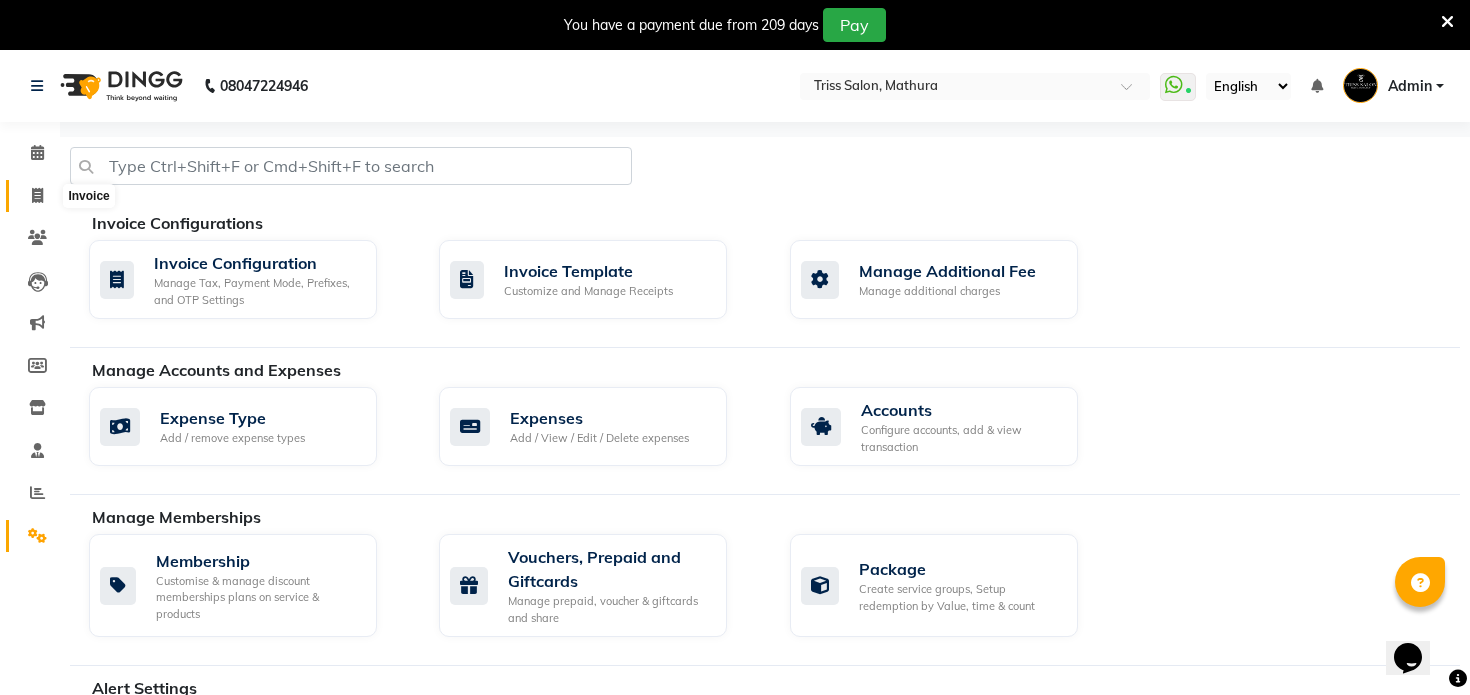 click 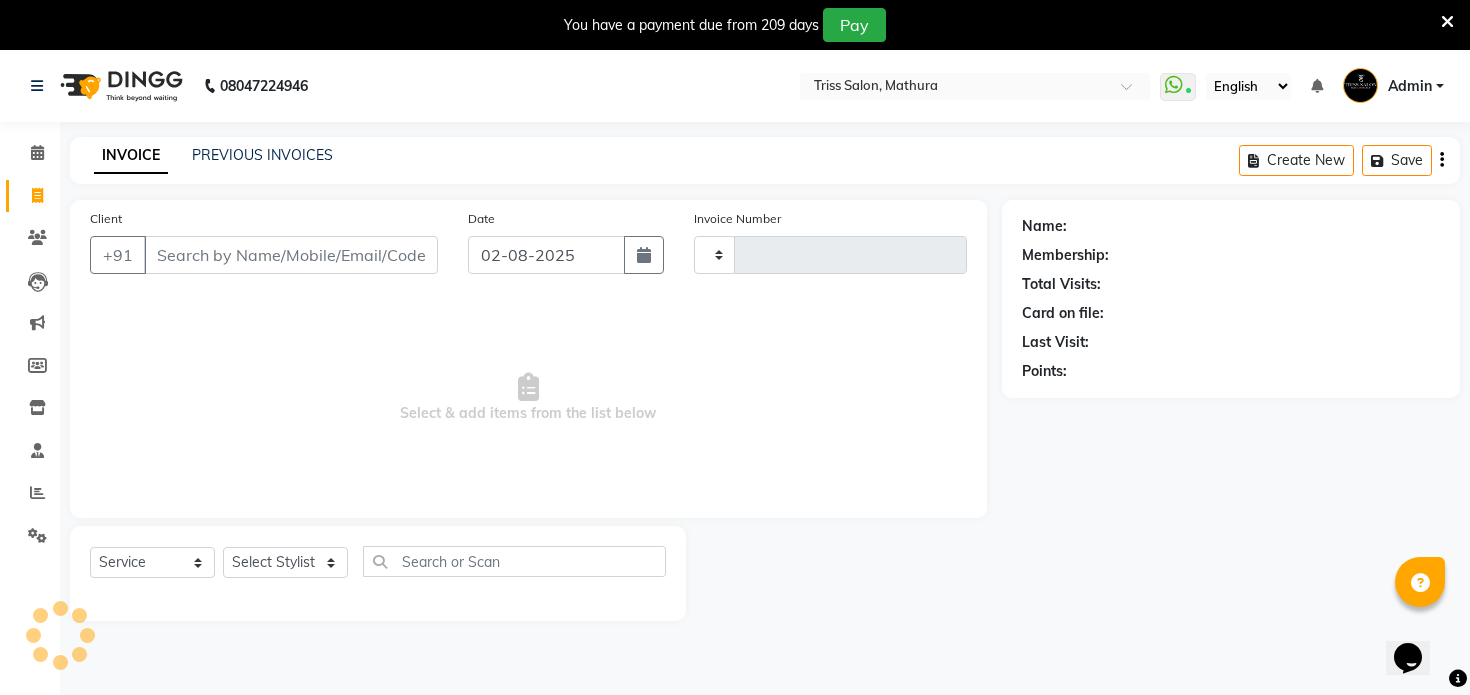 type on "1262" 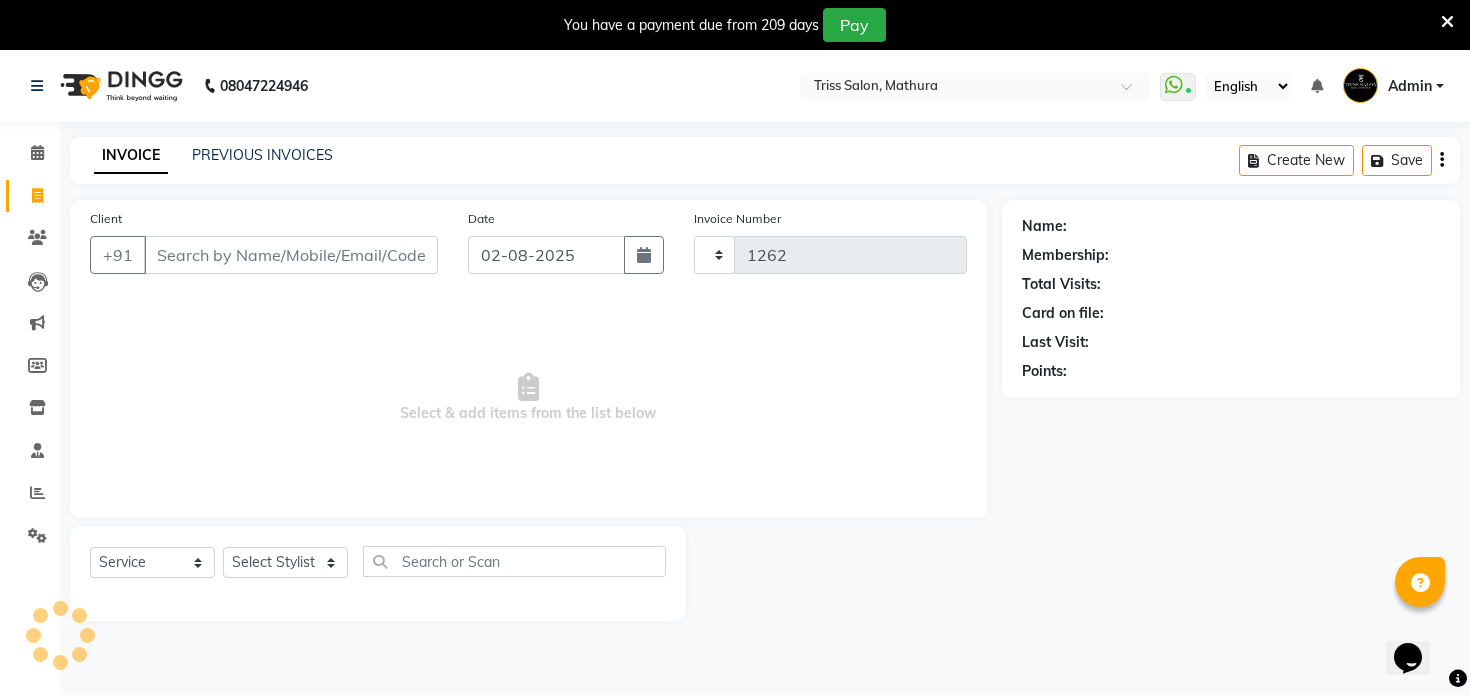 scroll, scrollTop: 50, scrollLeft: 0, axis: vertical 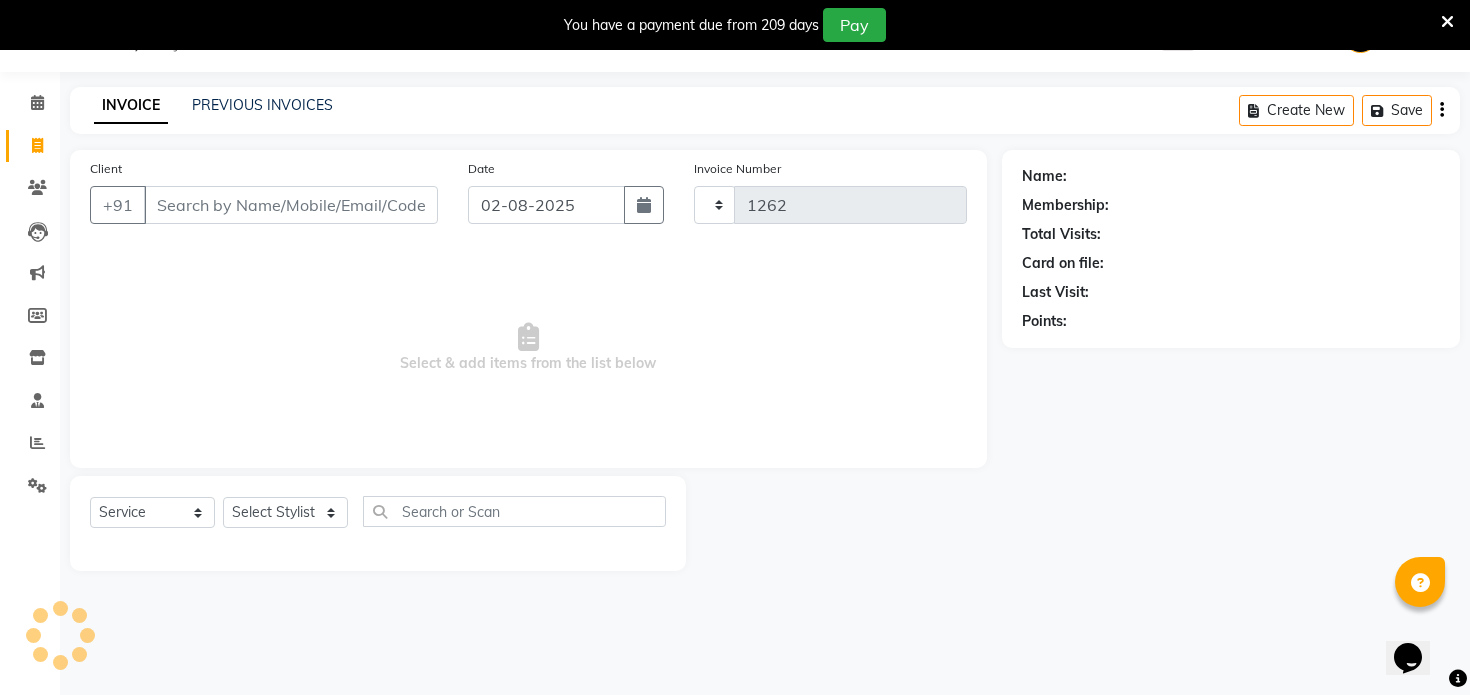 select on "4304" 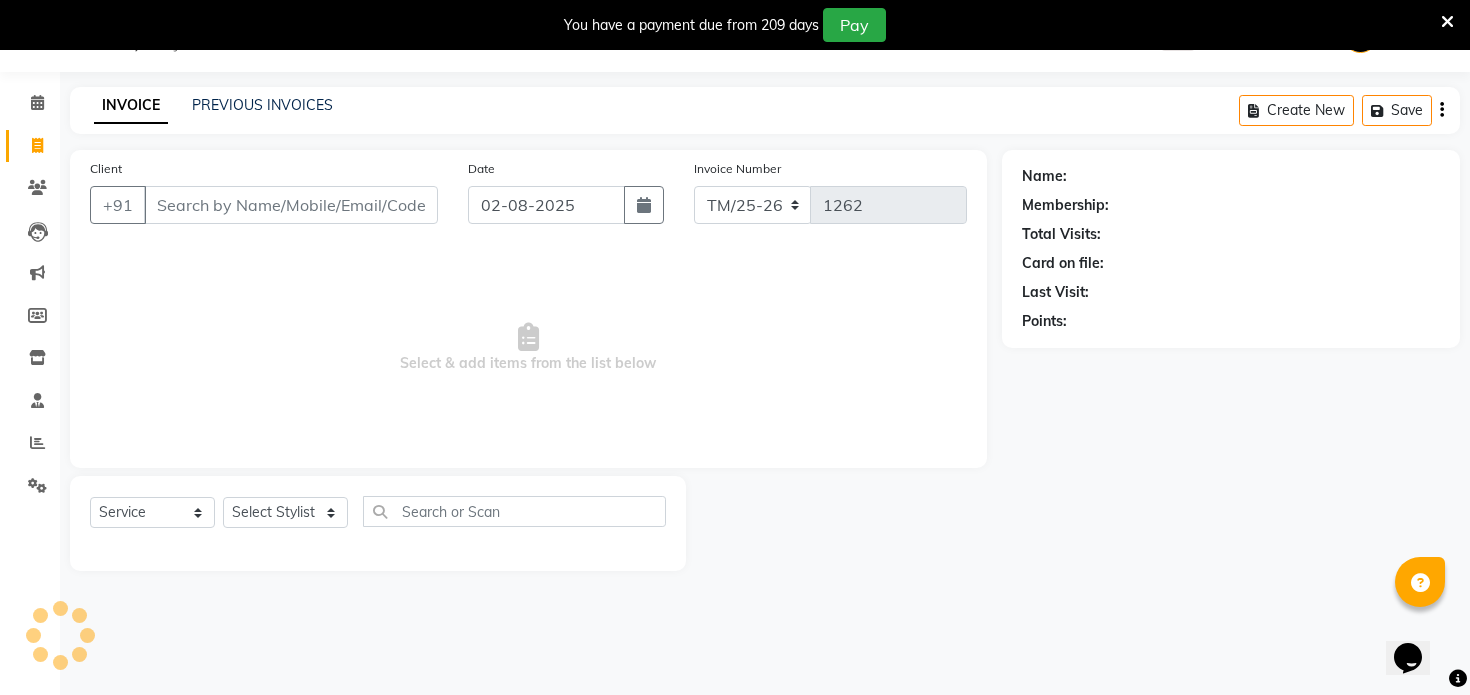 click on "INVOICE PREVIOUS INVOICES Create New   Save" 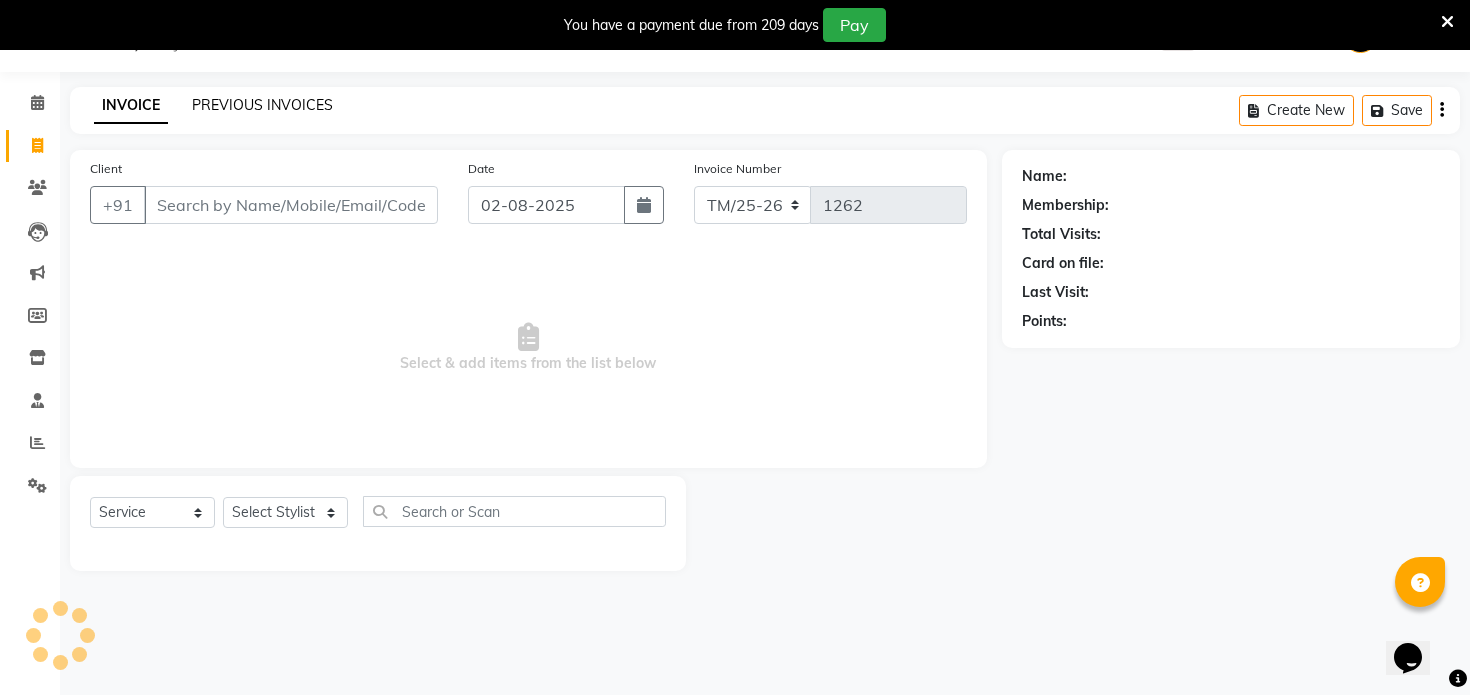 click on "PREVIOUS INVOICES" 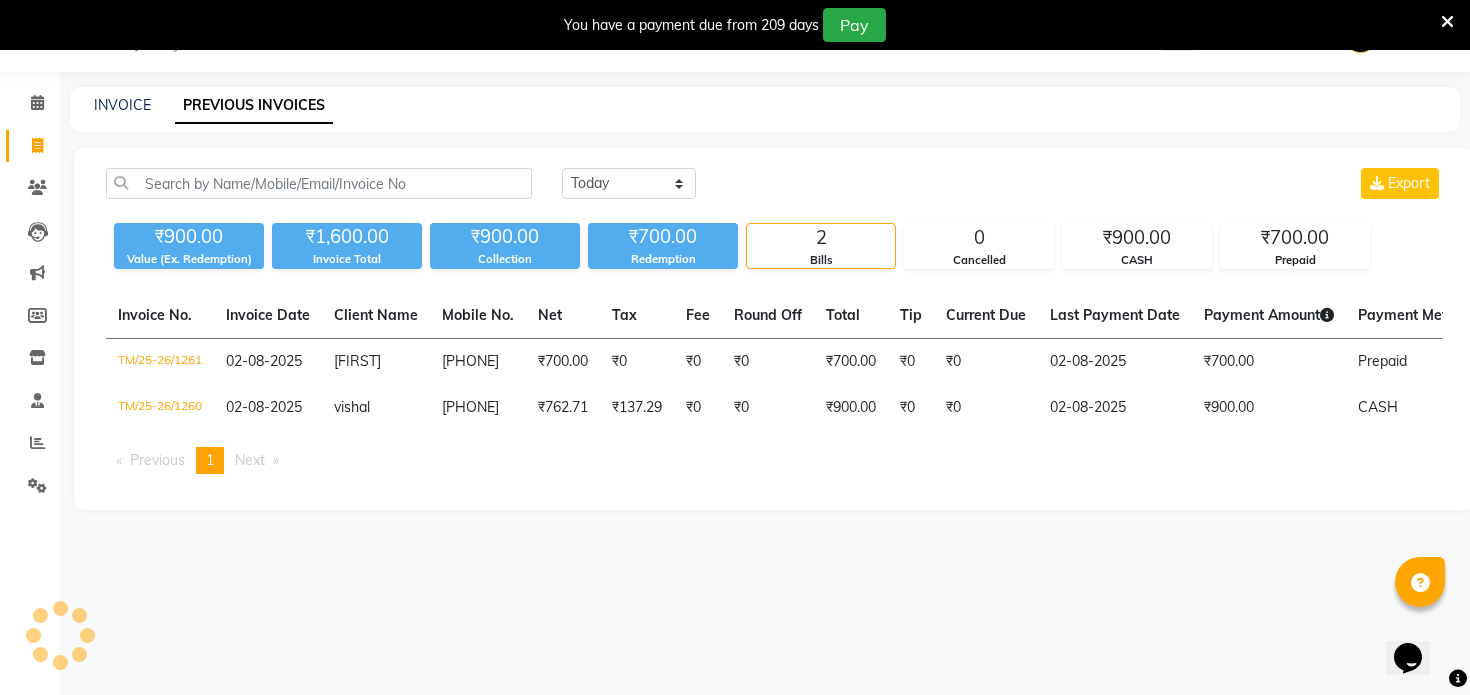 scroll, scrollTop: 0, scrollLeft: 0, axis: both 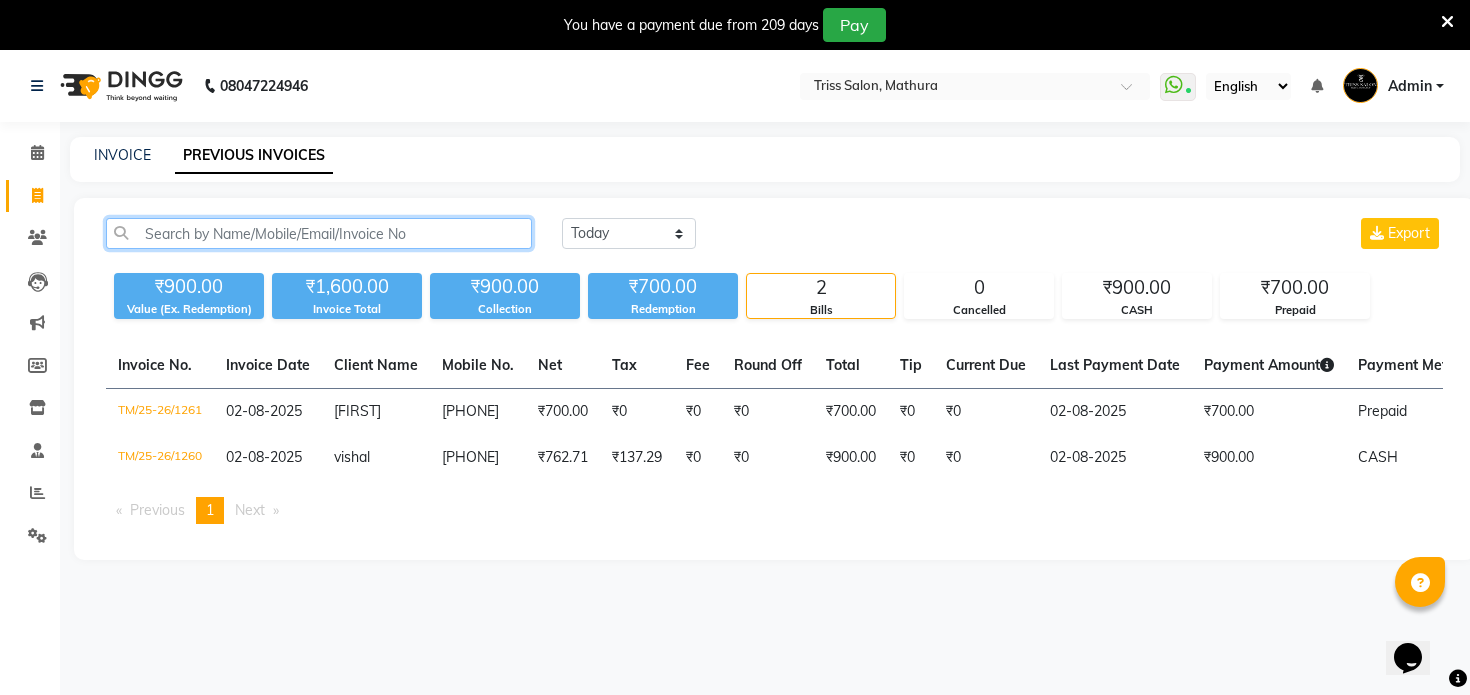 click 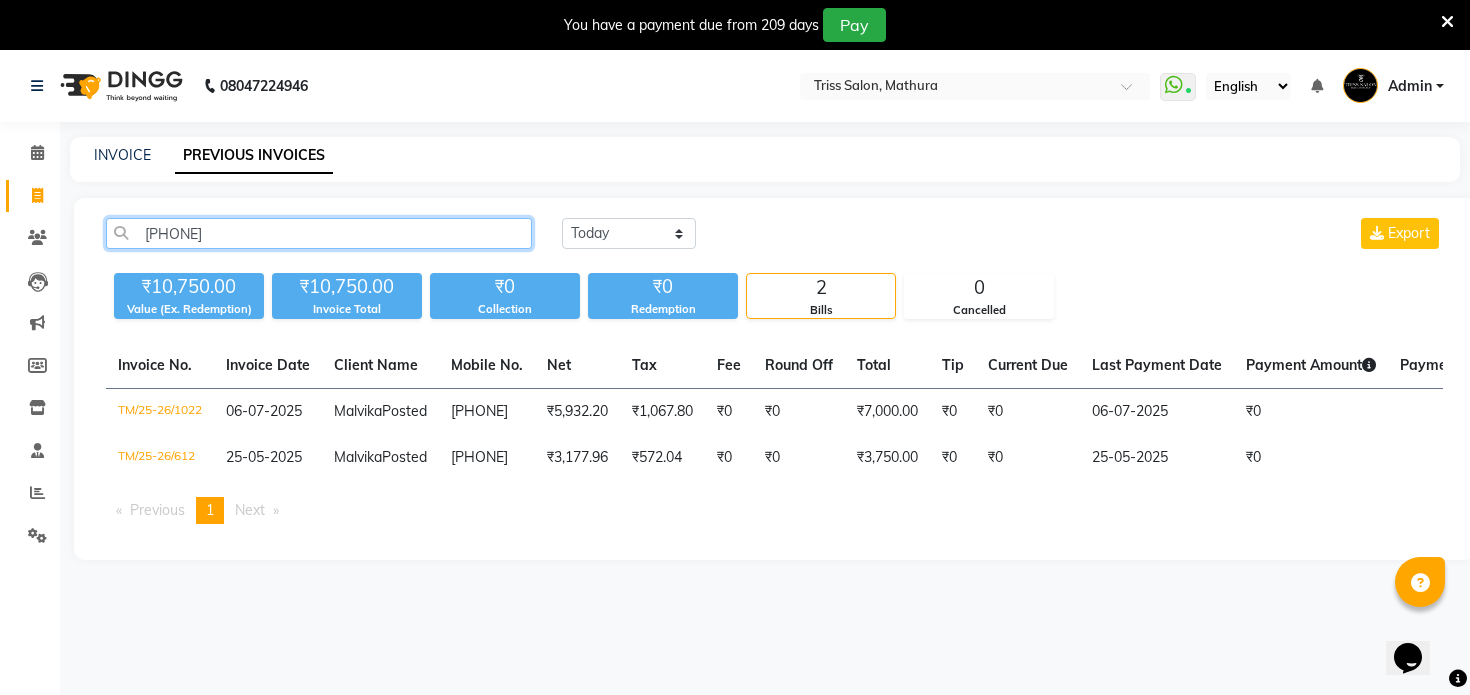 type on "9816369900" 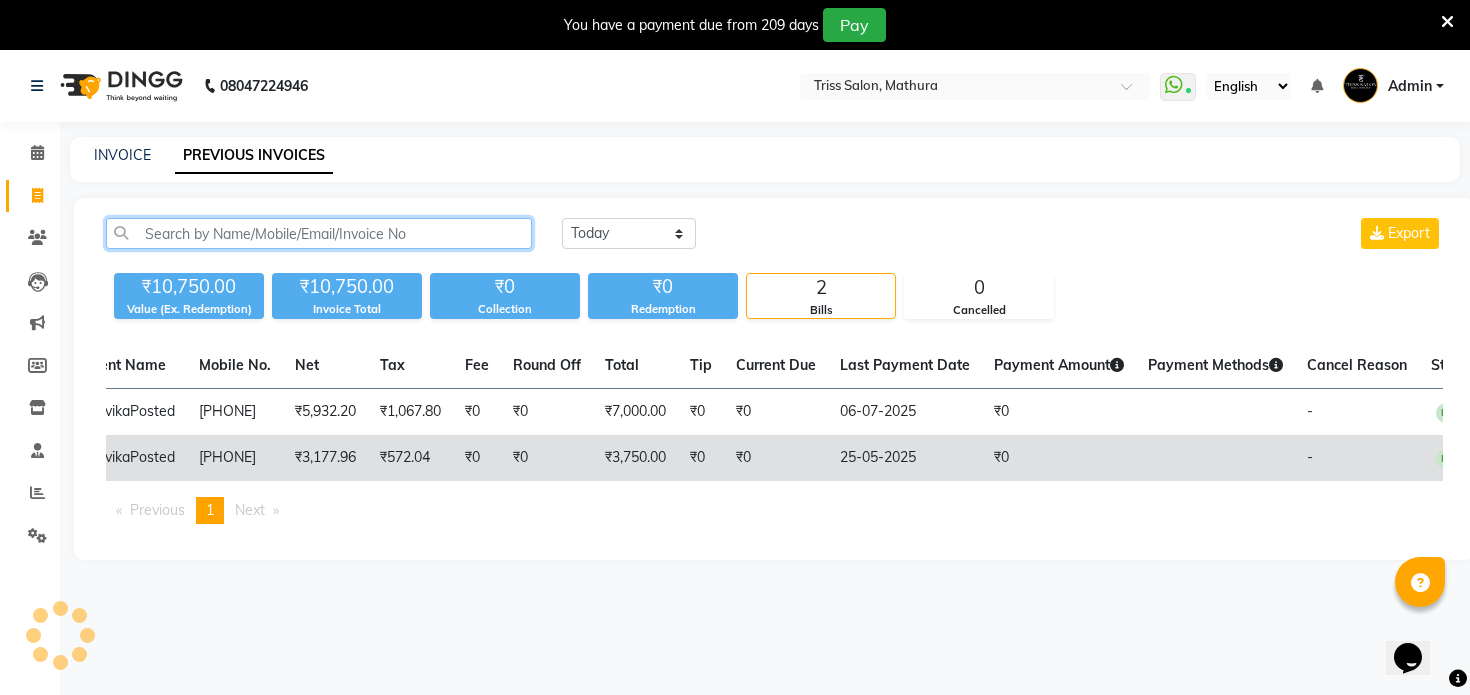 scroll, scrollTop: 0, scrollLeft: 288, axis: horizontal 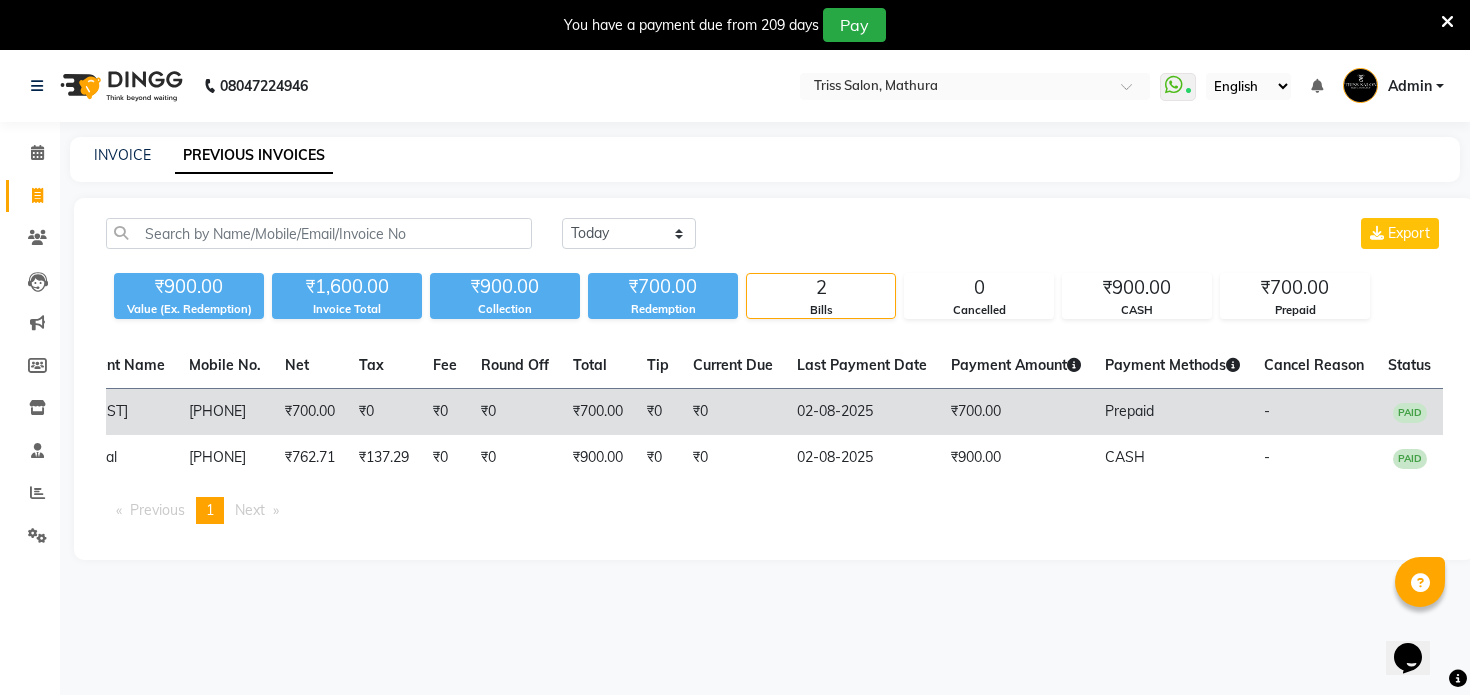 click on "02-08-2025" 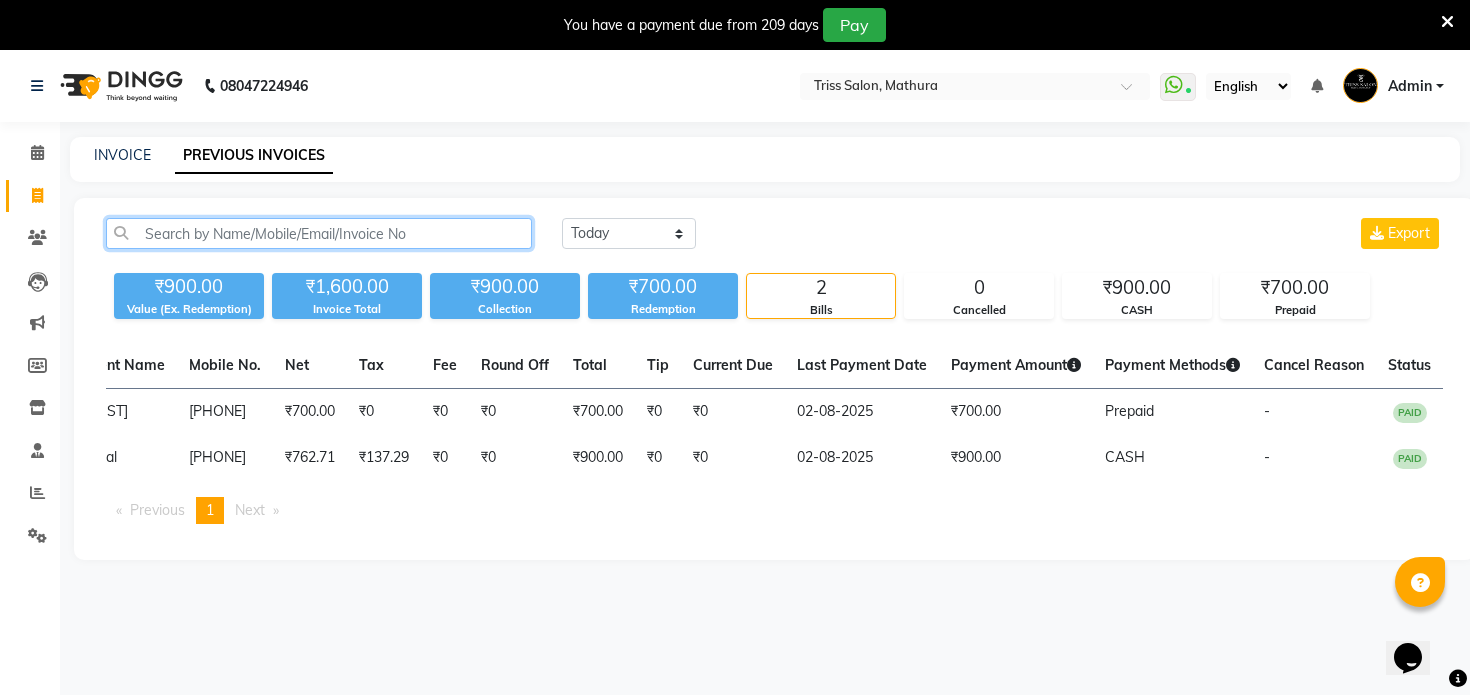 click 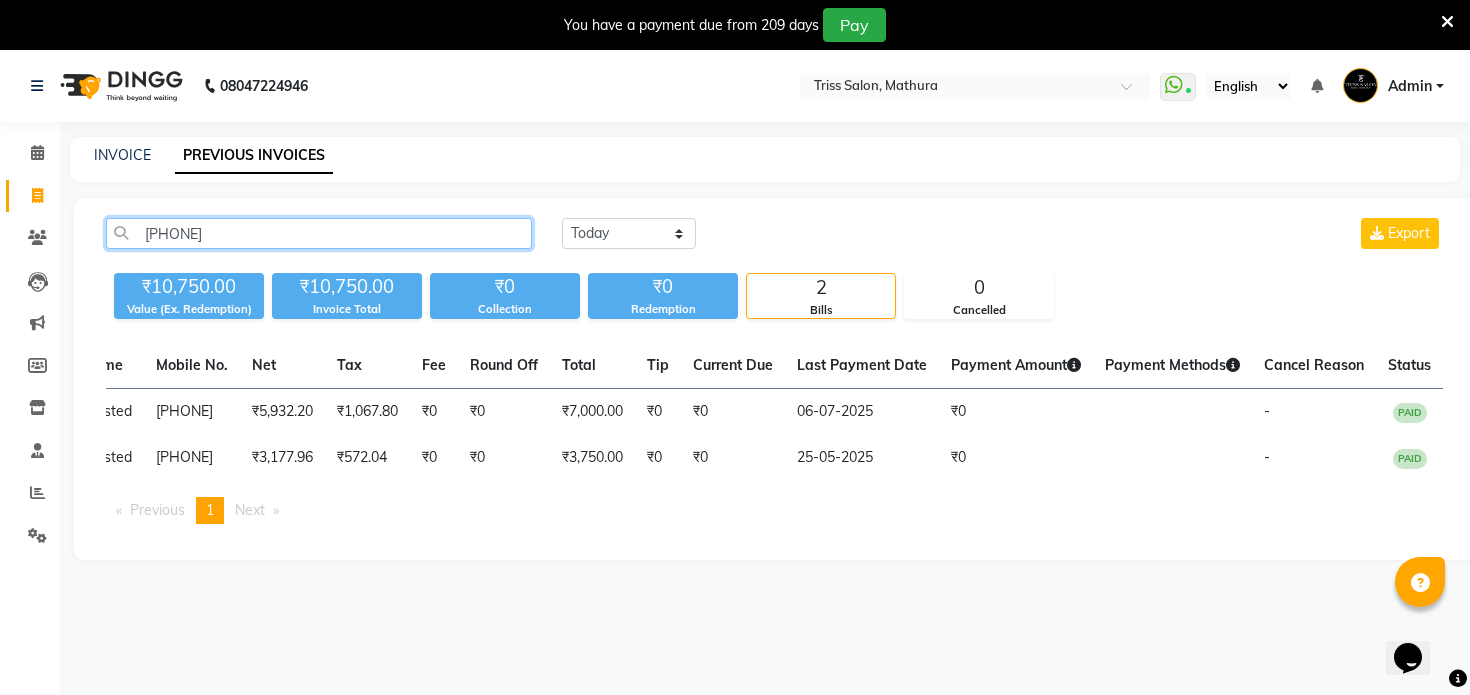 scroll, scrollTop: 0, scrollLeft: 0, axis: both 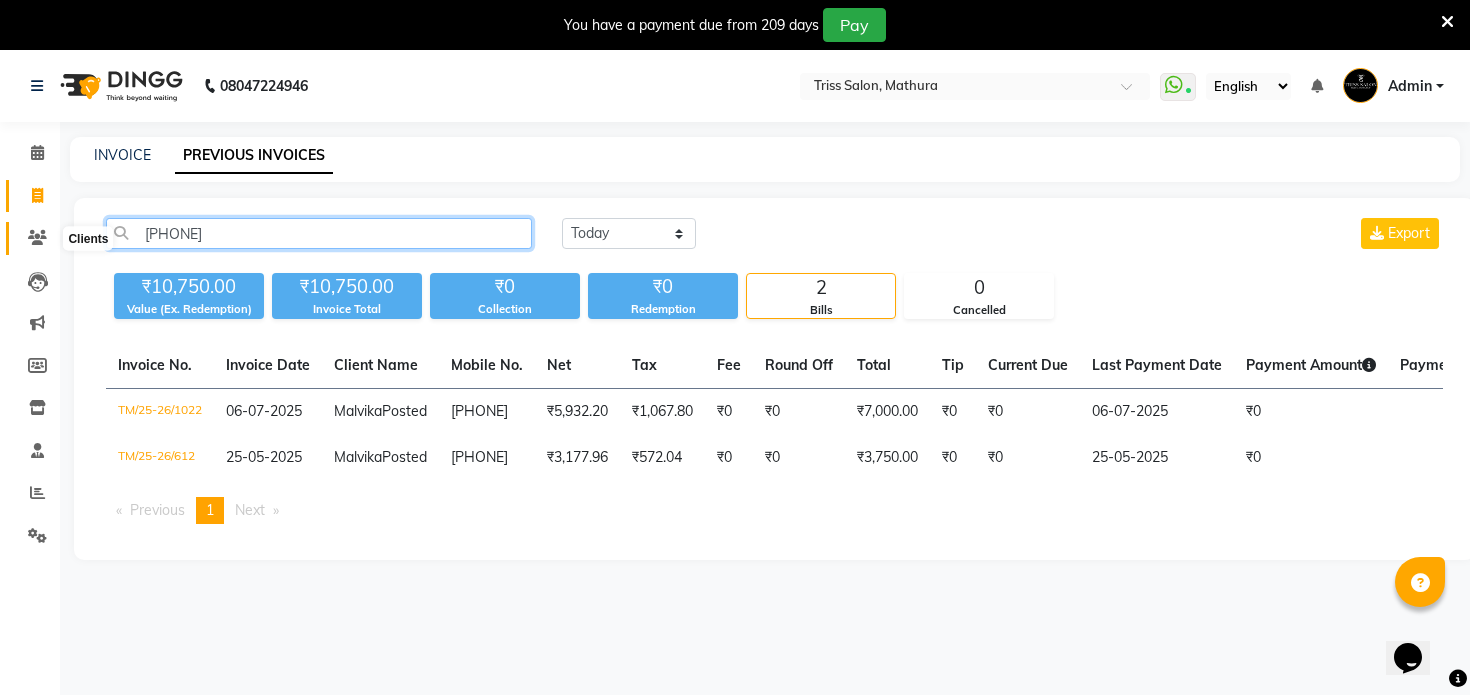 type on "9816369900" 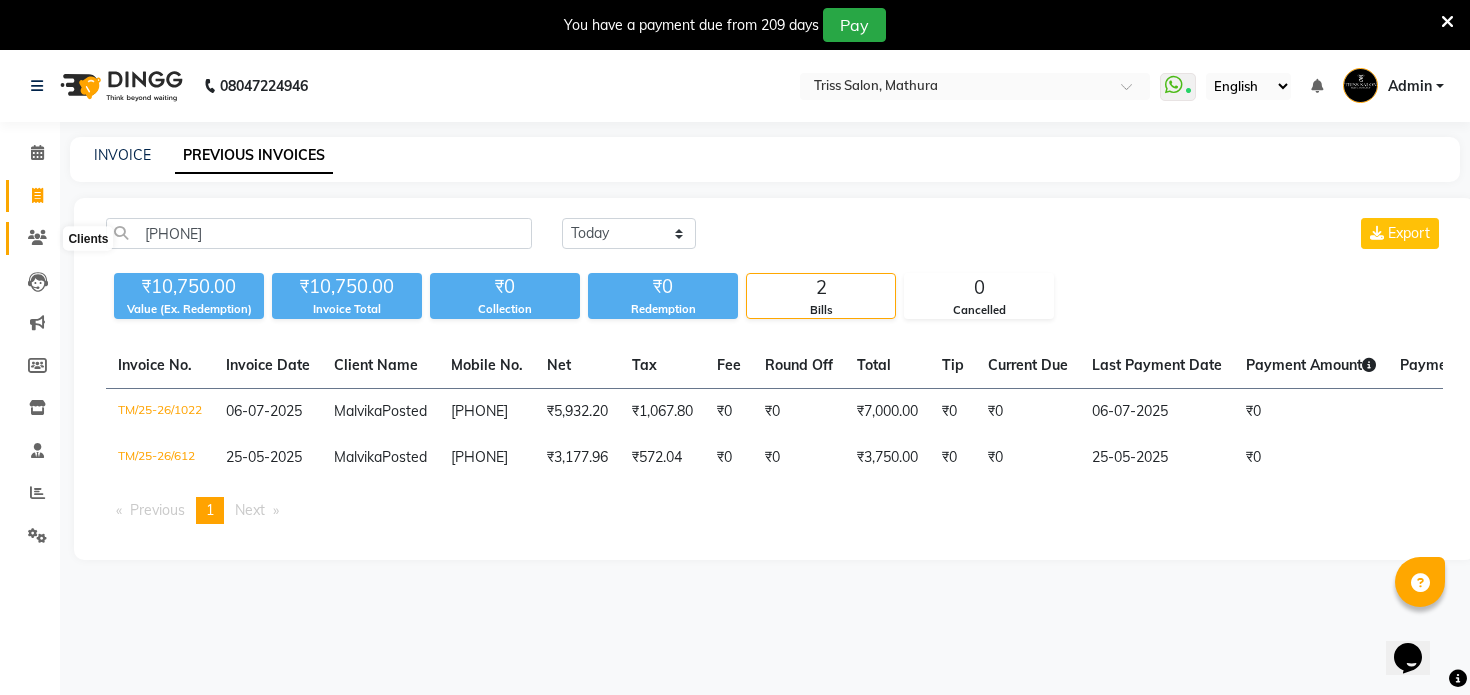 click 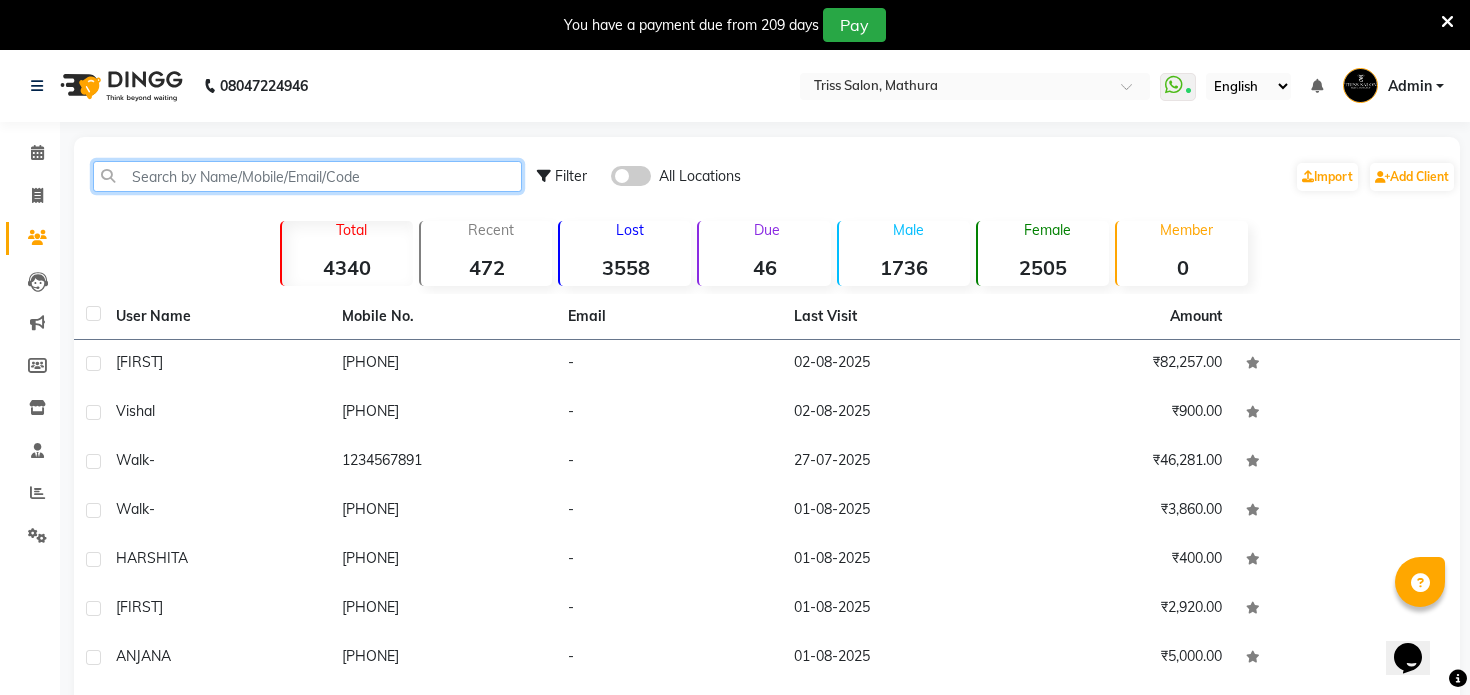click 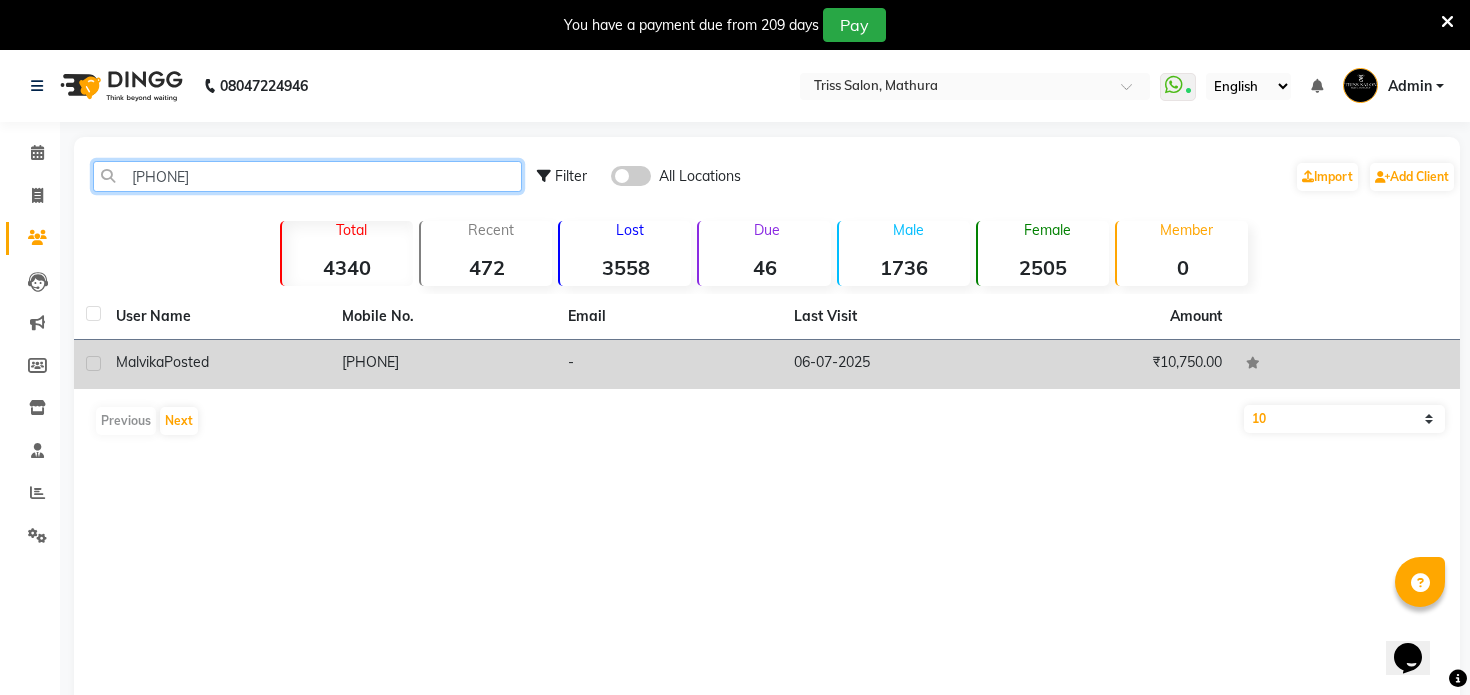 type on "9816369900" 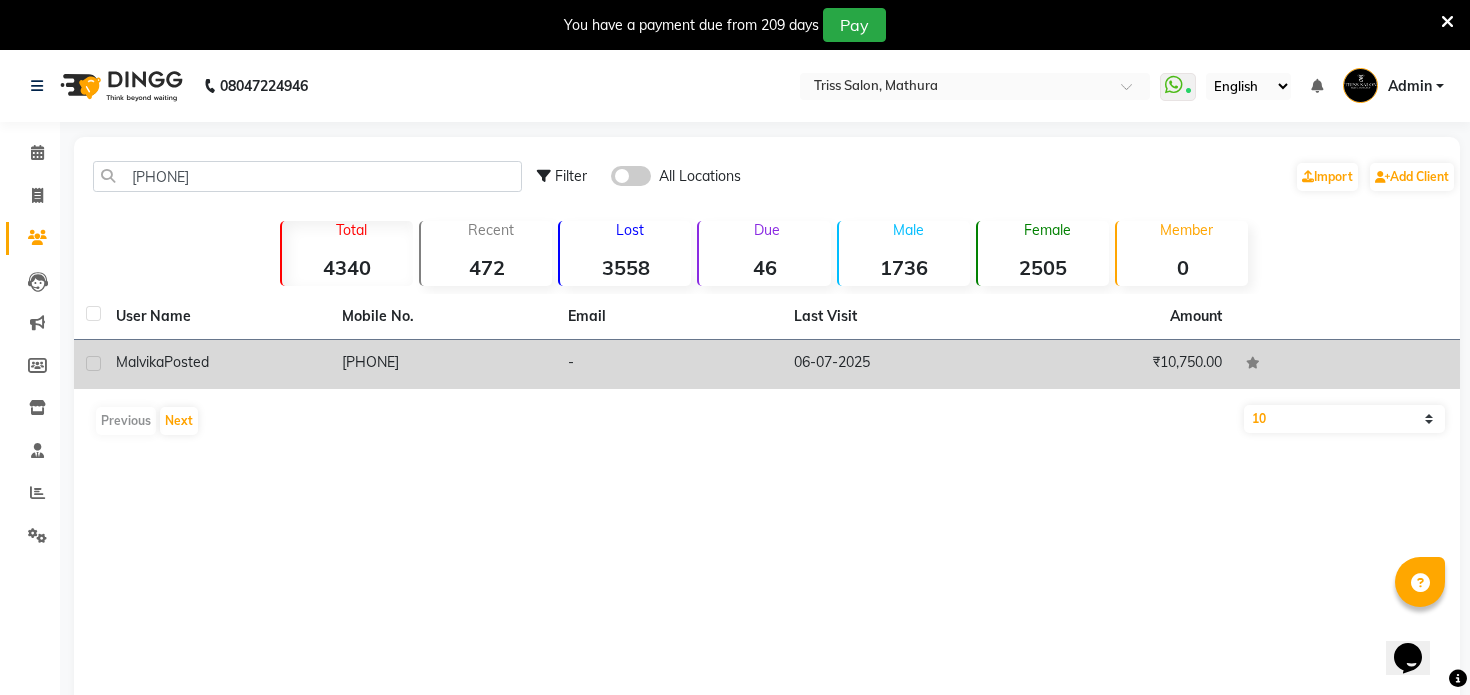 click on "9816369900" 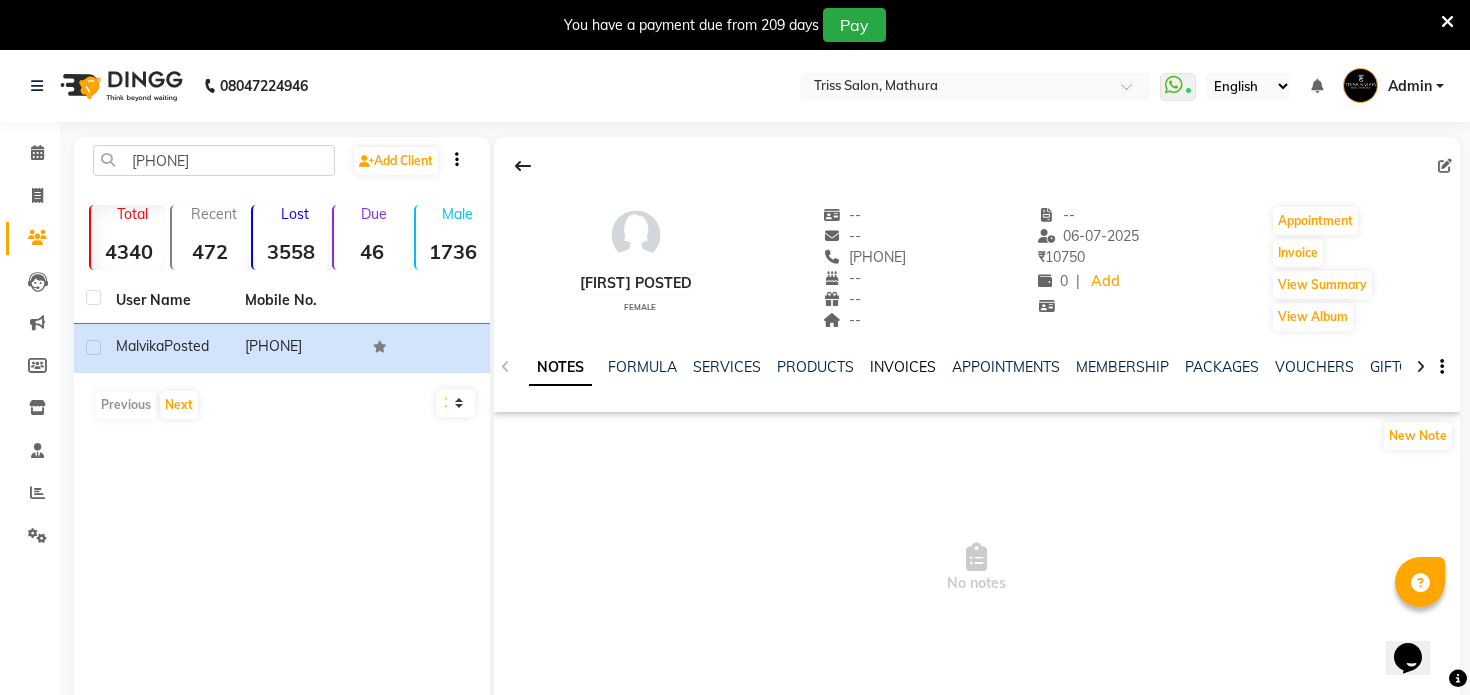click on "INVOICES" 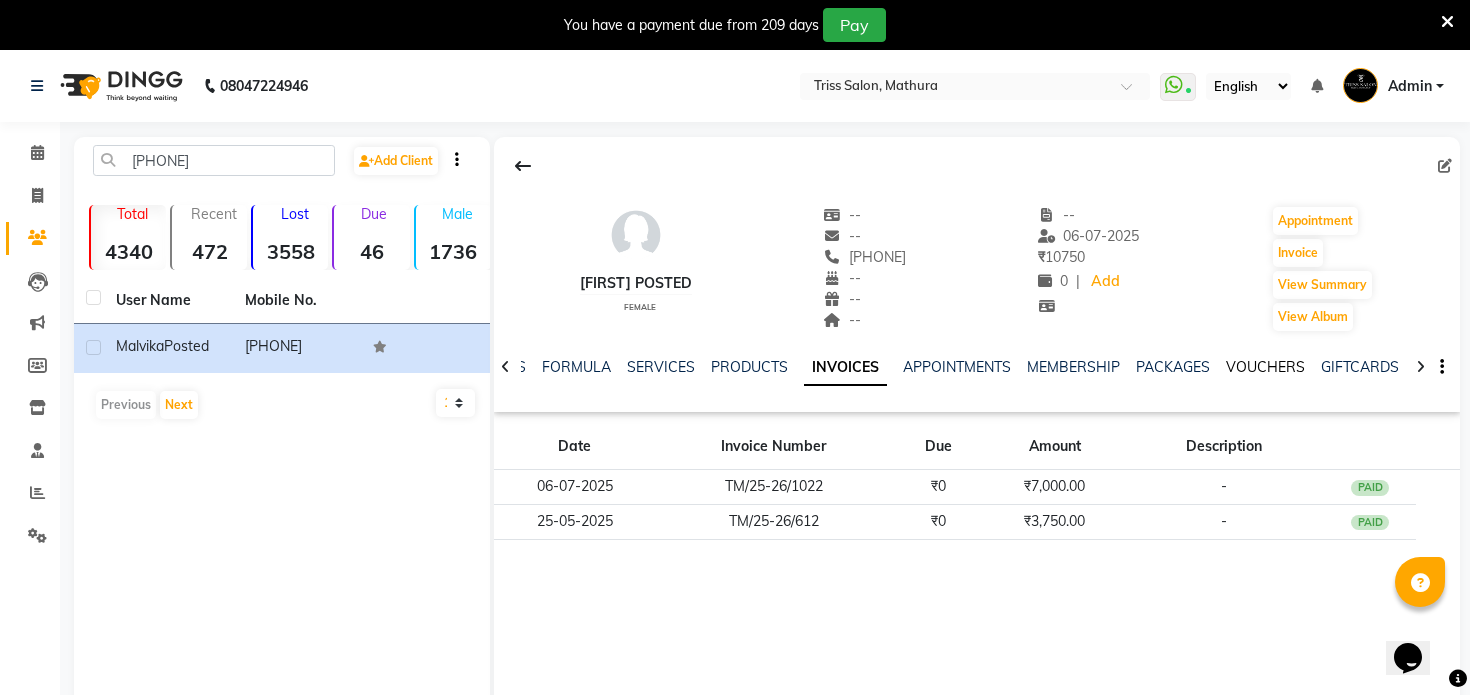 click on "VOUCHERS" 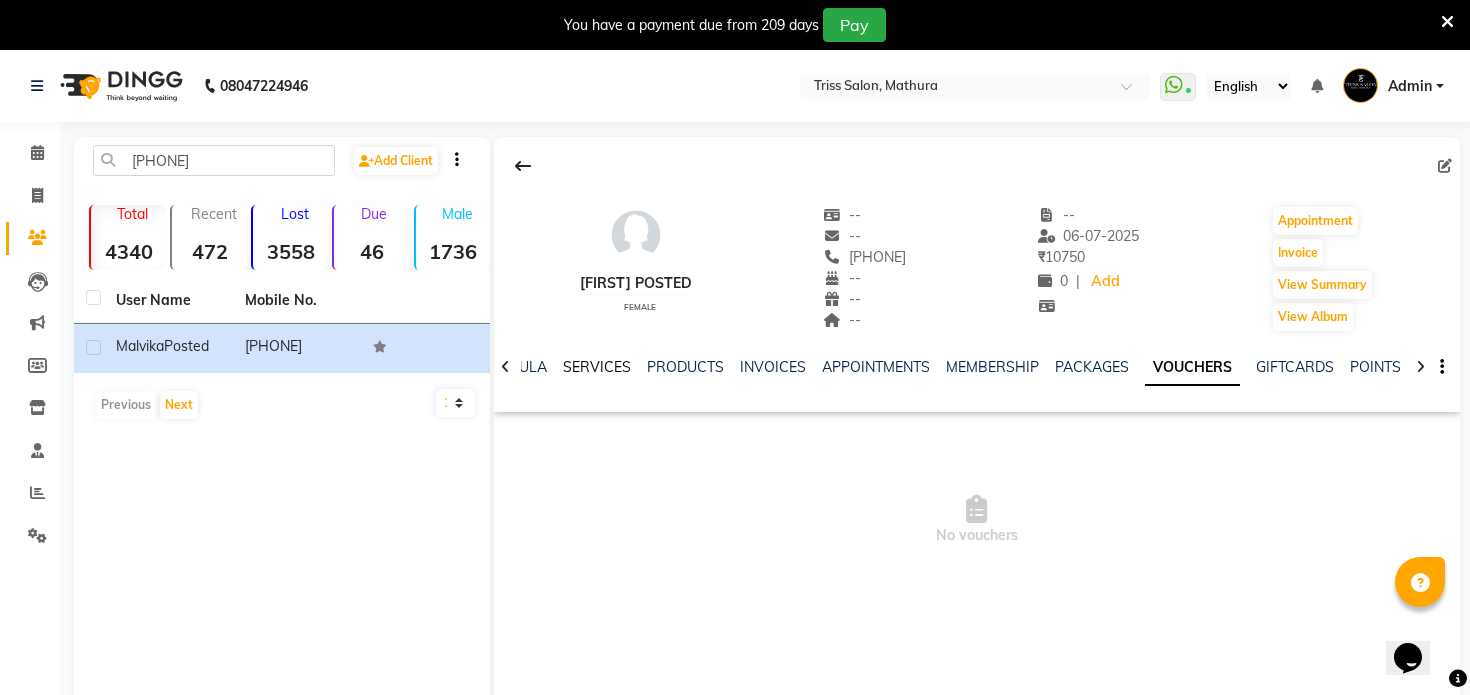 click on "SERVICES" 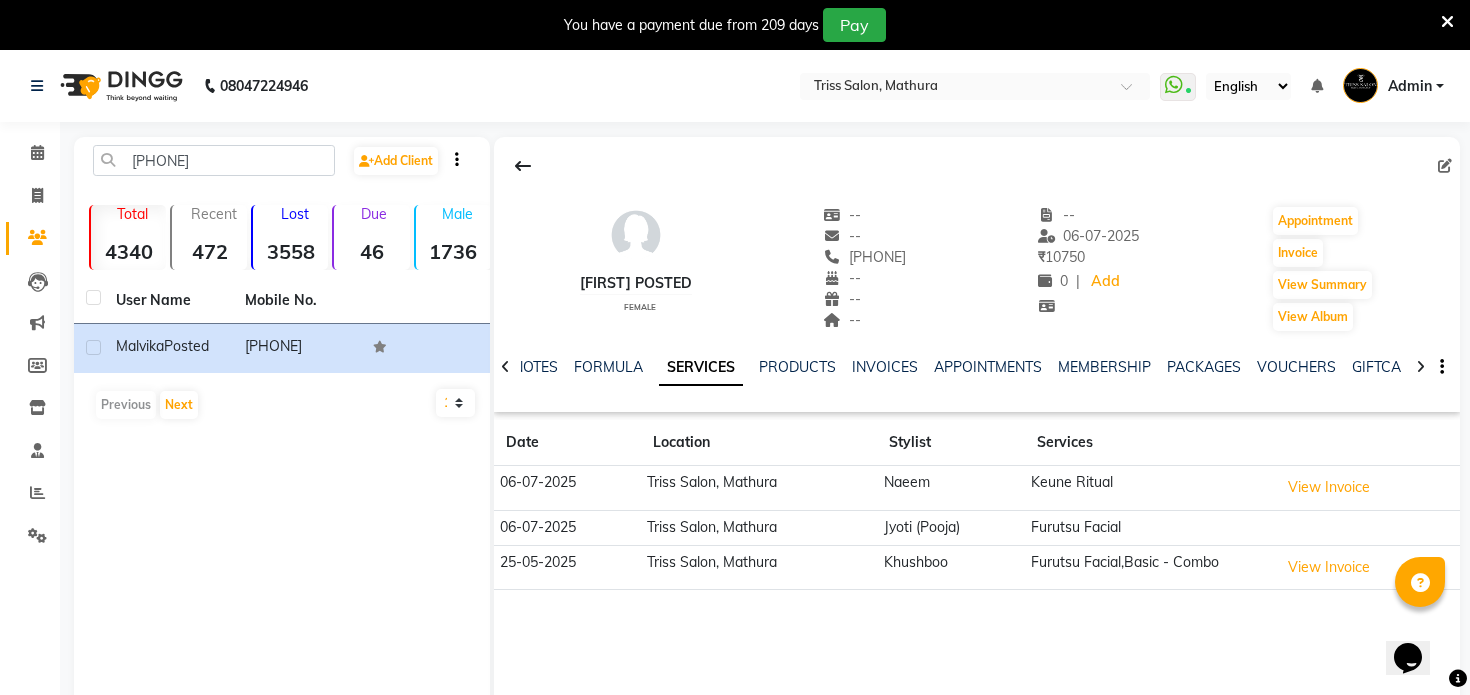 click on "INVOICES" 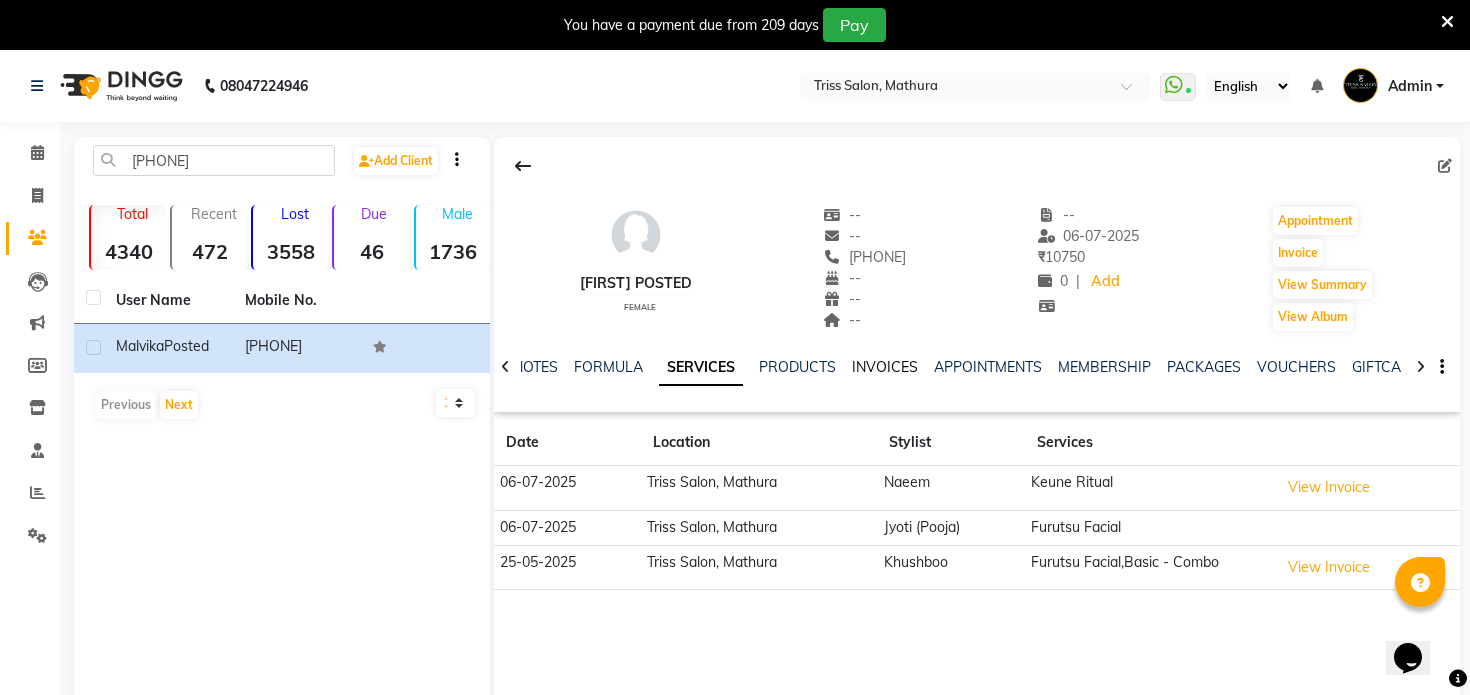 click on "INVOICES" 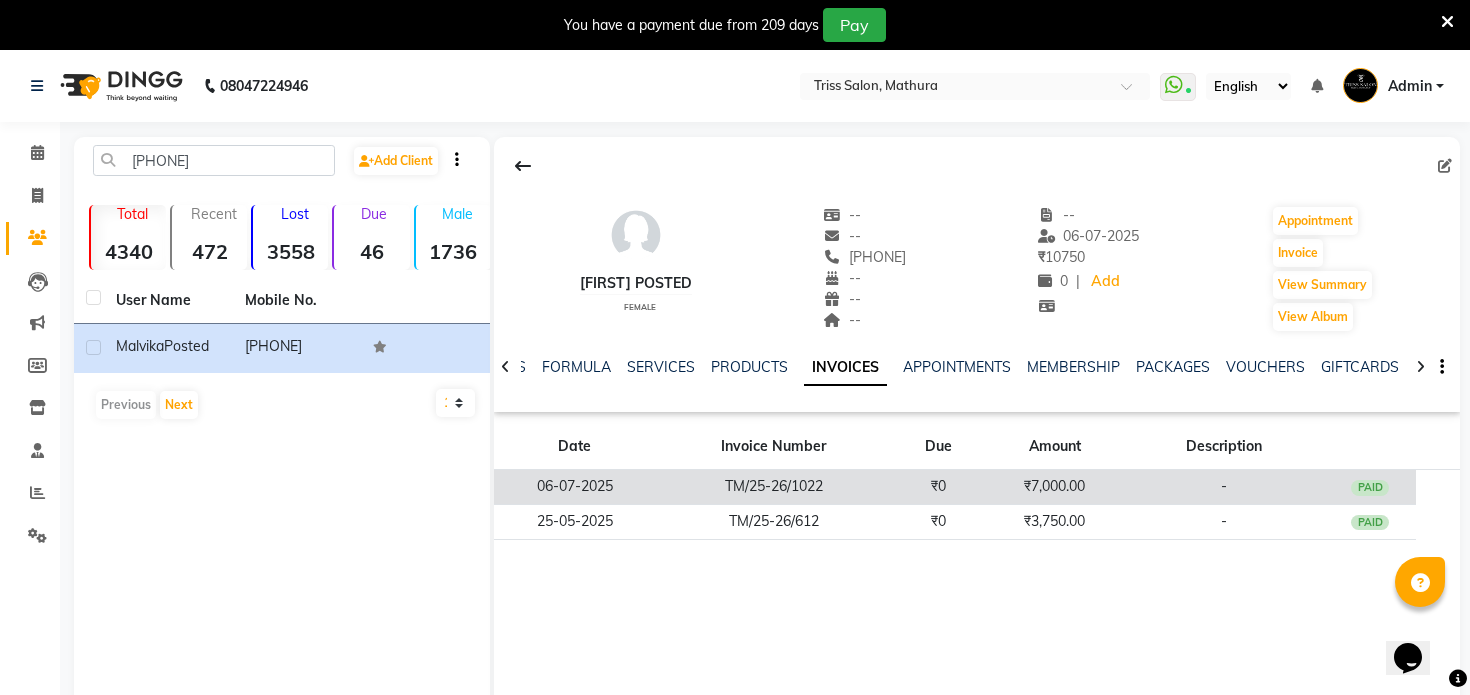 click on "₹0" 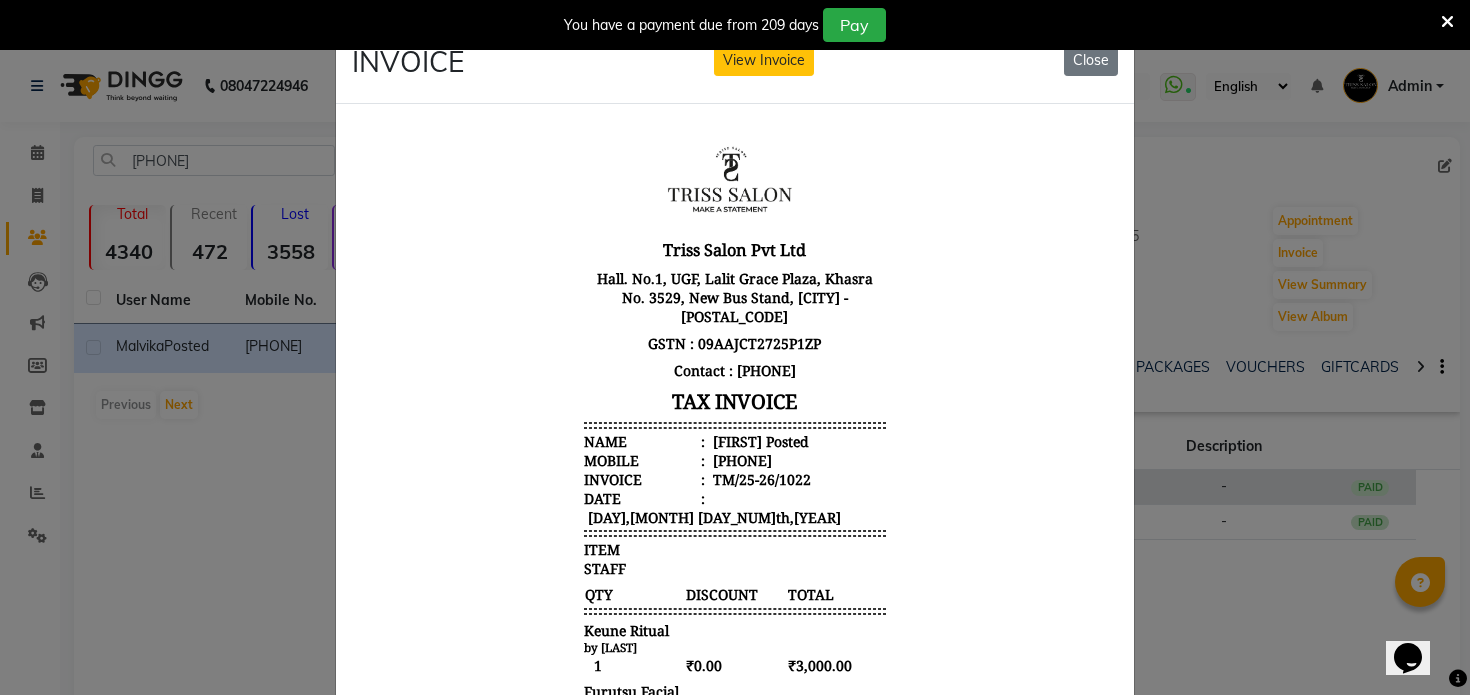 scroll, scrollTop: 16, scrollLeft: 0, axis: vertical 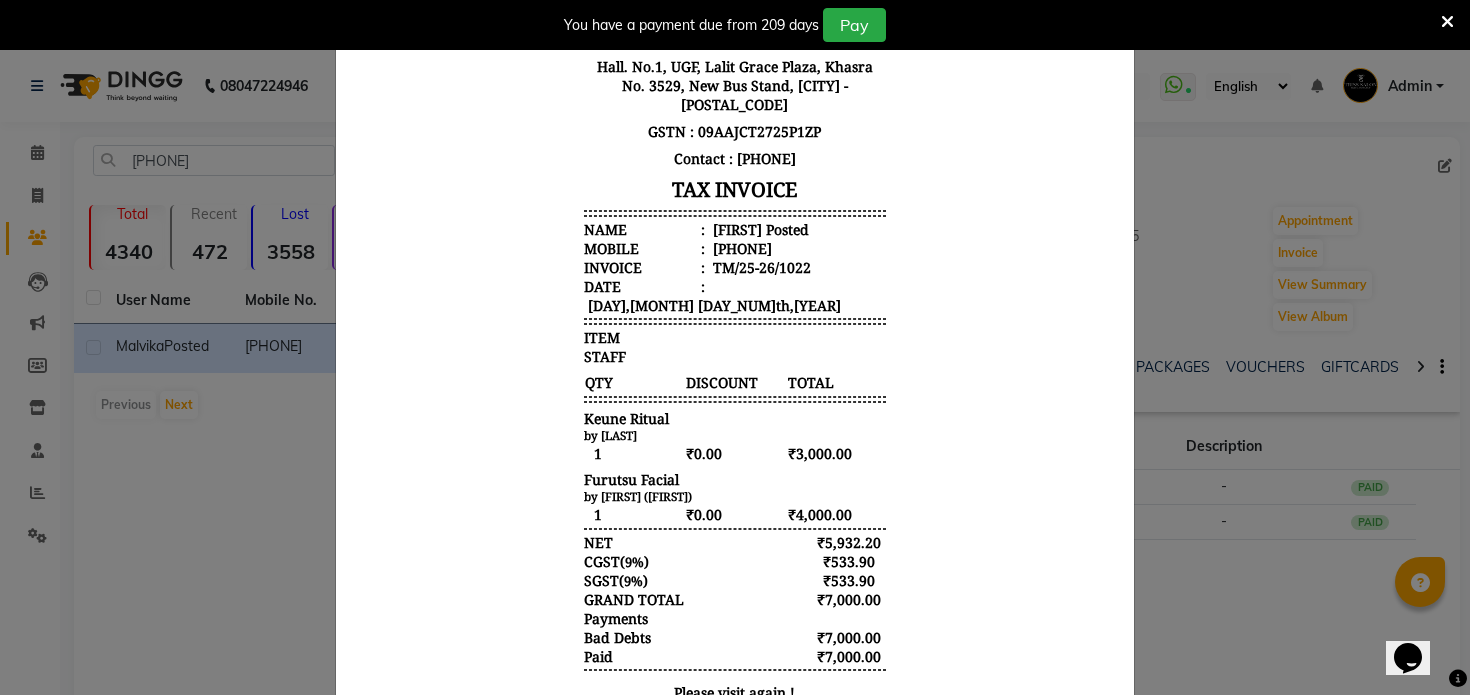 click on "INVOICE View Invoice Close" 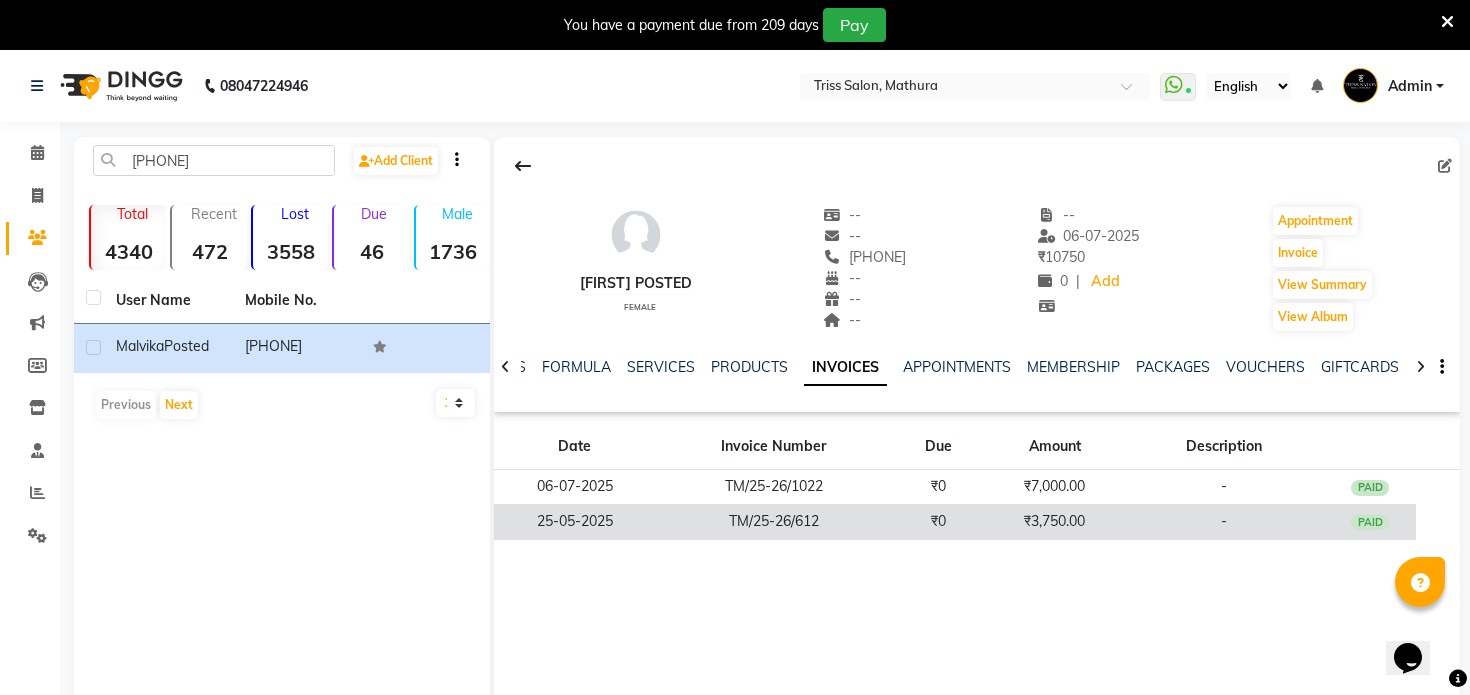 click on "TM/25-26/612" 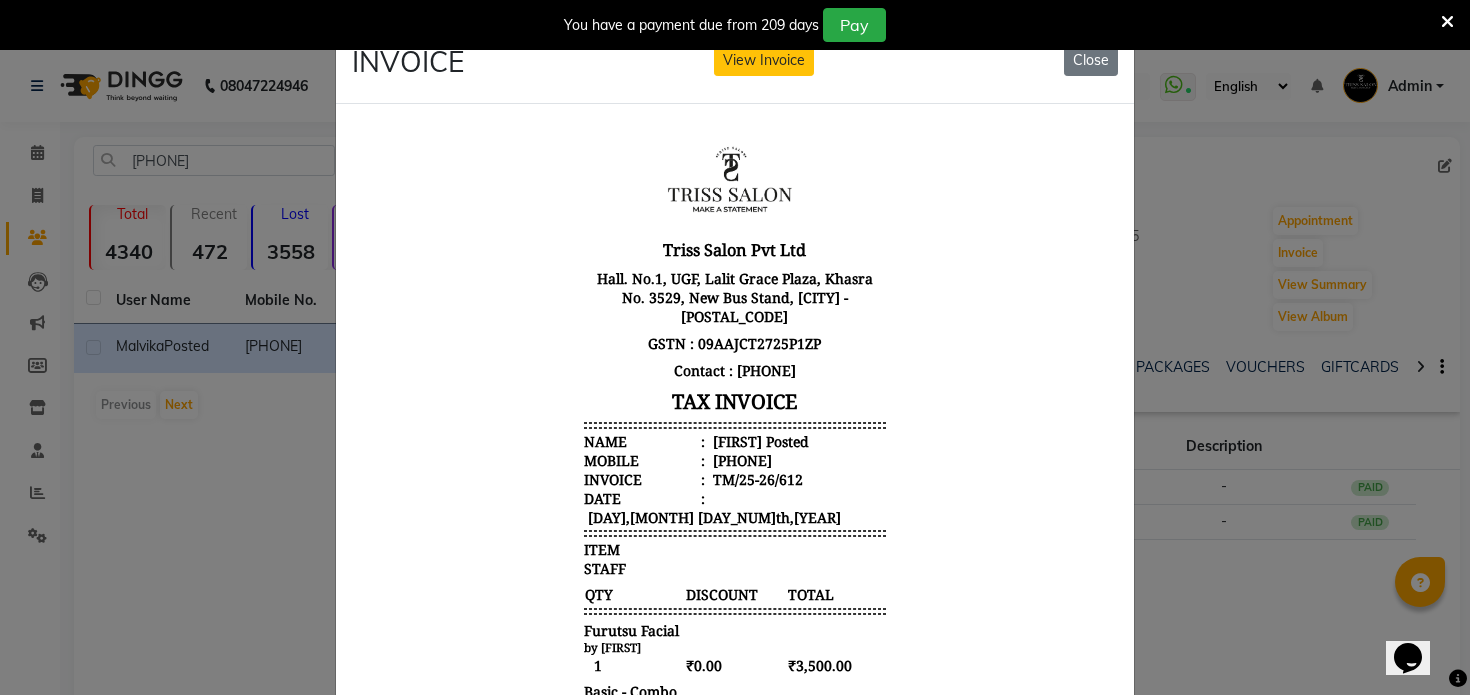 scroll, scrollTop: 16, scrollLeft: 0, axis: vertical 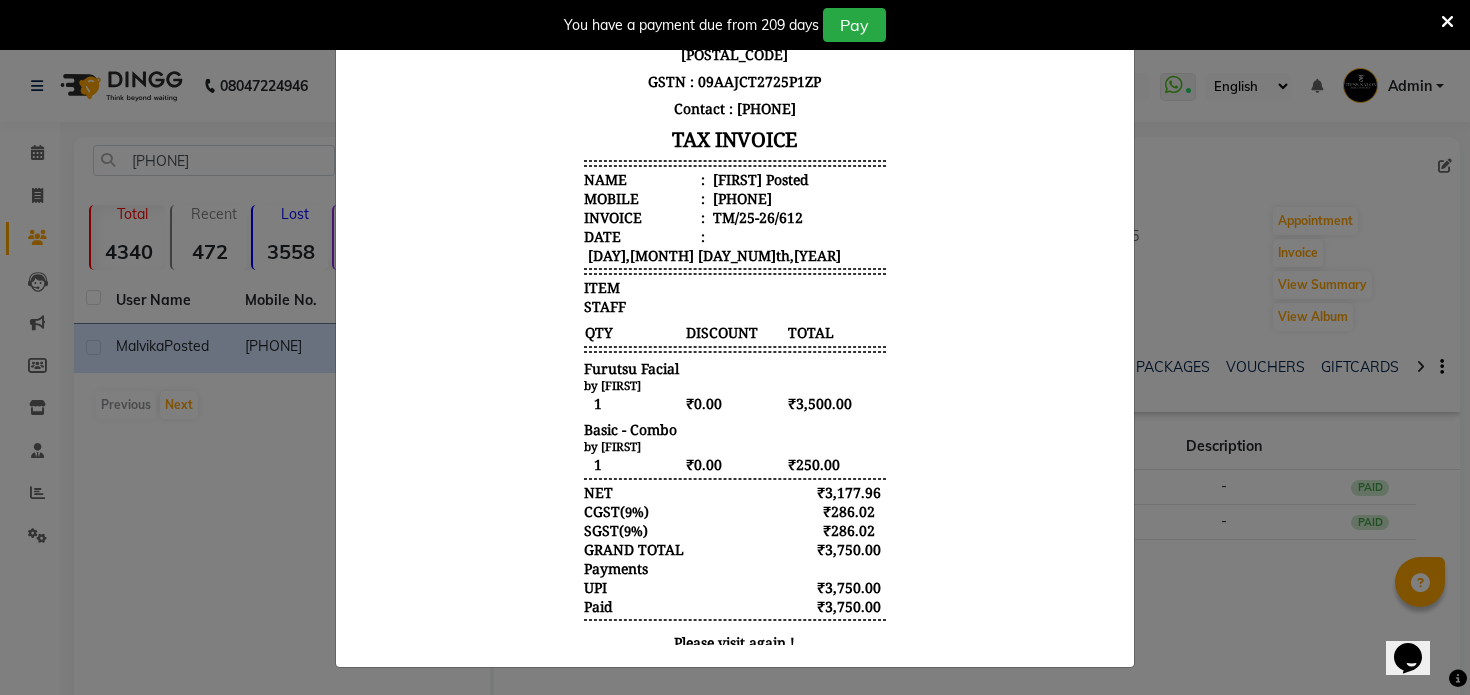 click on "INVOICE View Invoice Close" 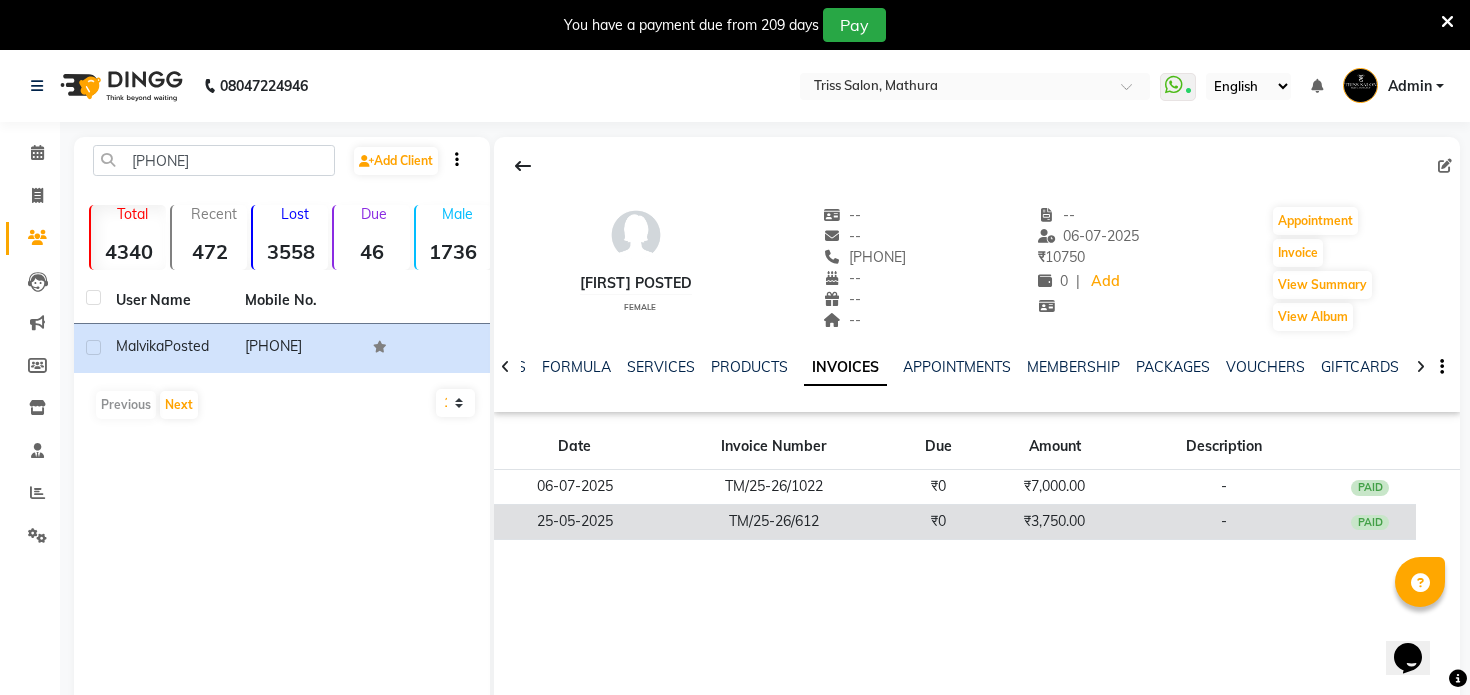 click on "TM/25-26/612" 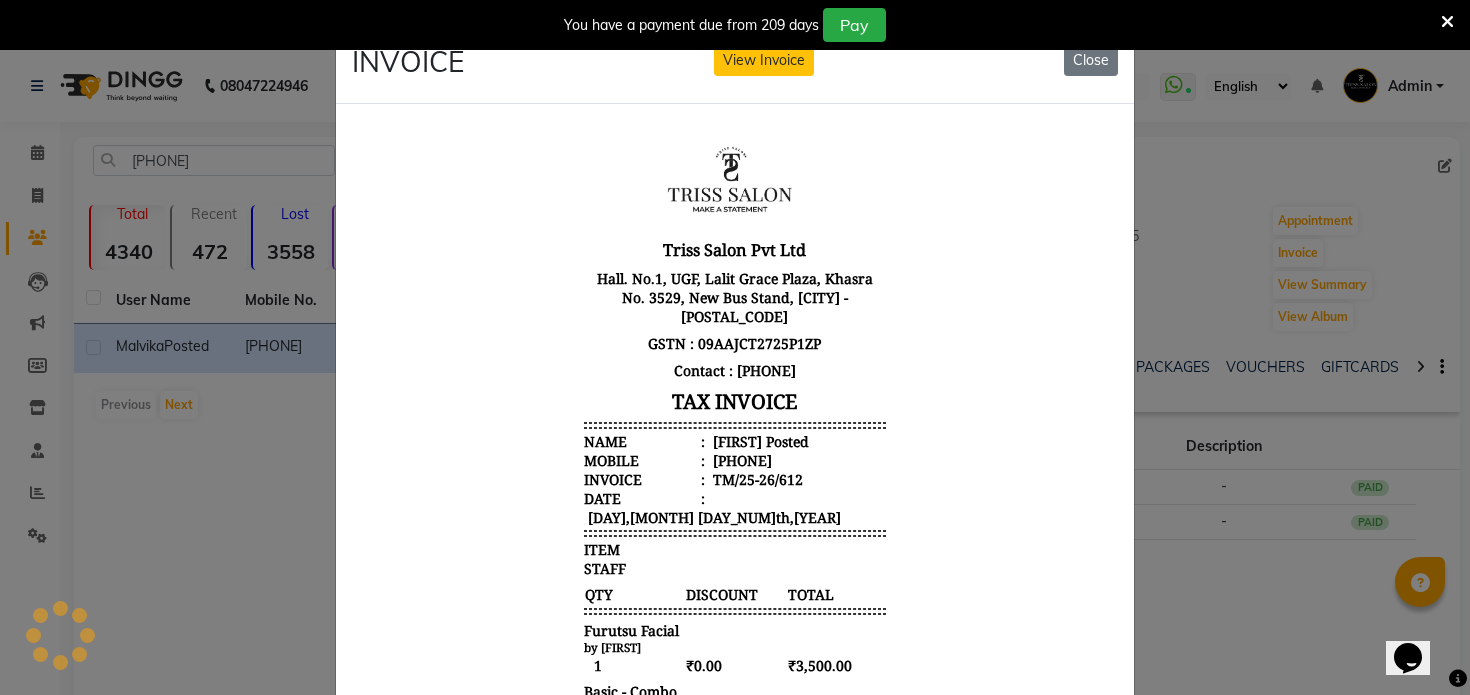 scroll, scrollTop: 0, scrollLeft: 0, axis: both 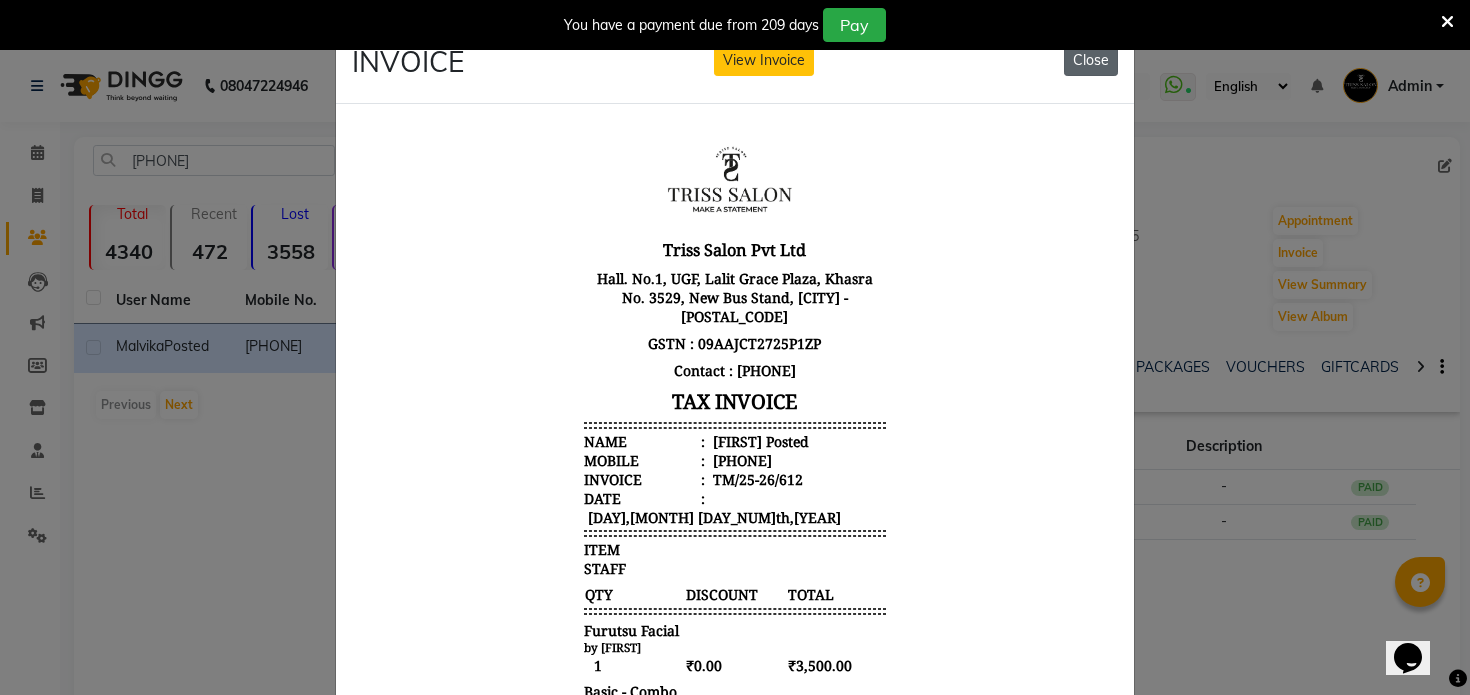 click on "Close" 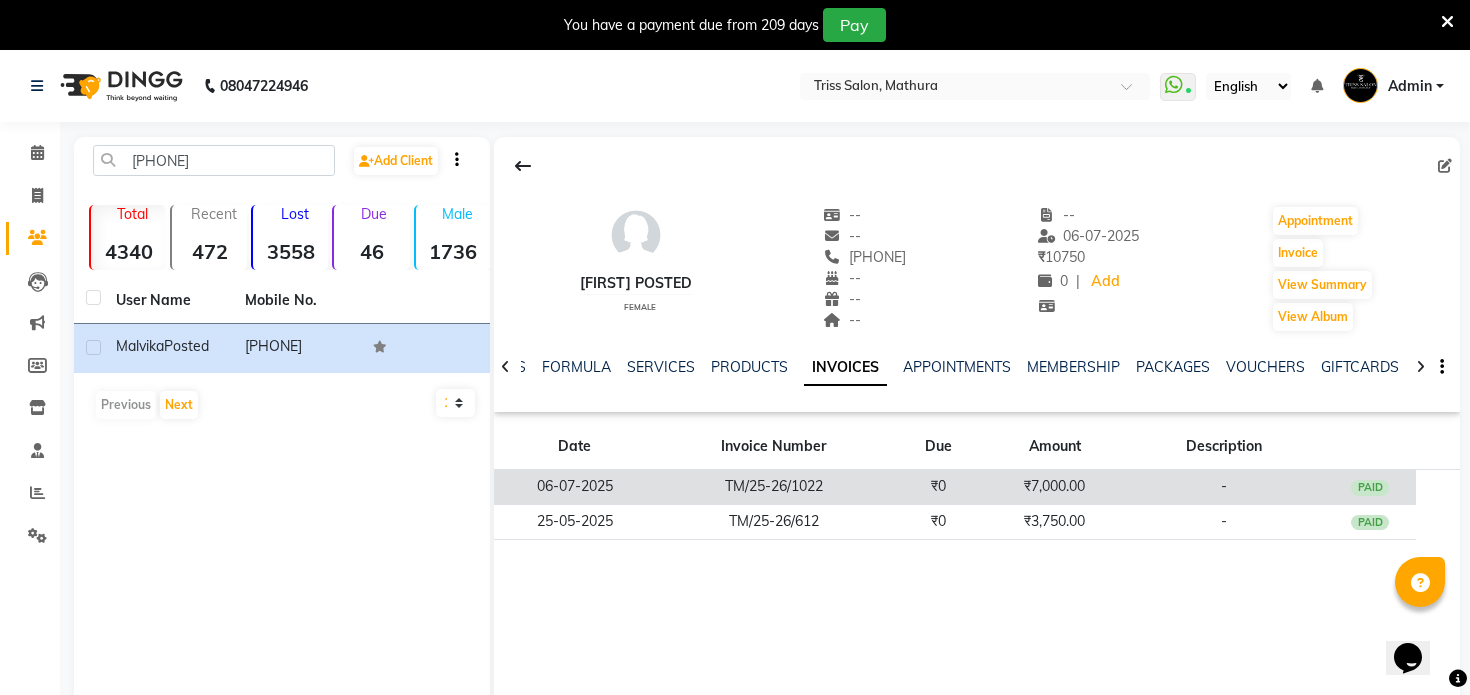 click on "₹0" 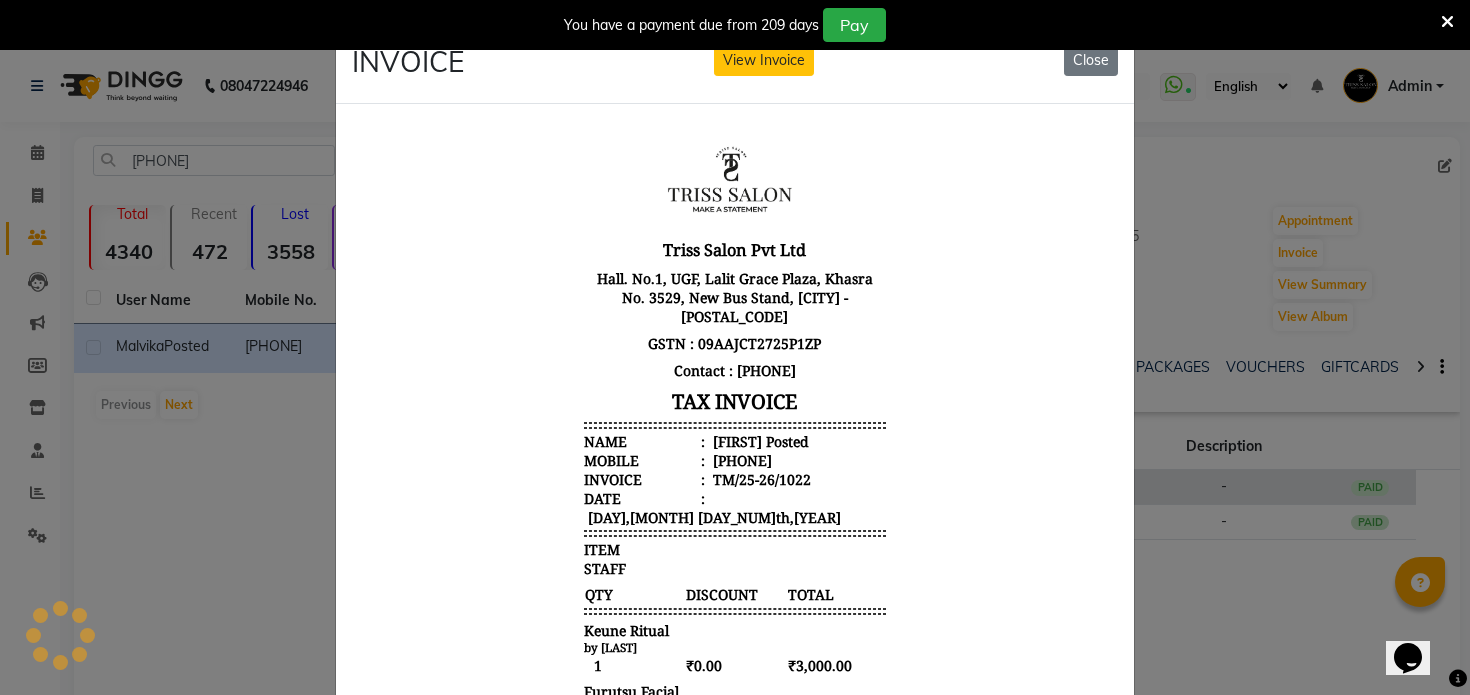 scroll, scrollTop: 0, scrollLeft: 0, axis: both 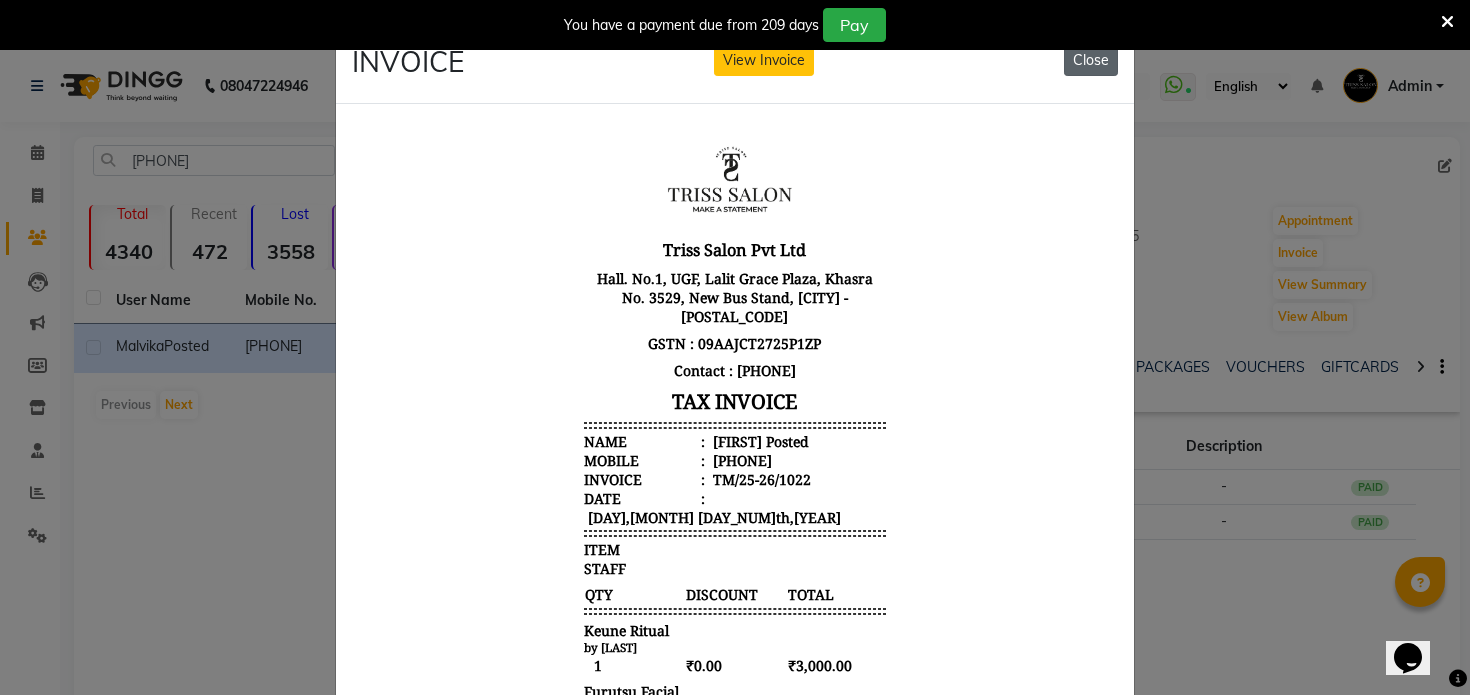 click on "Close" 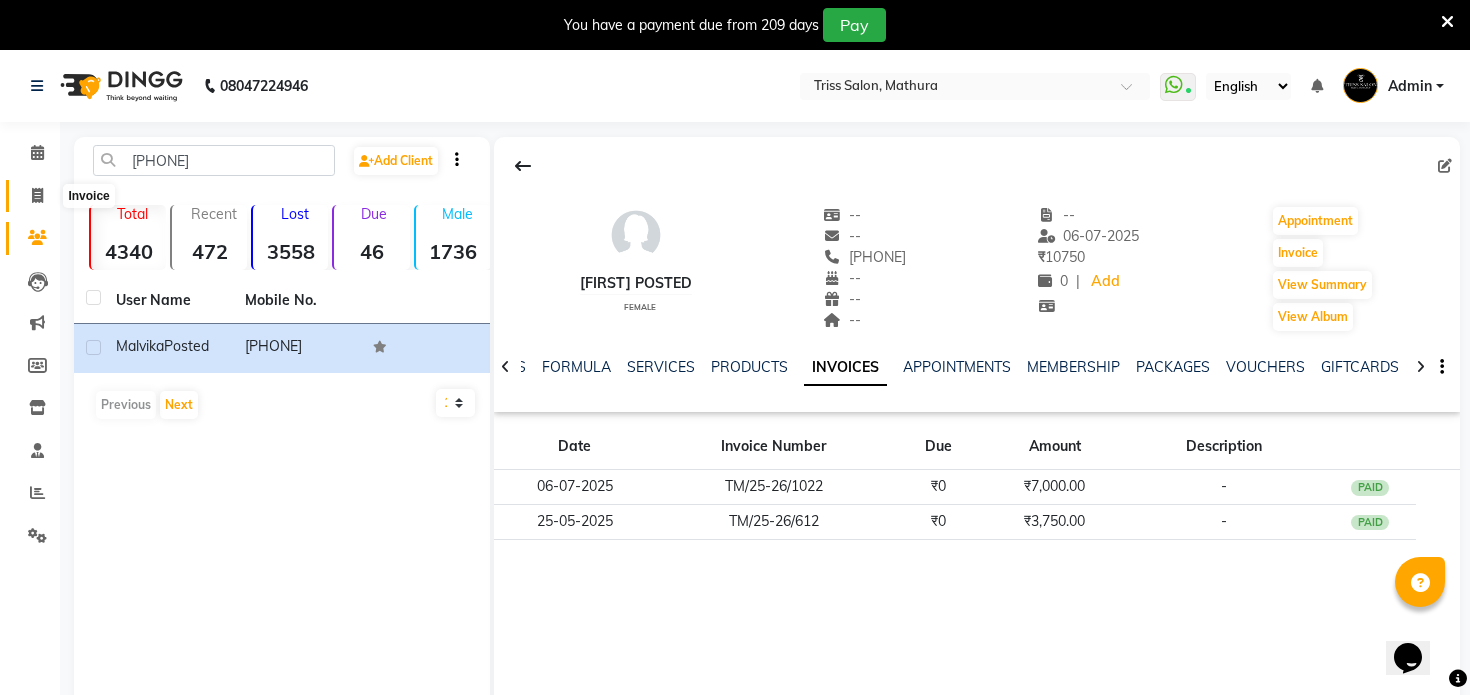 click 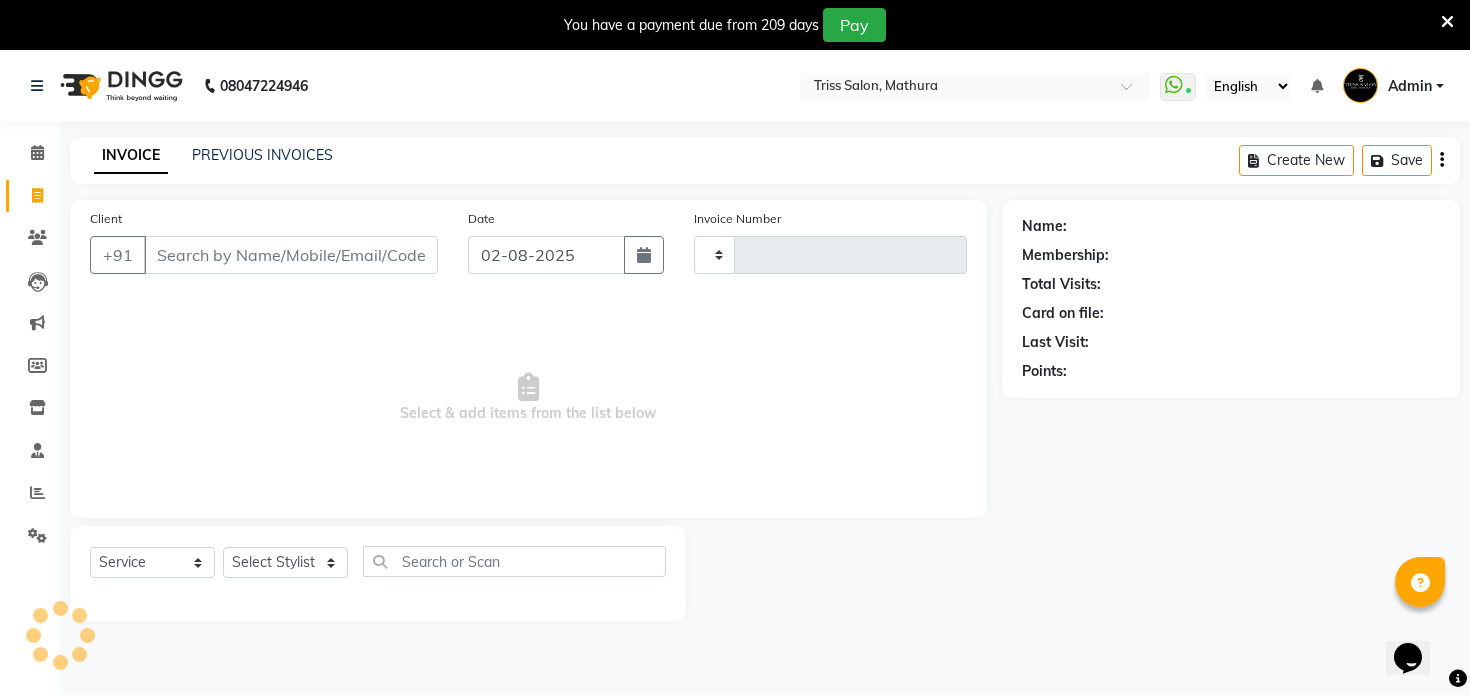 scroll, scrollTop: 50, scrollLeft: 0, axis: vertical 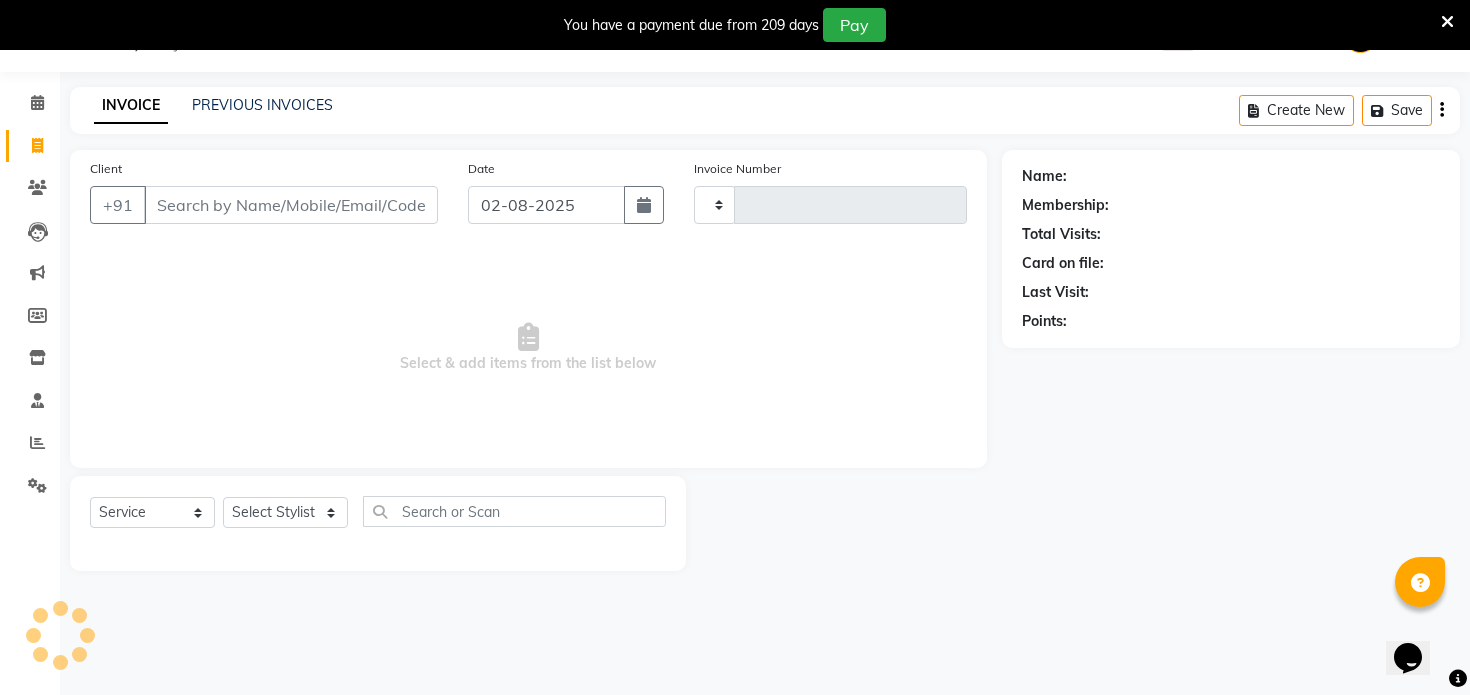 type on "1262" 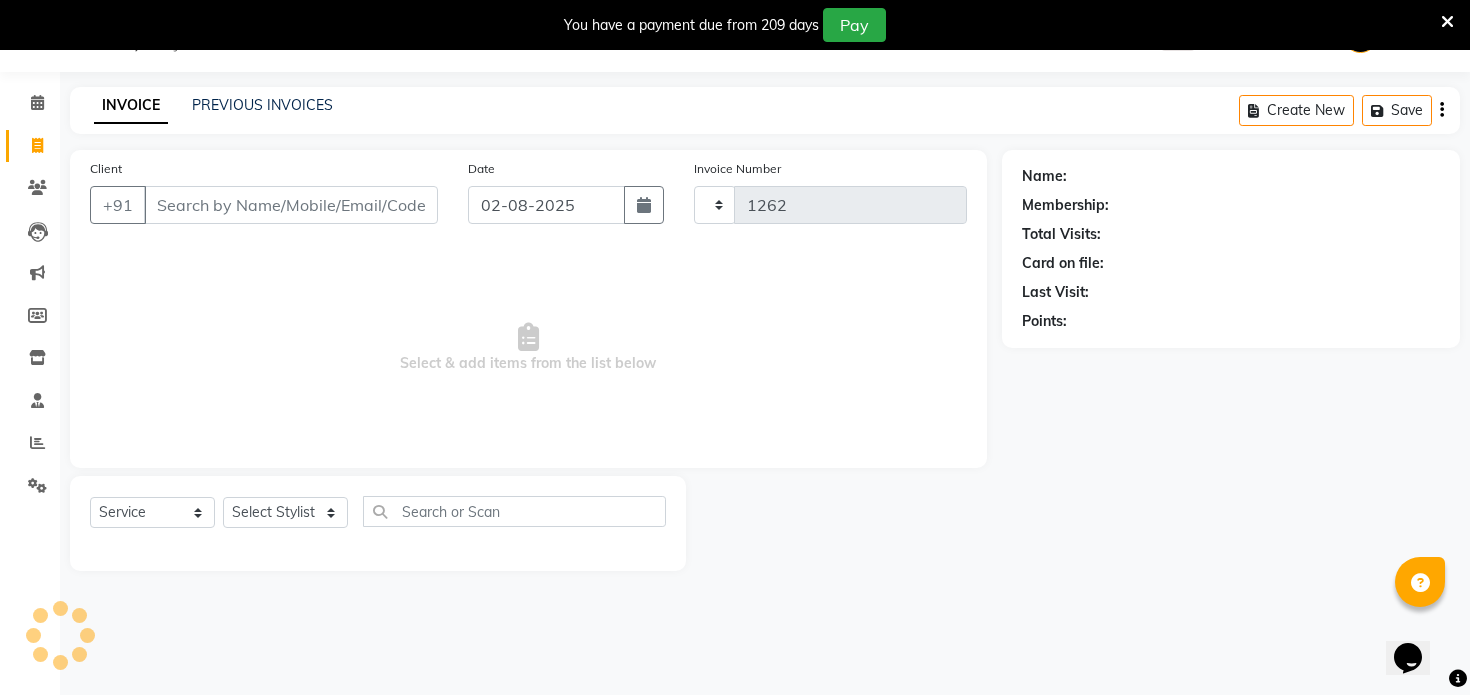 select on "4304" 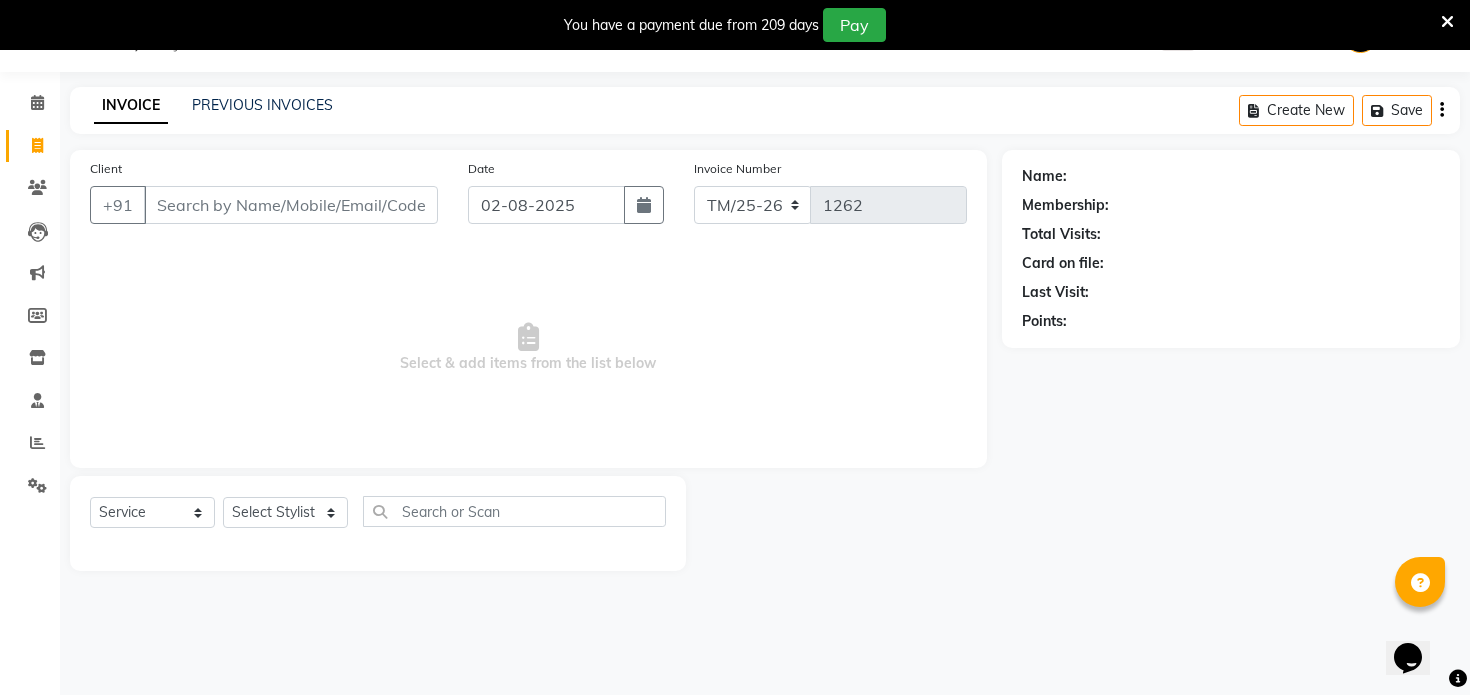 click on "PREVIOUS INVOICES" 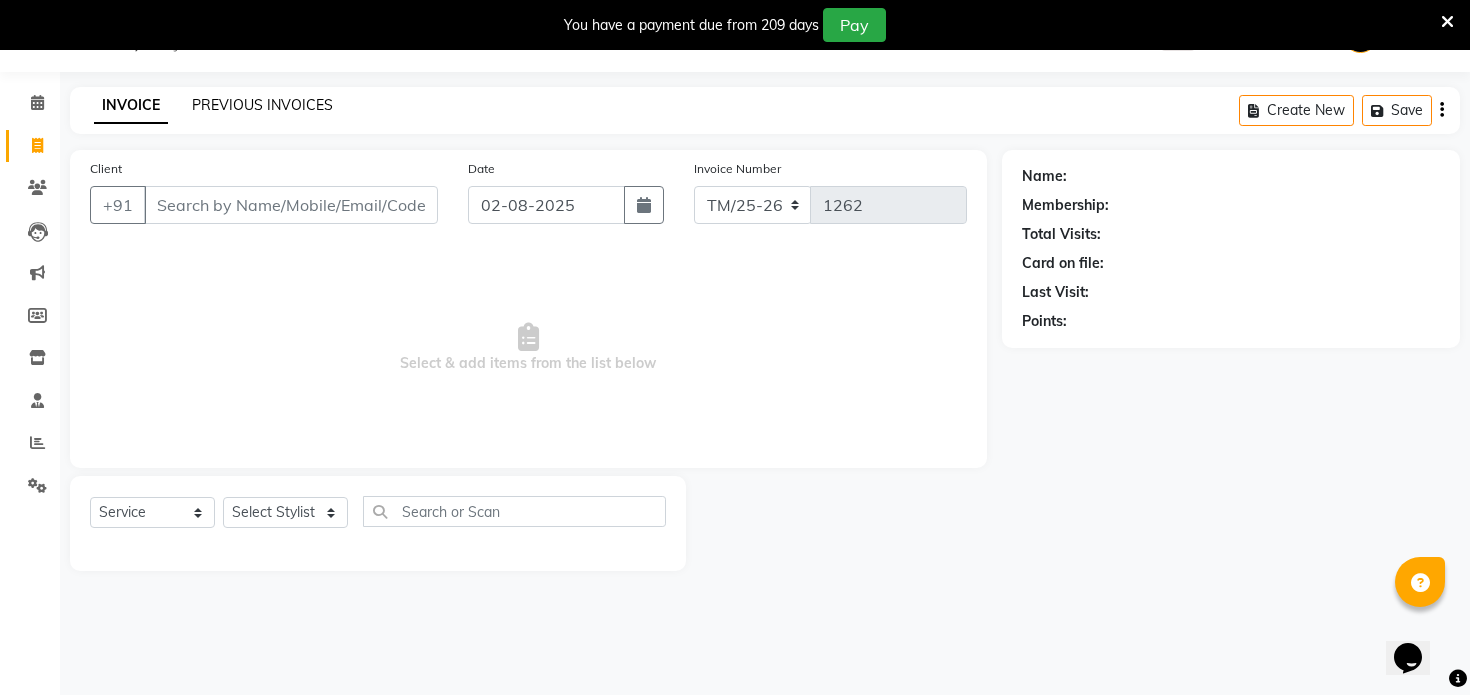 click on "PREVIOUS INVOICES" 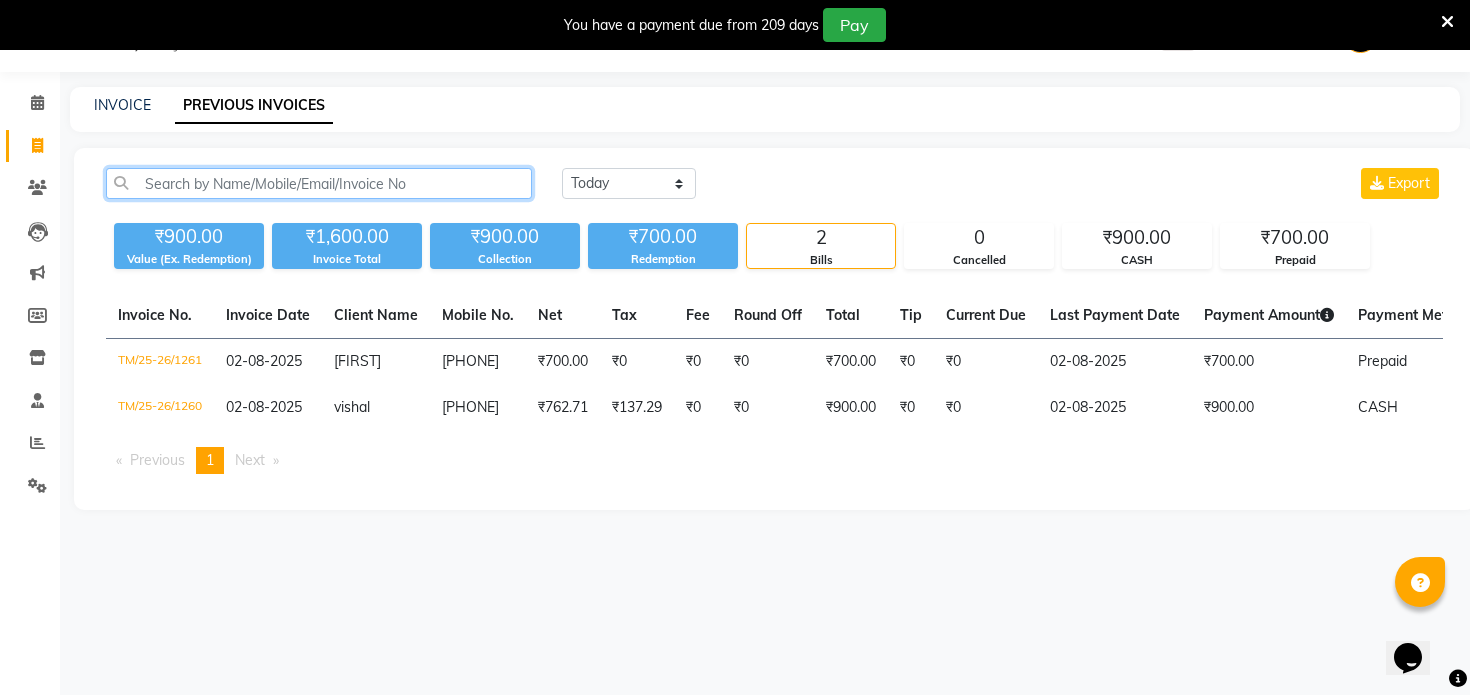 click 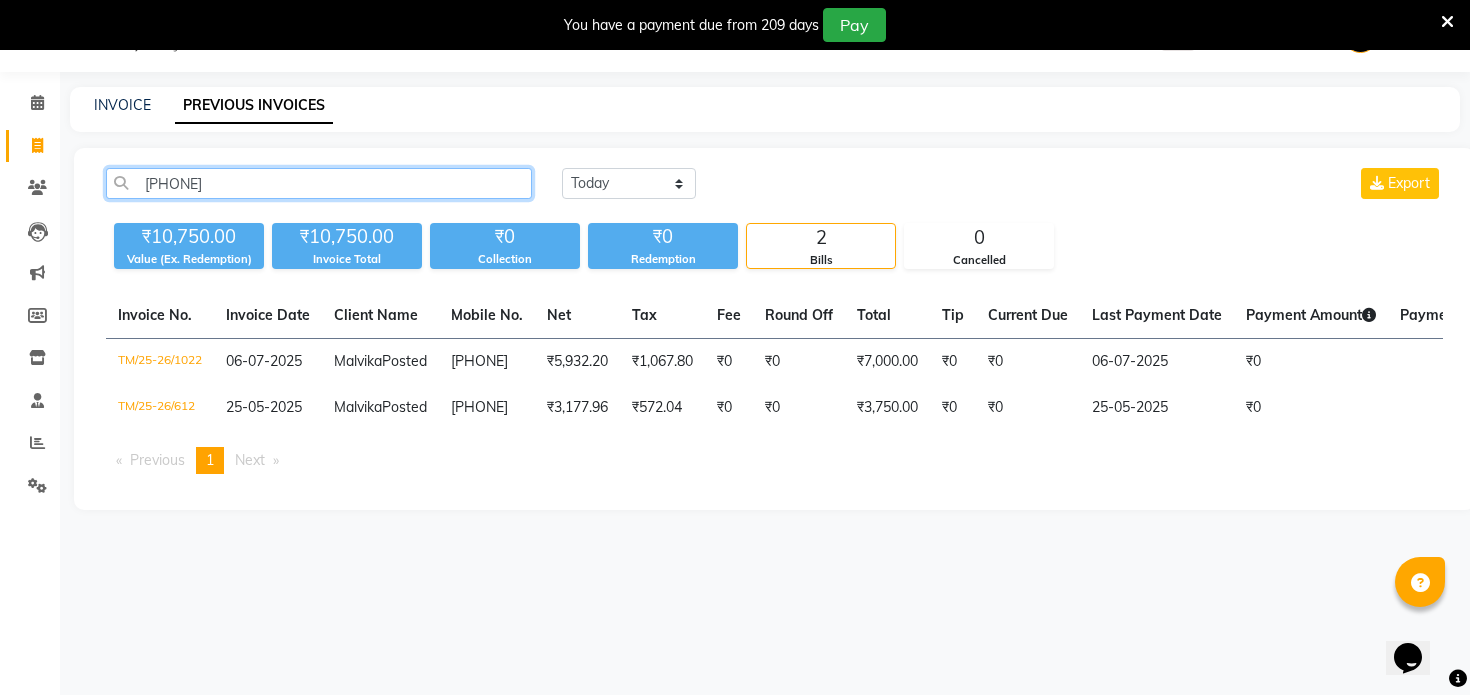 type on "9816369900" 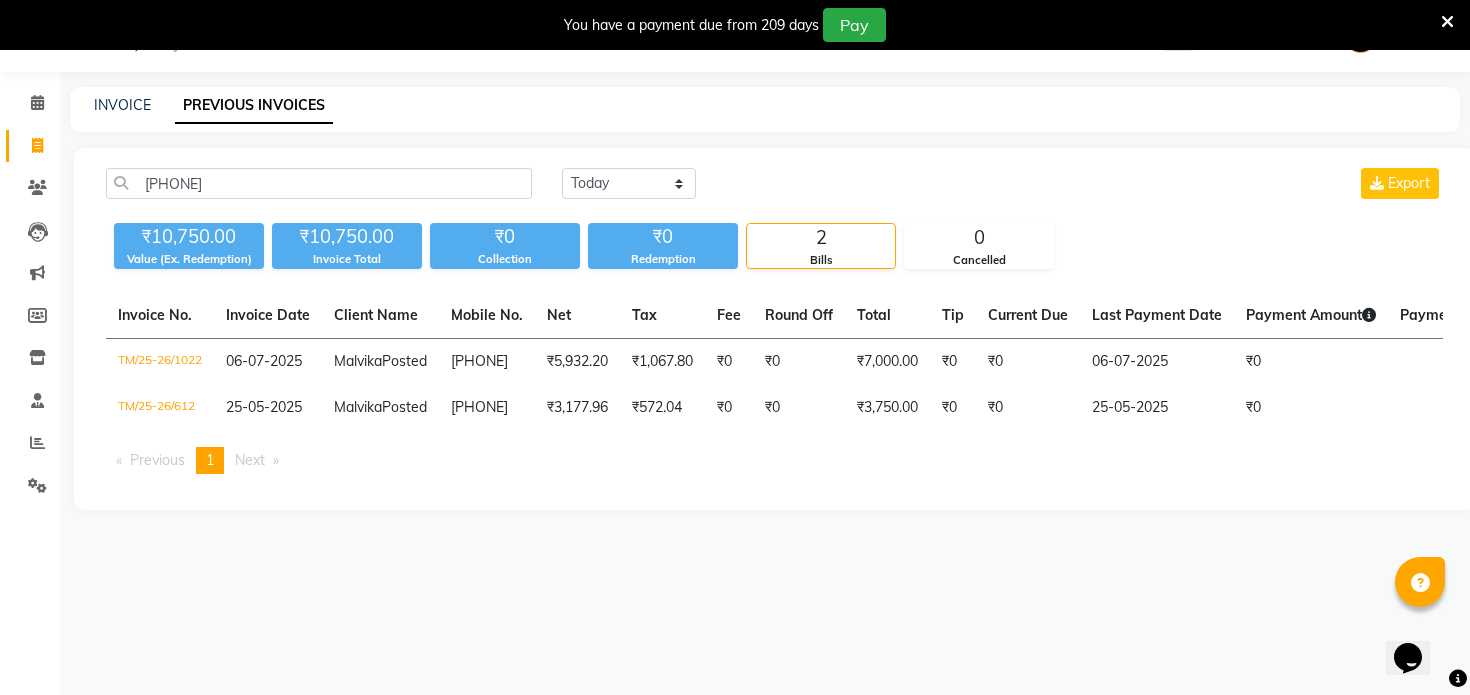 click on "9816369900" 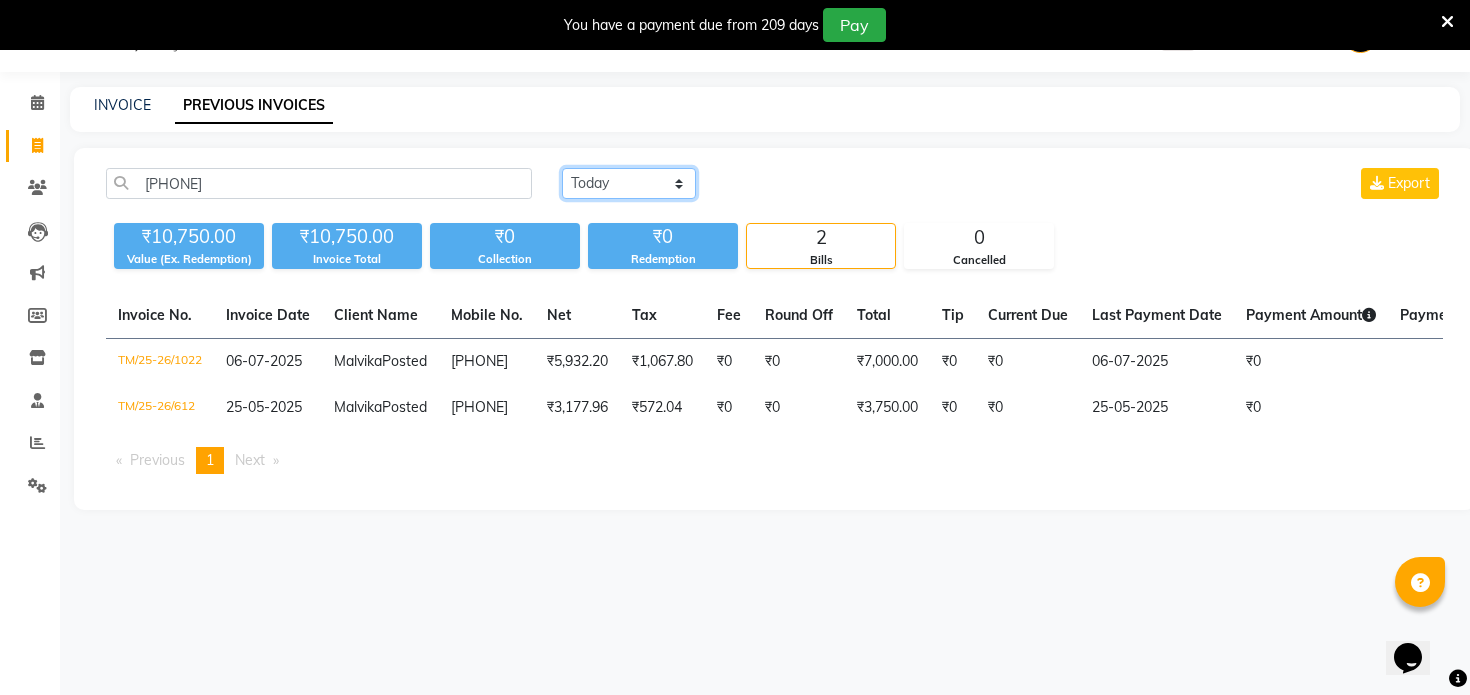 click on "Today Yesterday Custom Range" 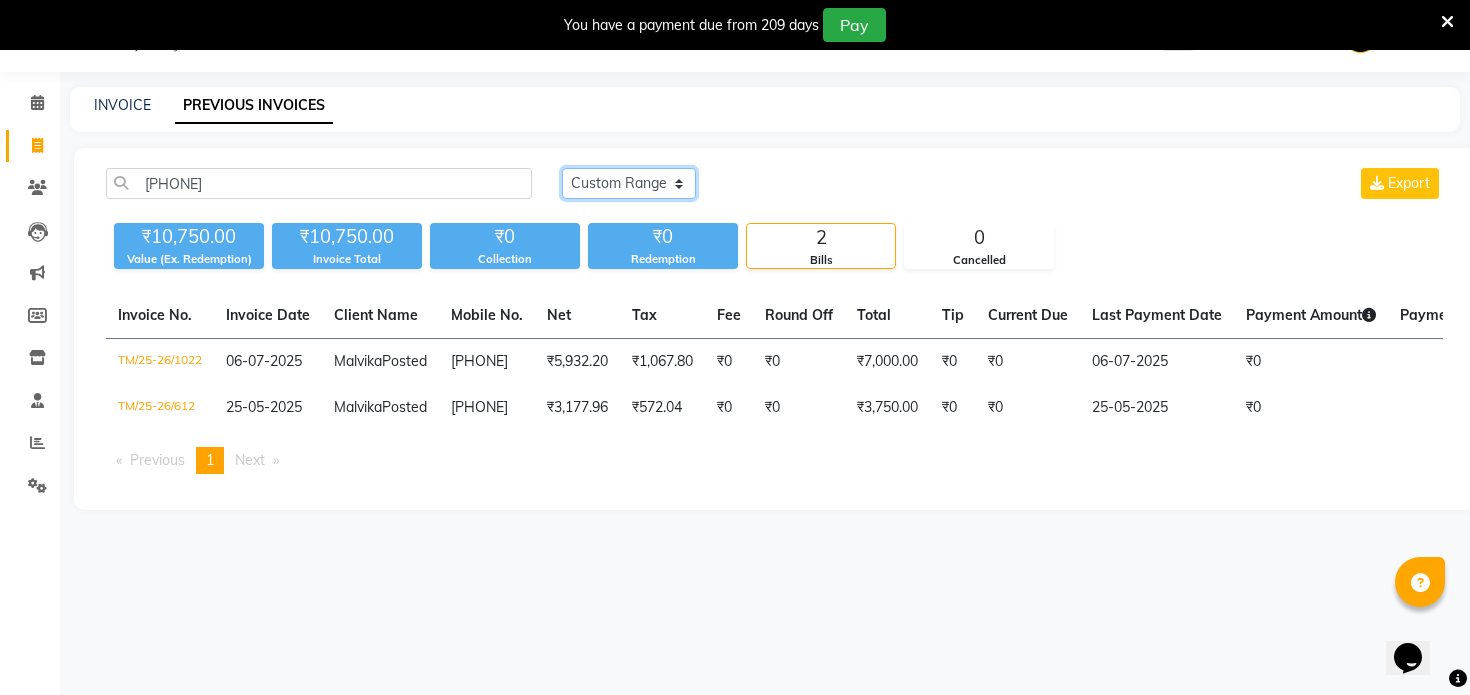 type 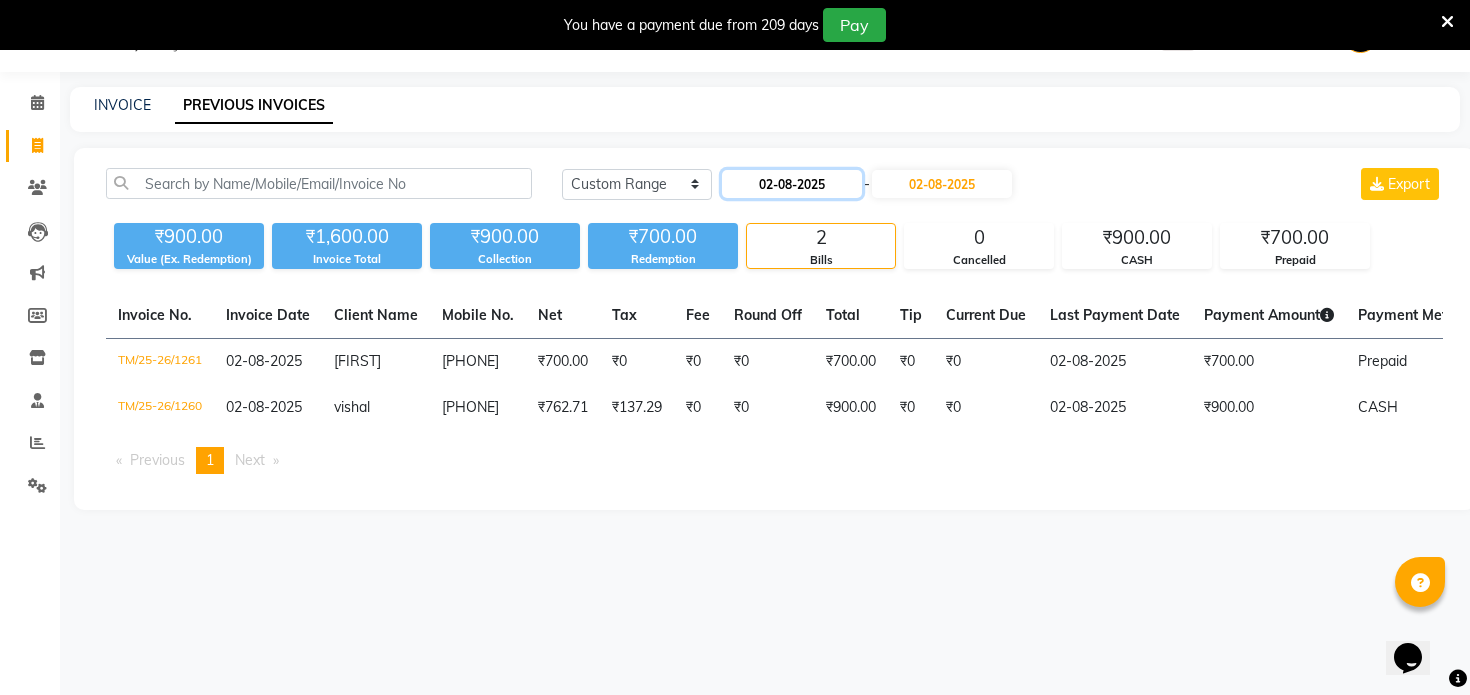 click on "02-08-2025" 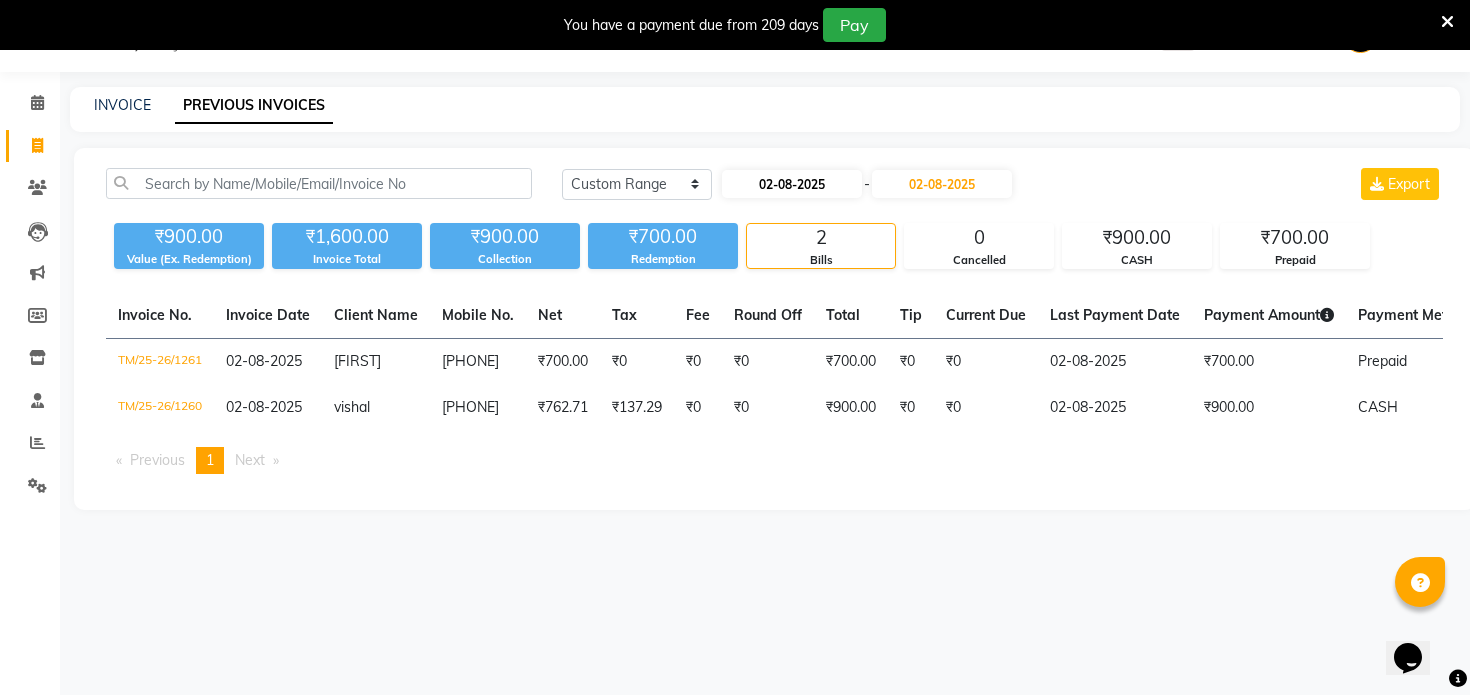 select on "8" 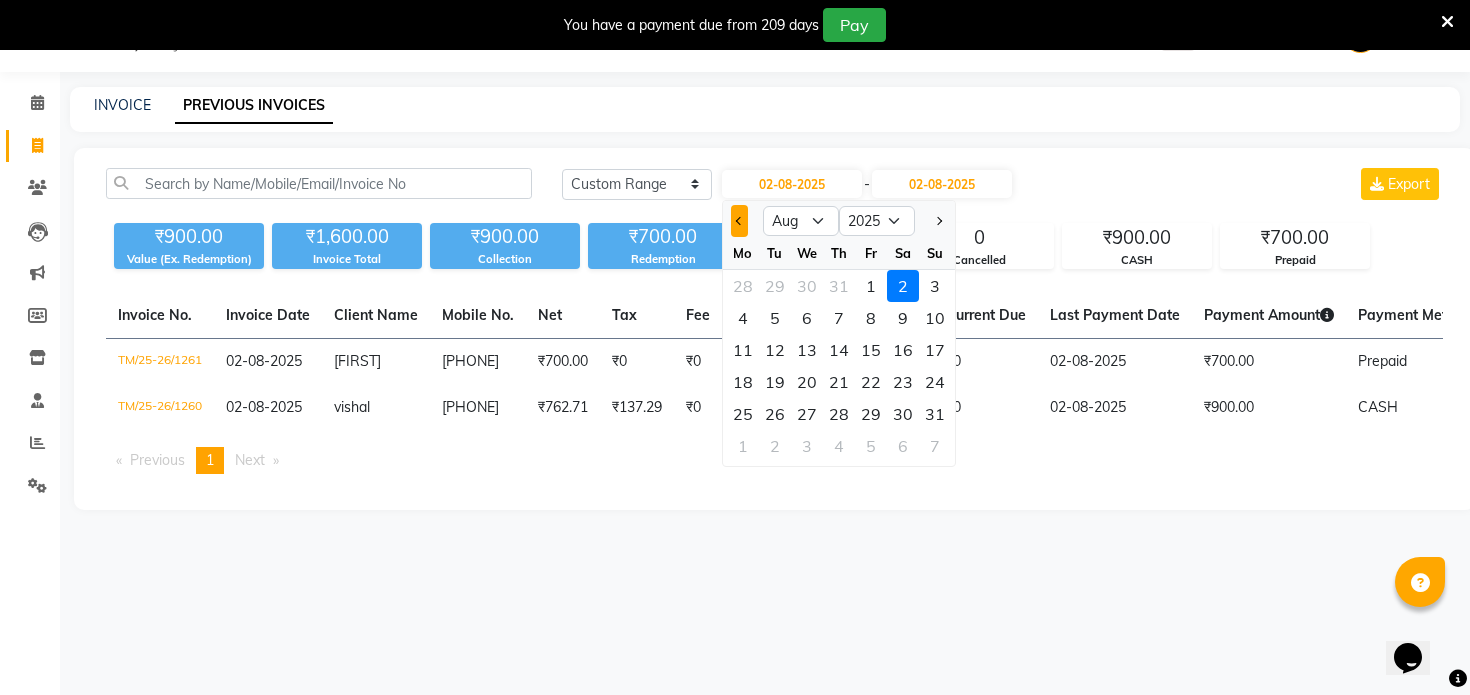 click 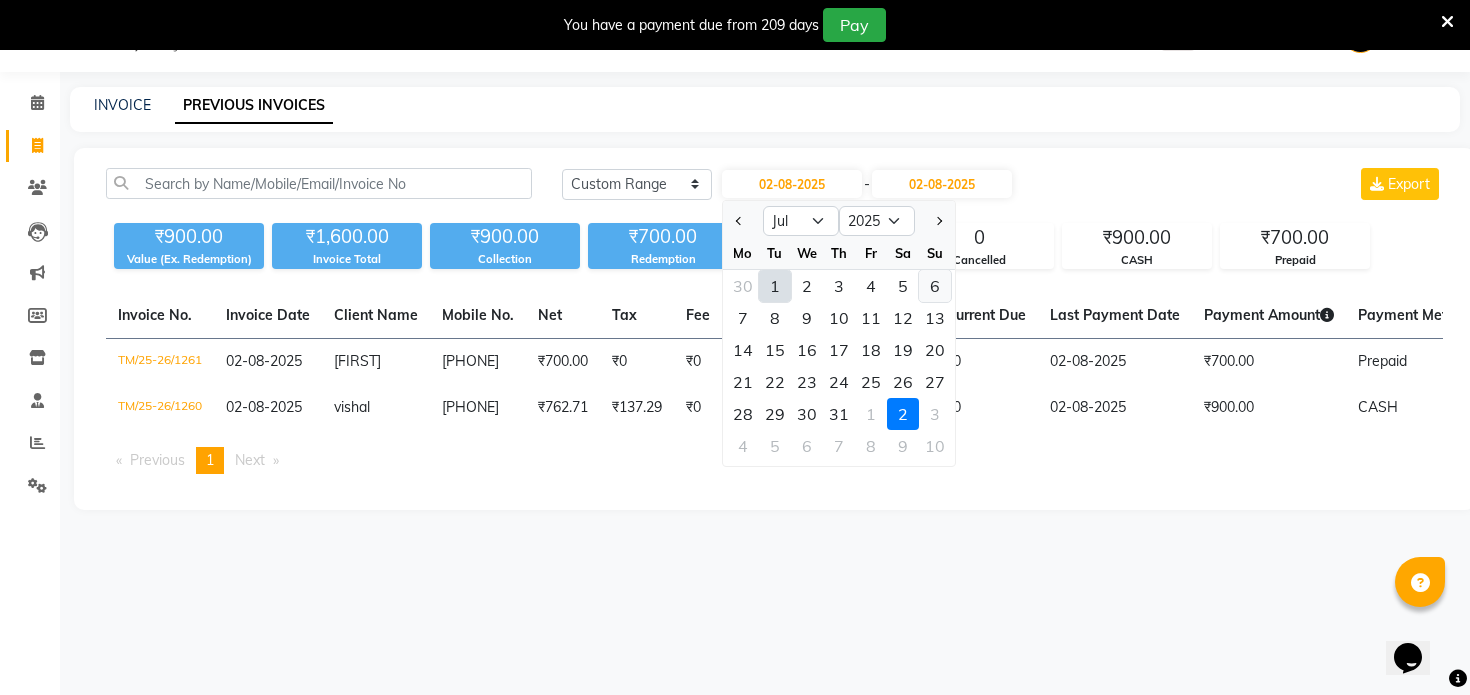 click on "6" 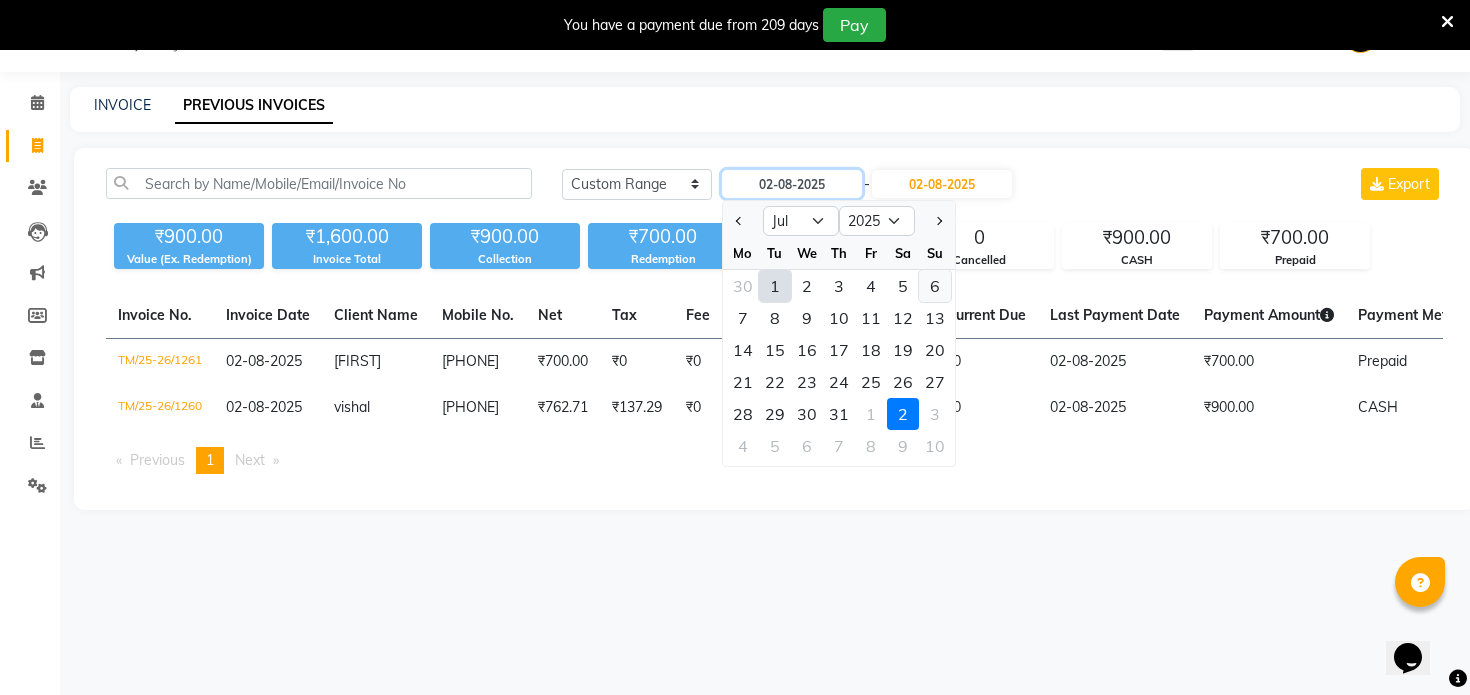 type on "06-07-2025" 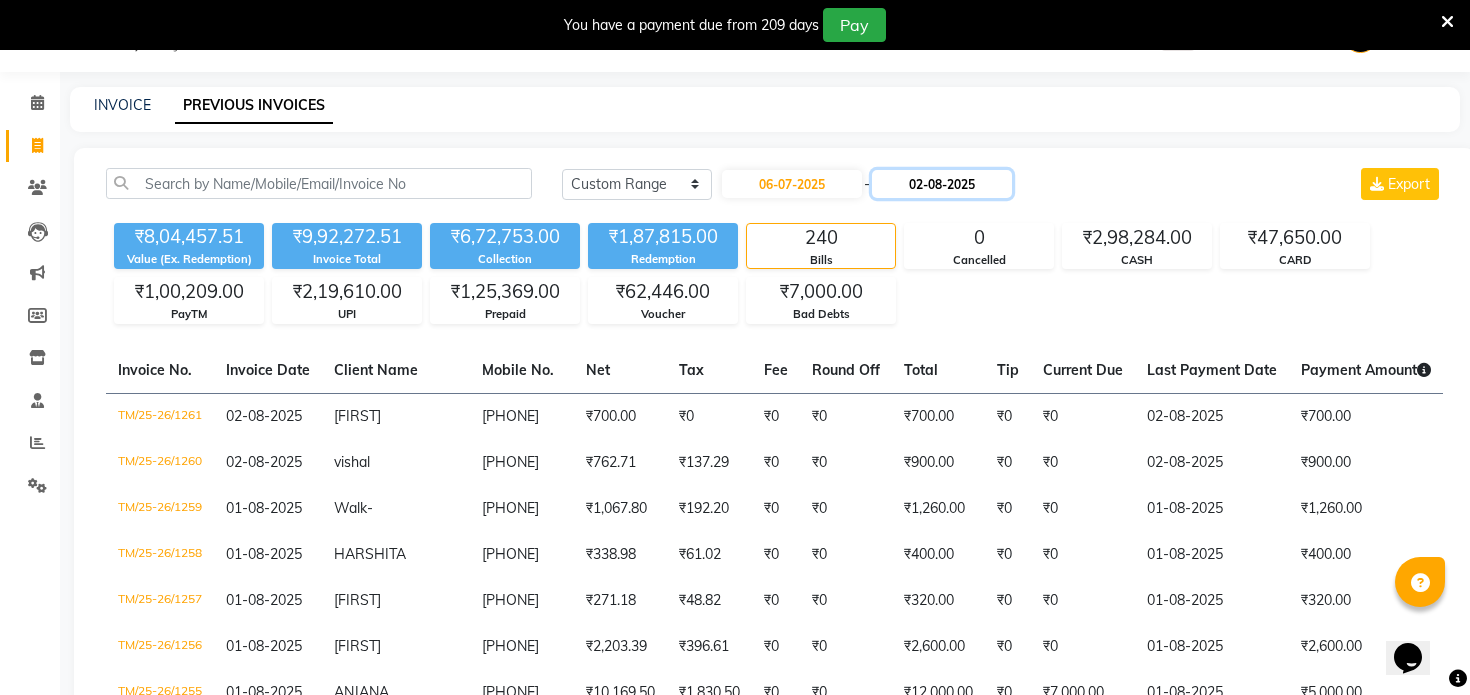 click on "02-08-2025" 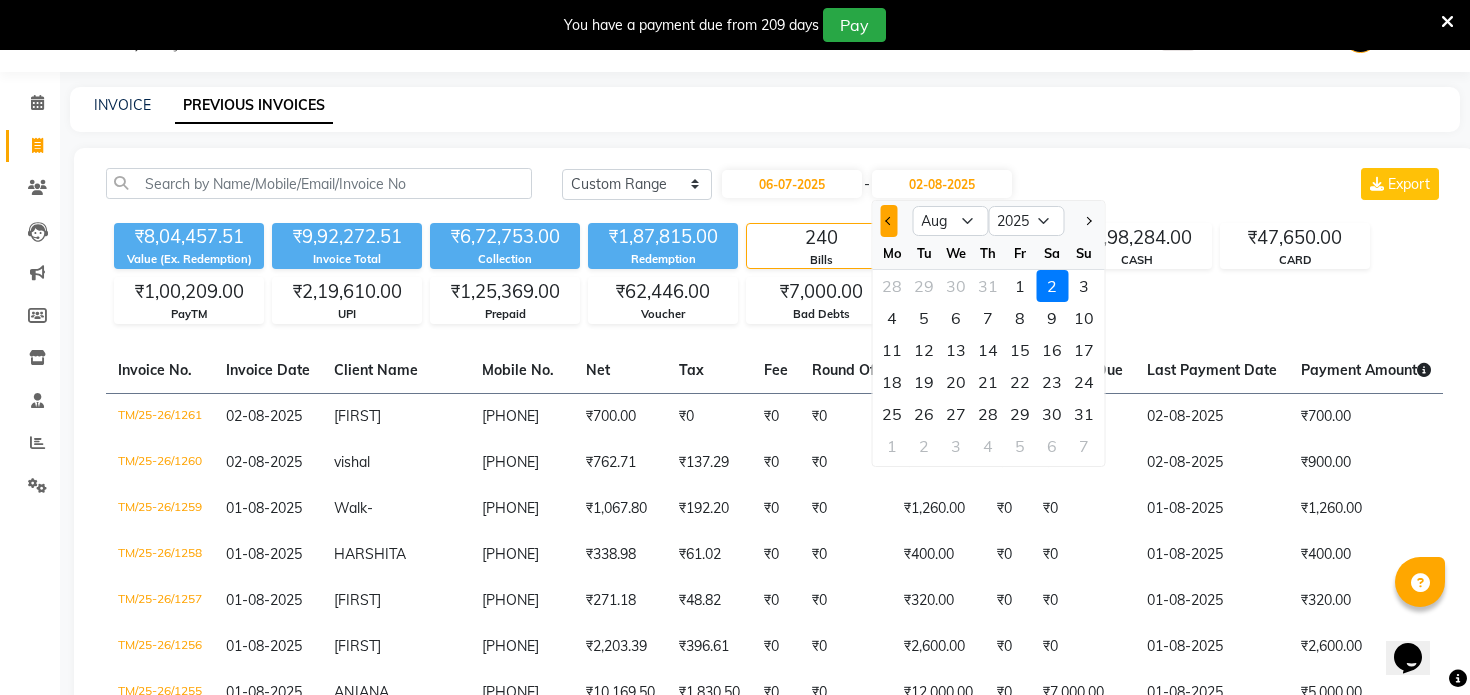 click 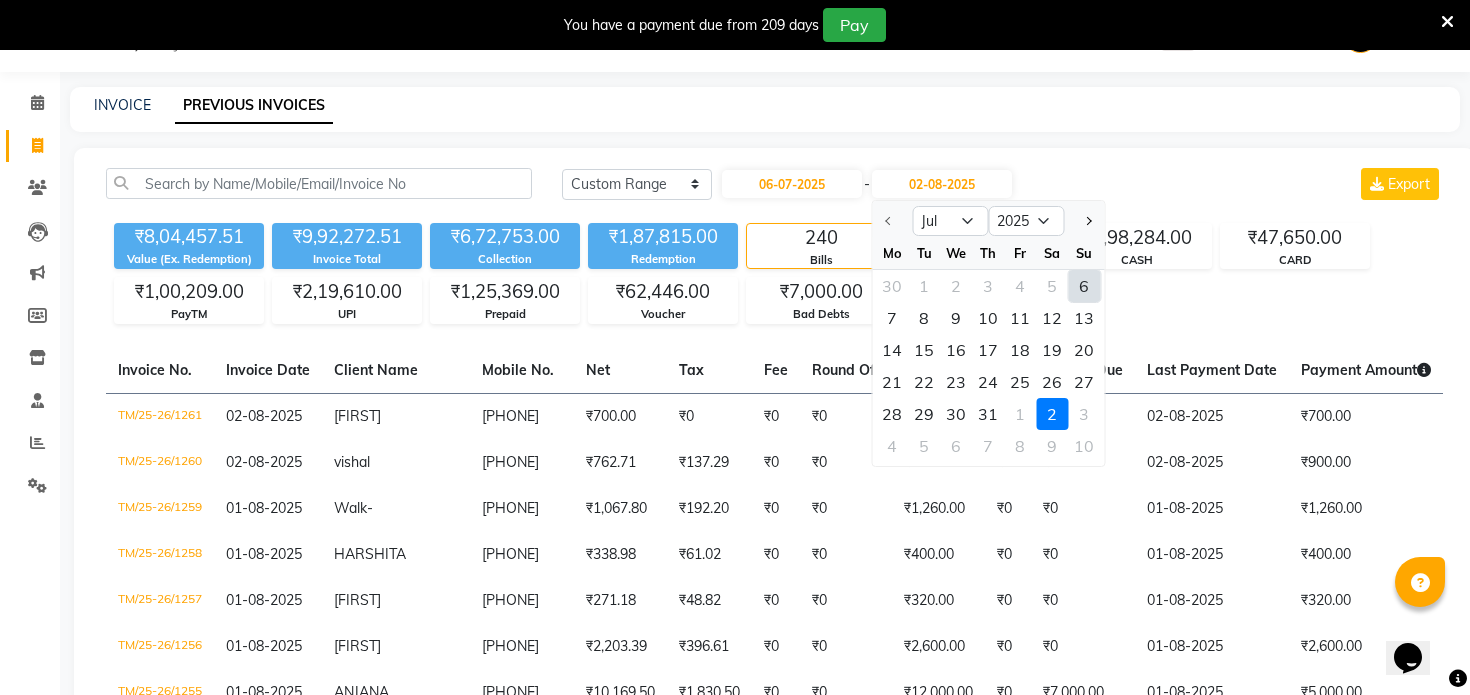 click on "6" 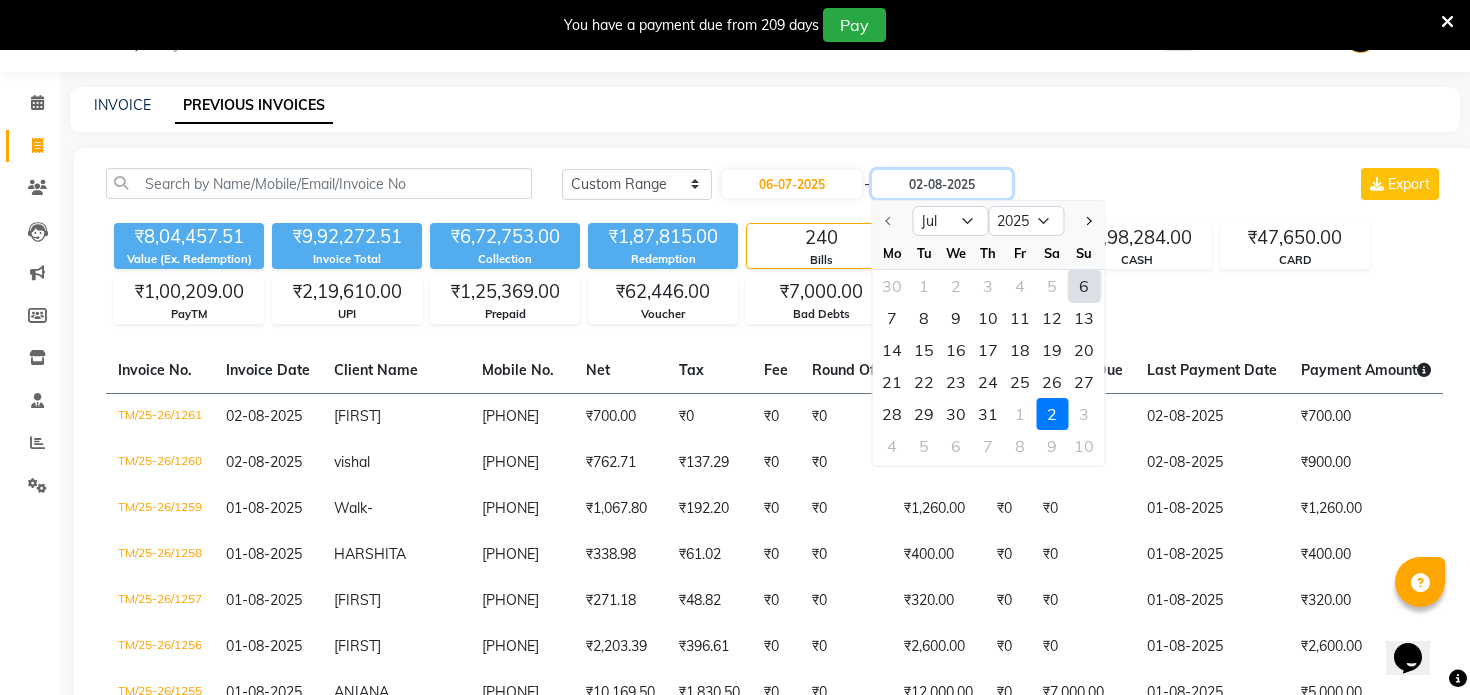 type on "06-07-2025" 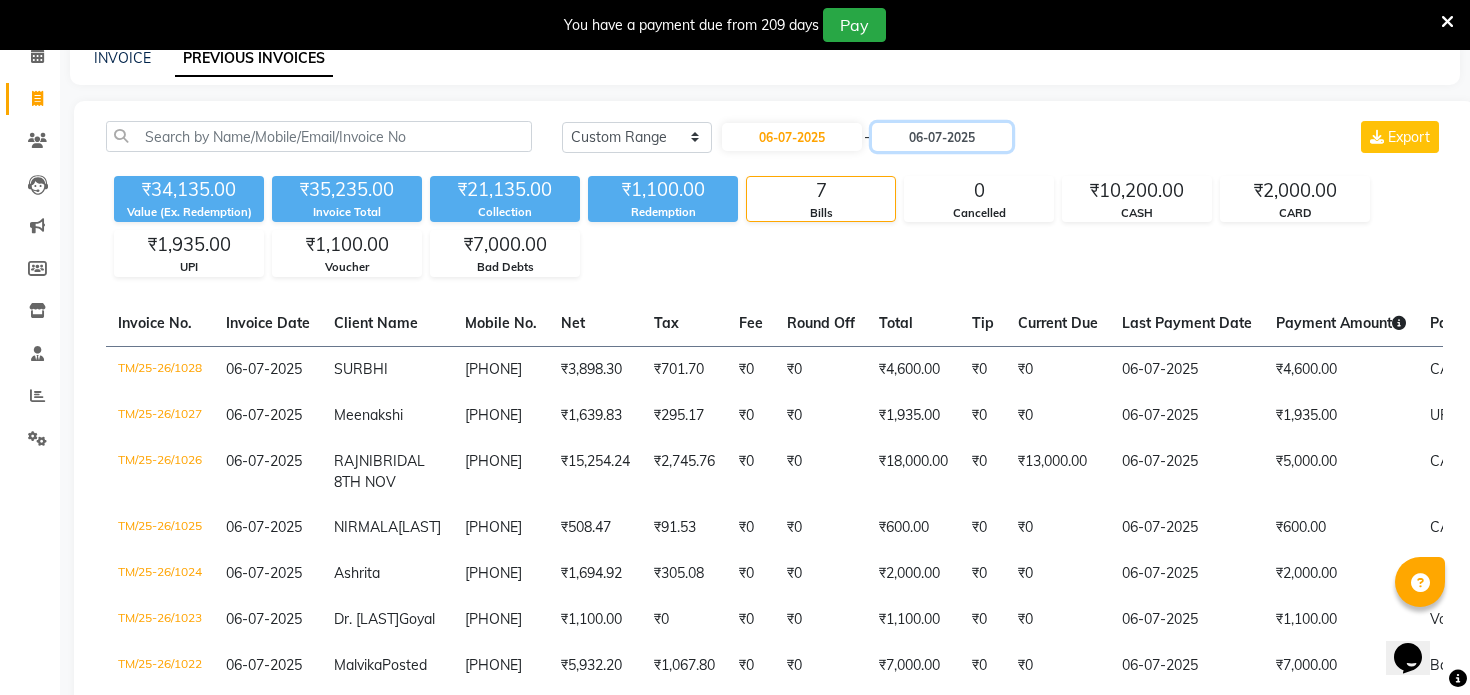 scroll, scrollTop: 103, scrollLeft: 0, axis: vertical 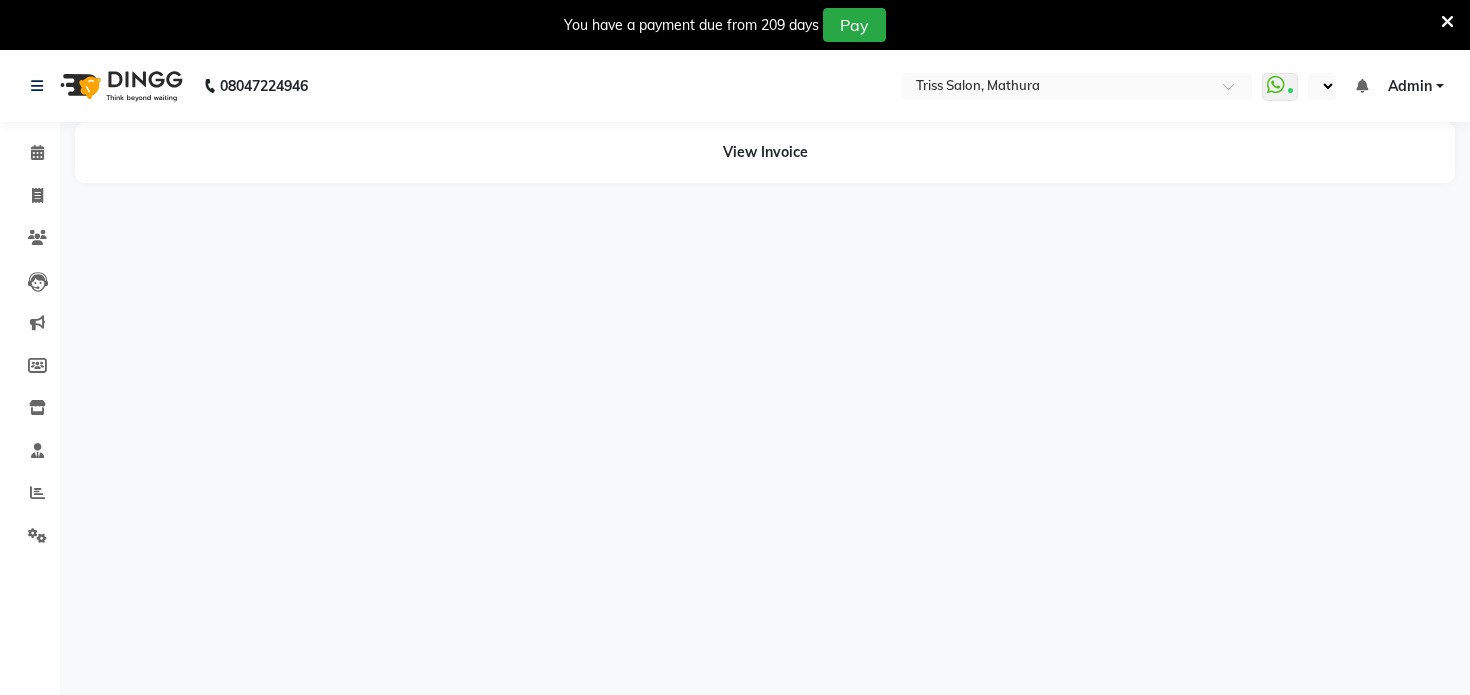 select on "en" 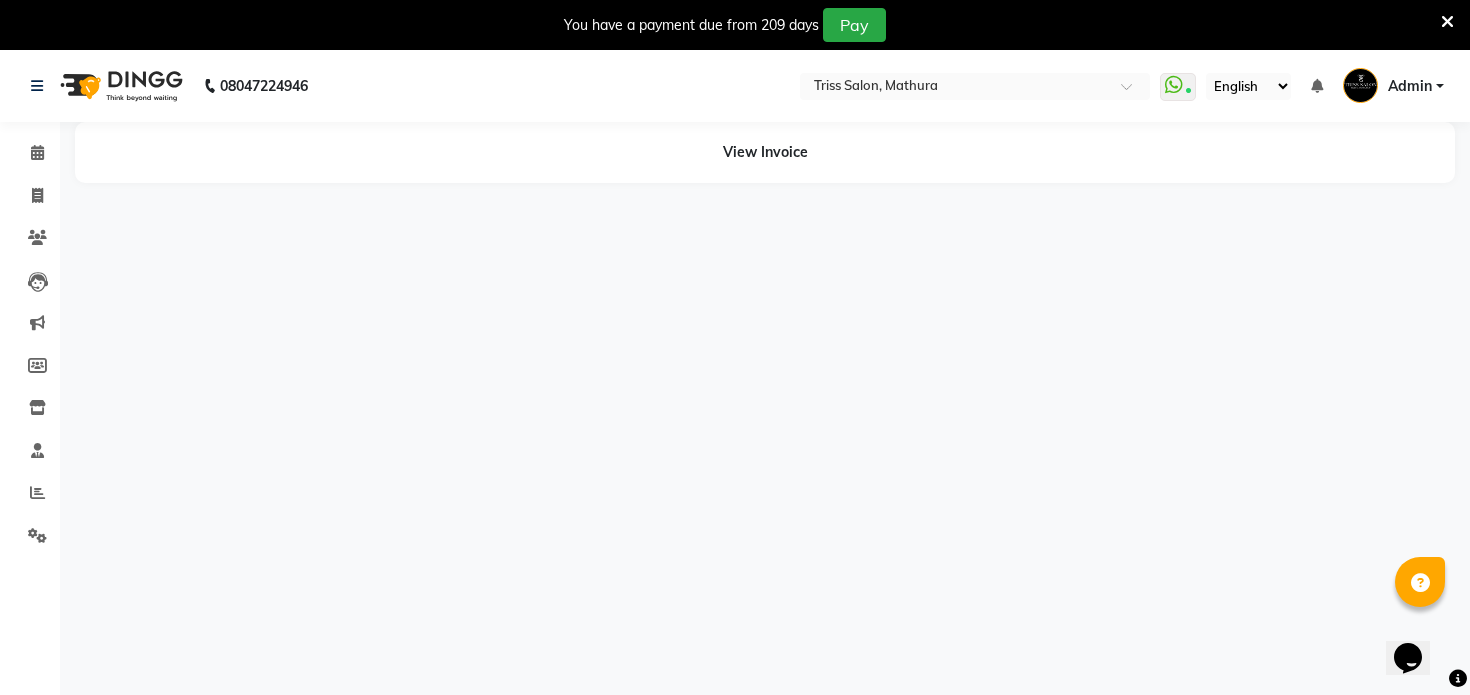 scroll, scrollTop: 0, scrollLeft: 0, axis: both 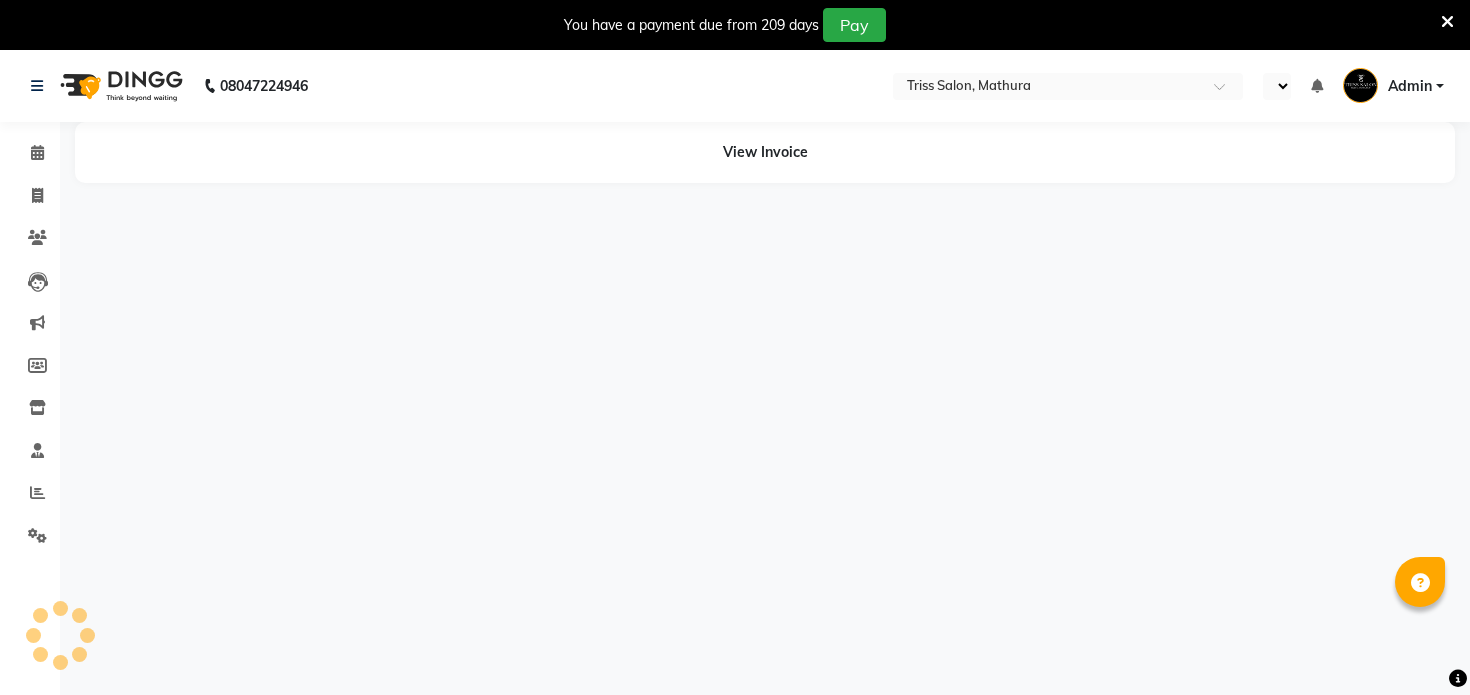 select on "en" 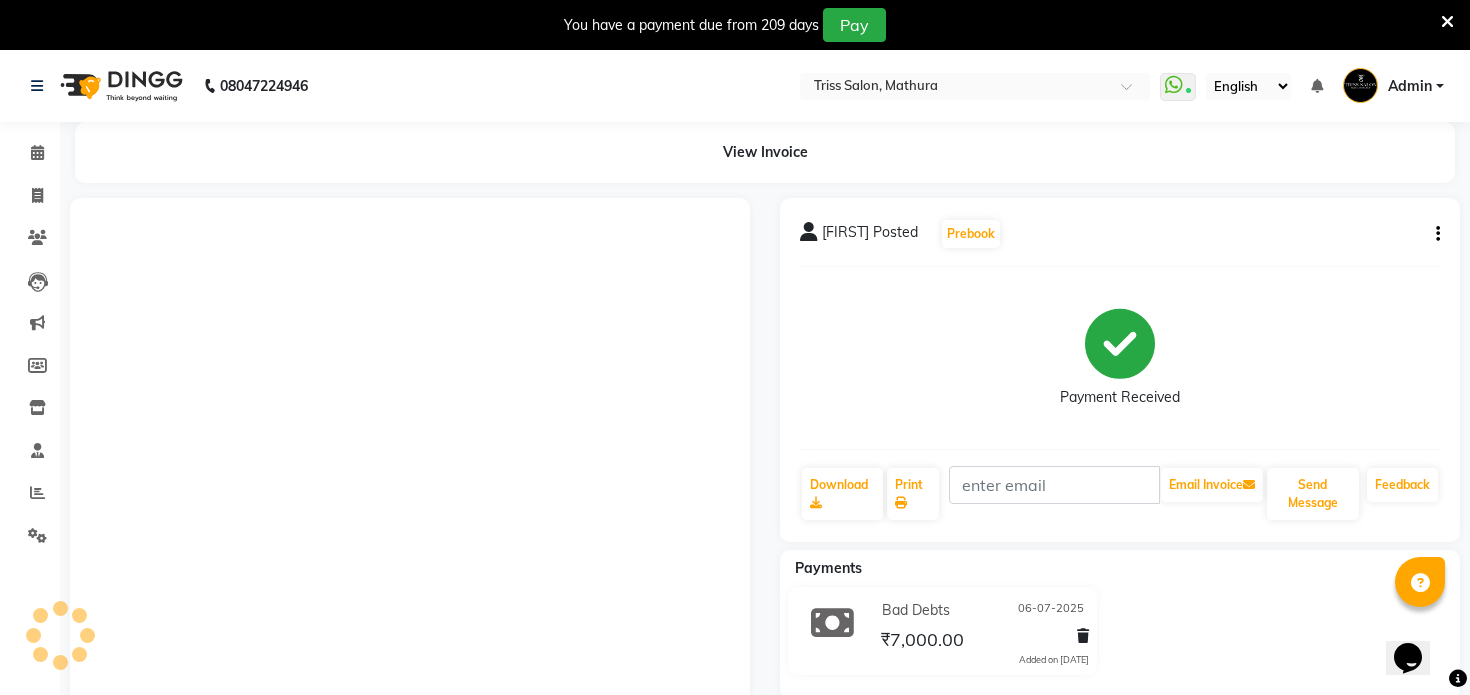 scroll, scrollTop: 0, scrollLeft: 0, axis: both 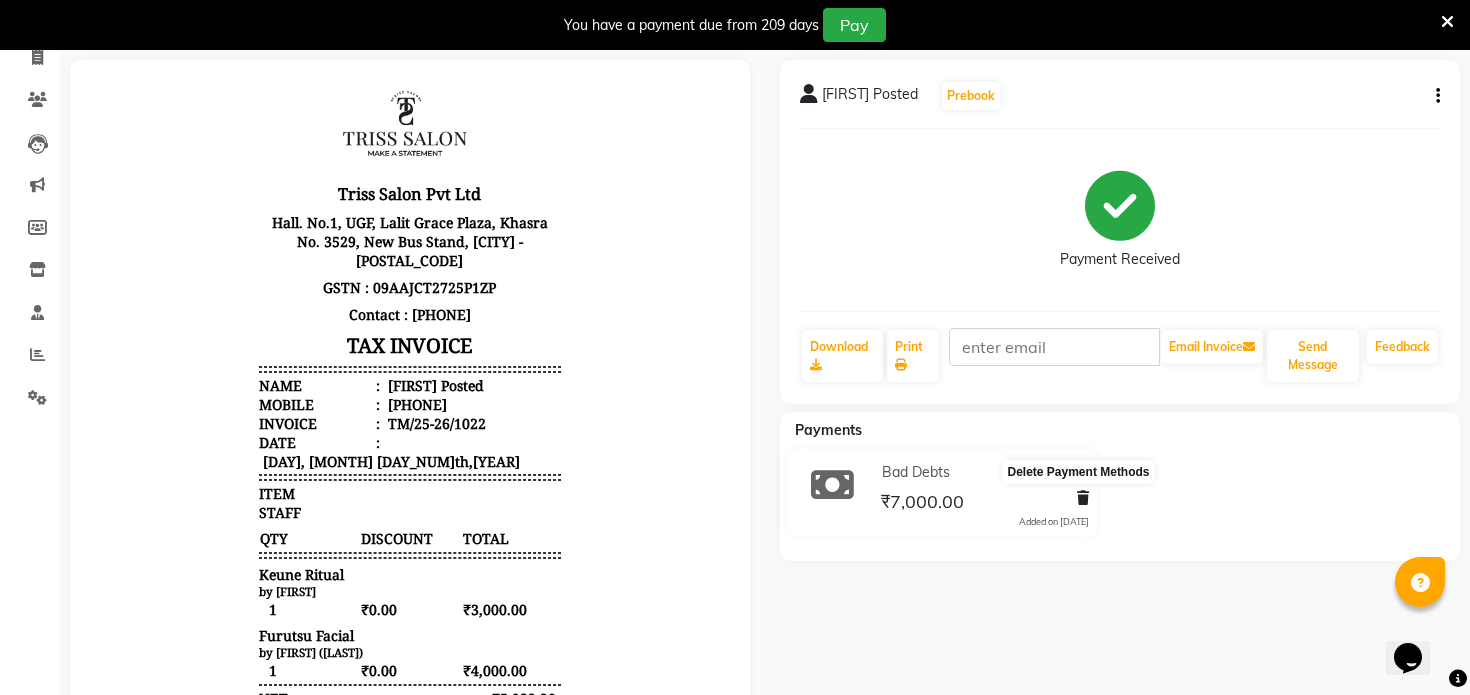 click 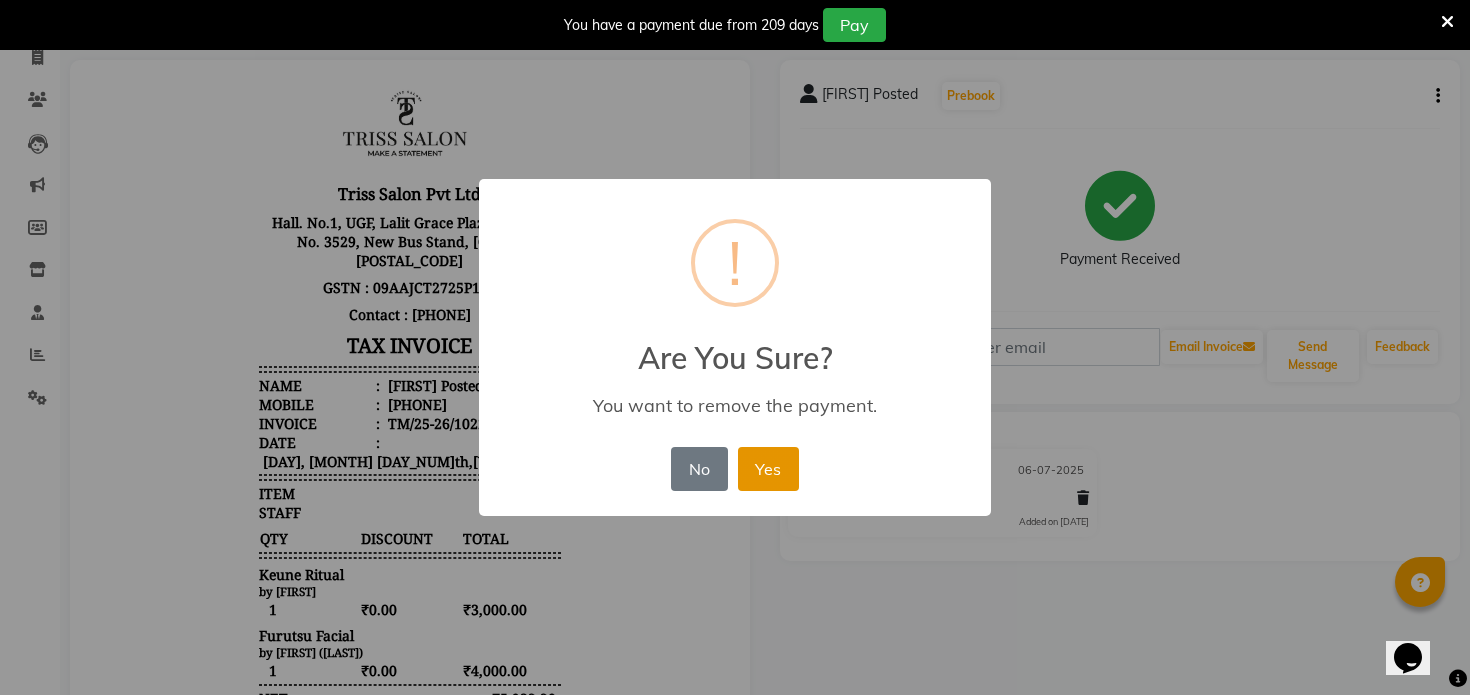 click on "Yes" at bounding box center [768, 469] 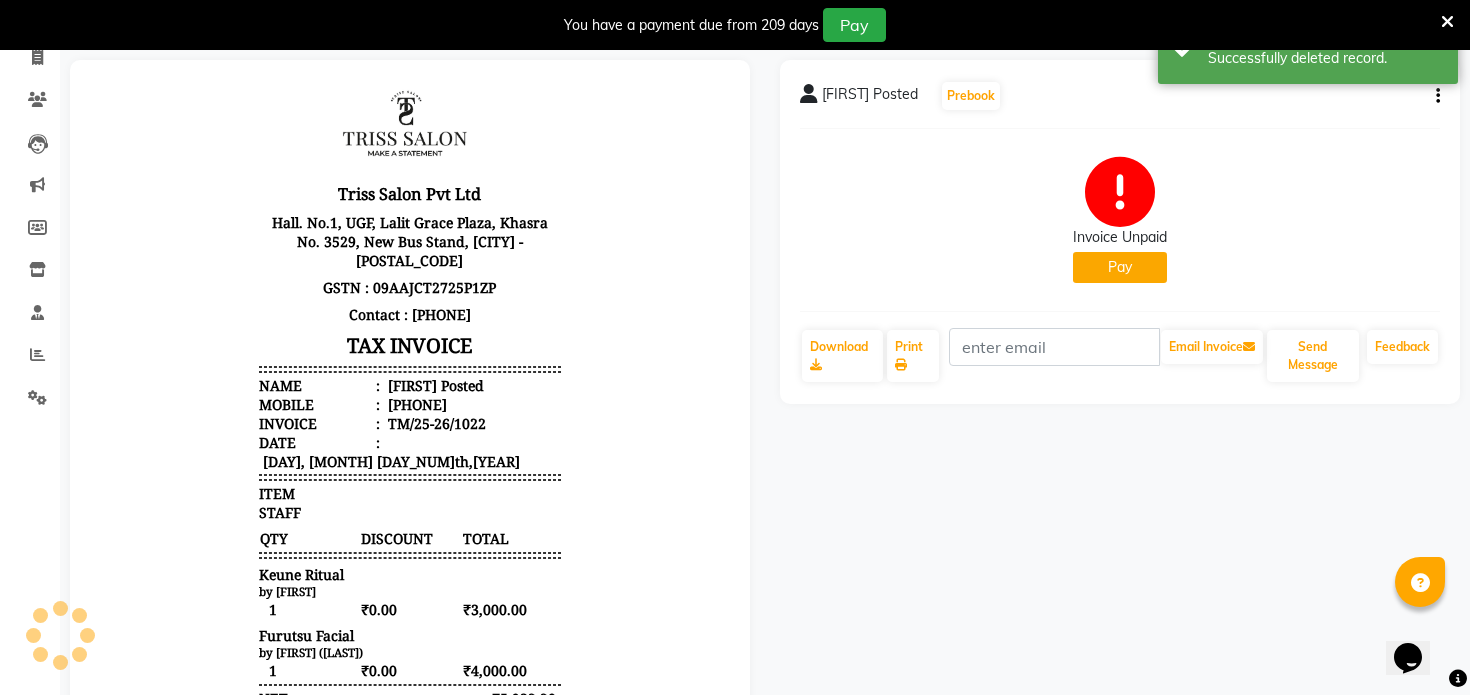 scroll, scrollTop: 0, scrollLeft: 0, axis: both 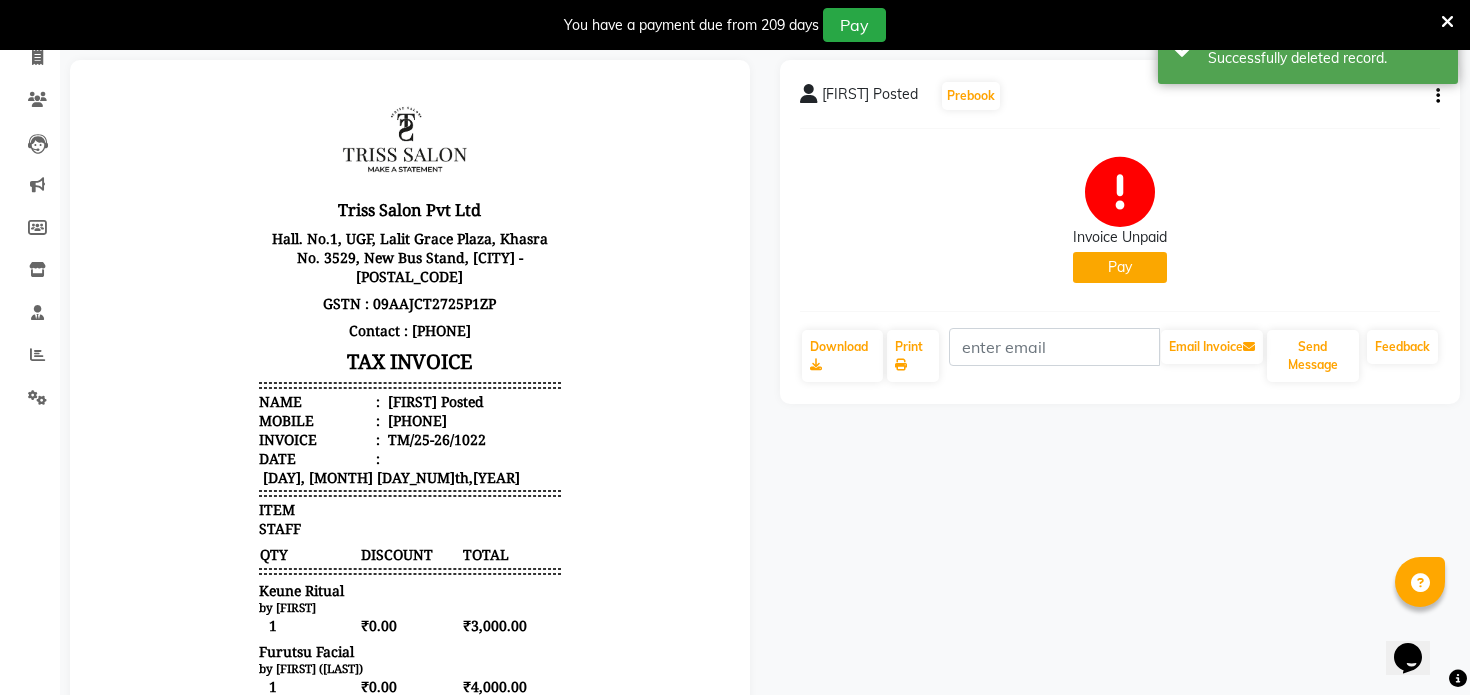 click on "Pay" 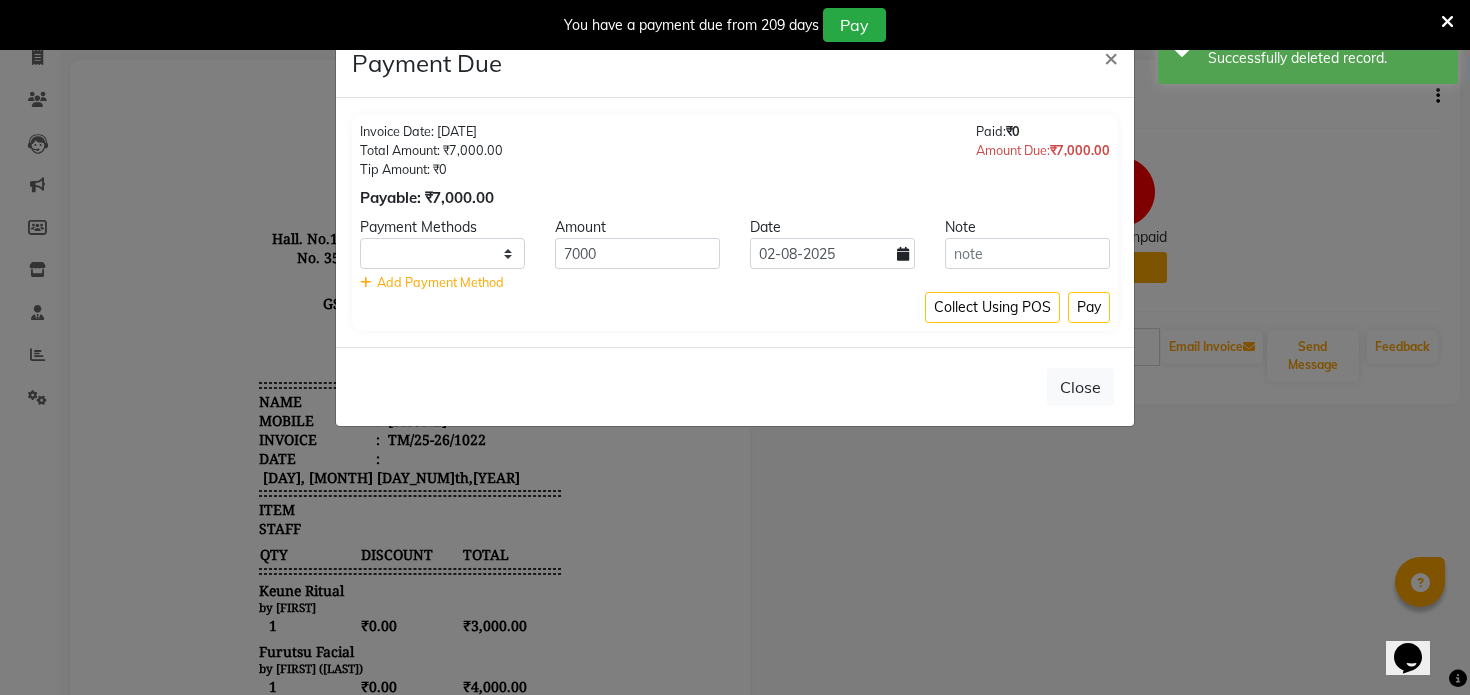 select on "1" 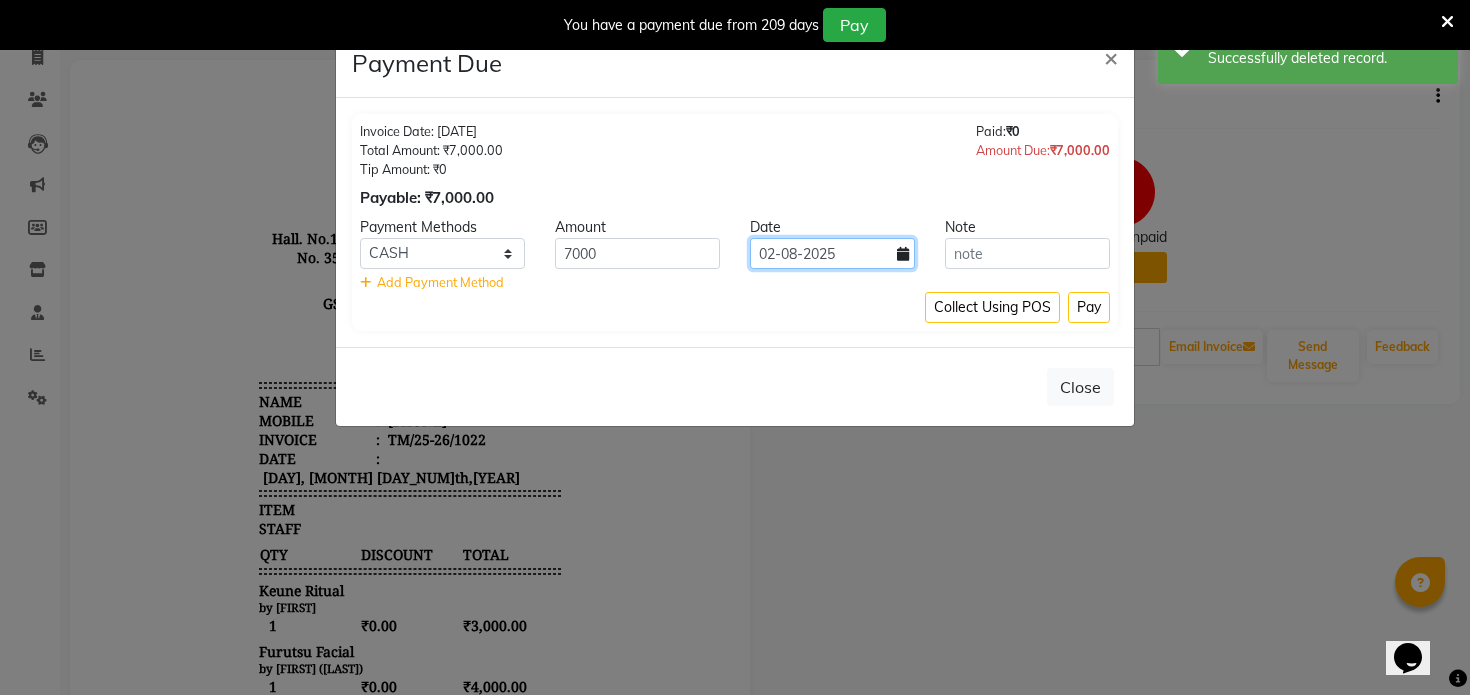 click on "02-08-2025" 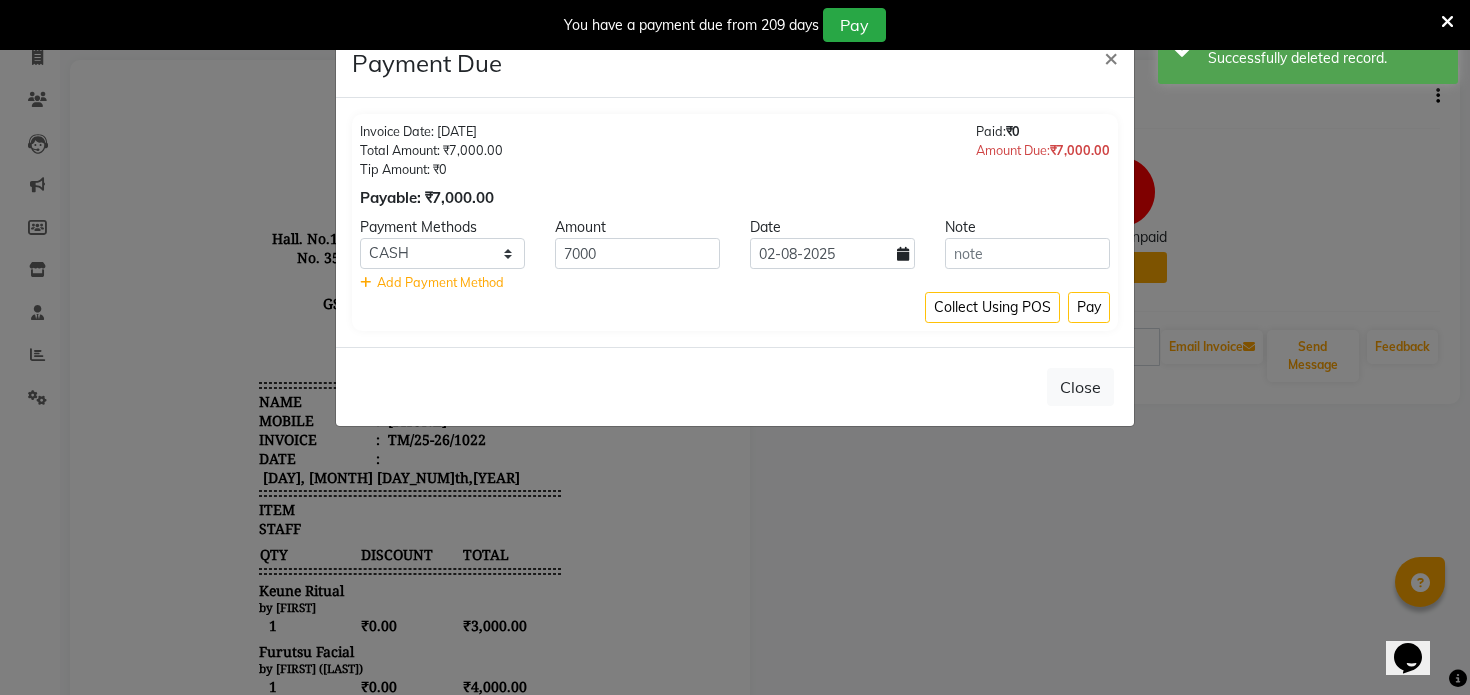 select on "8" 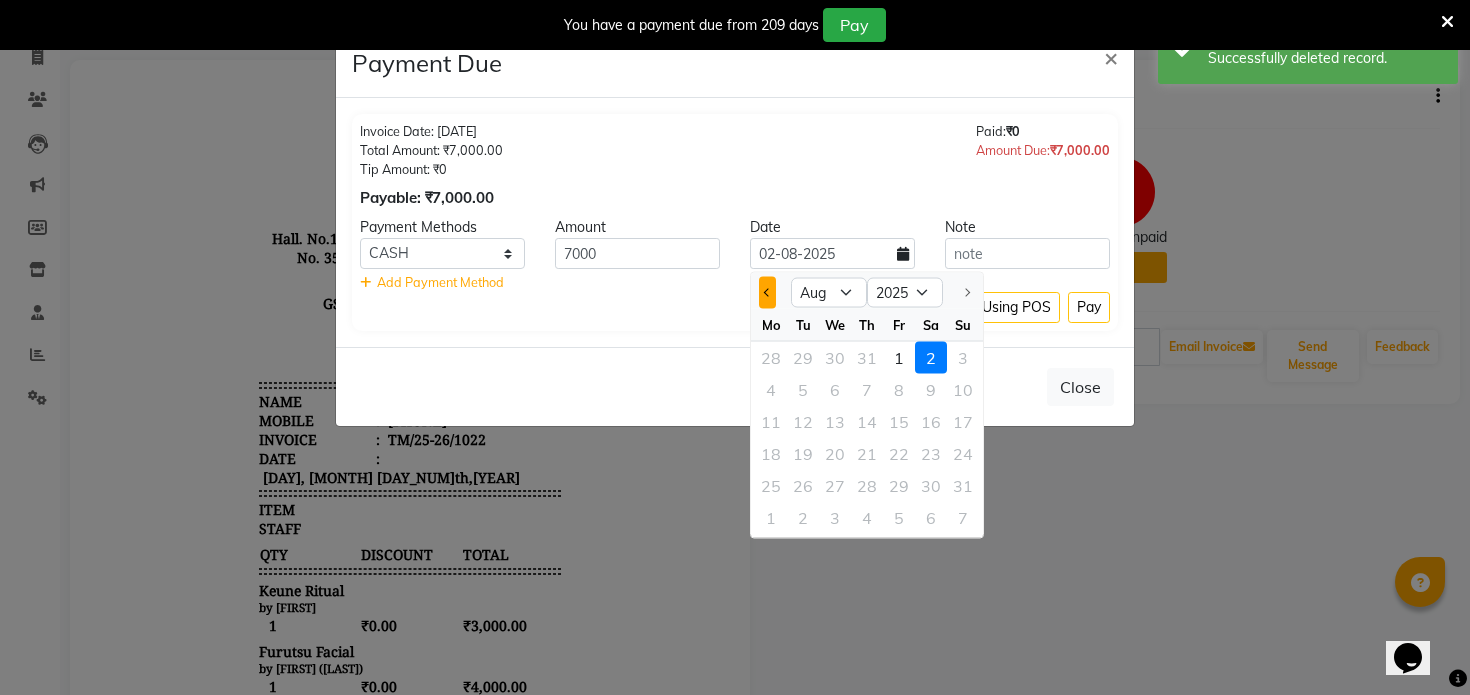 click 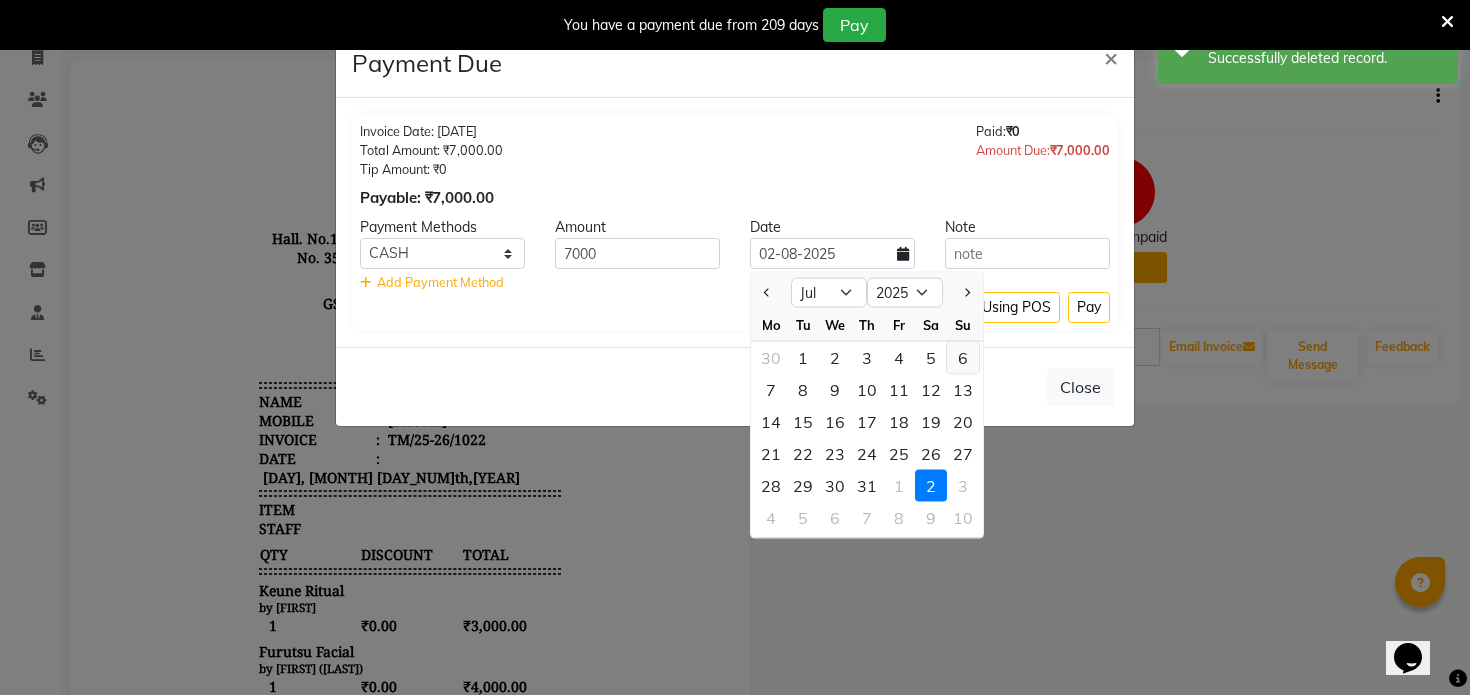 click on "6" 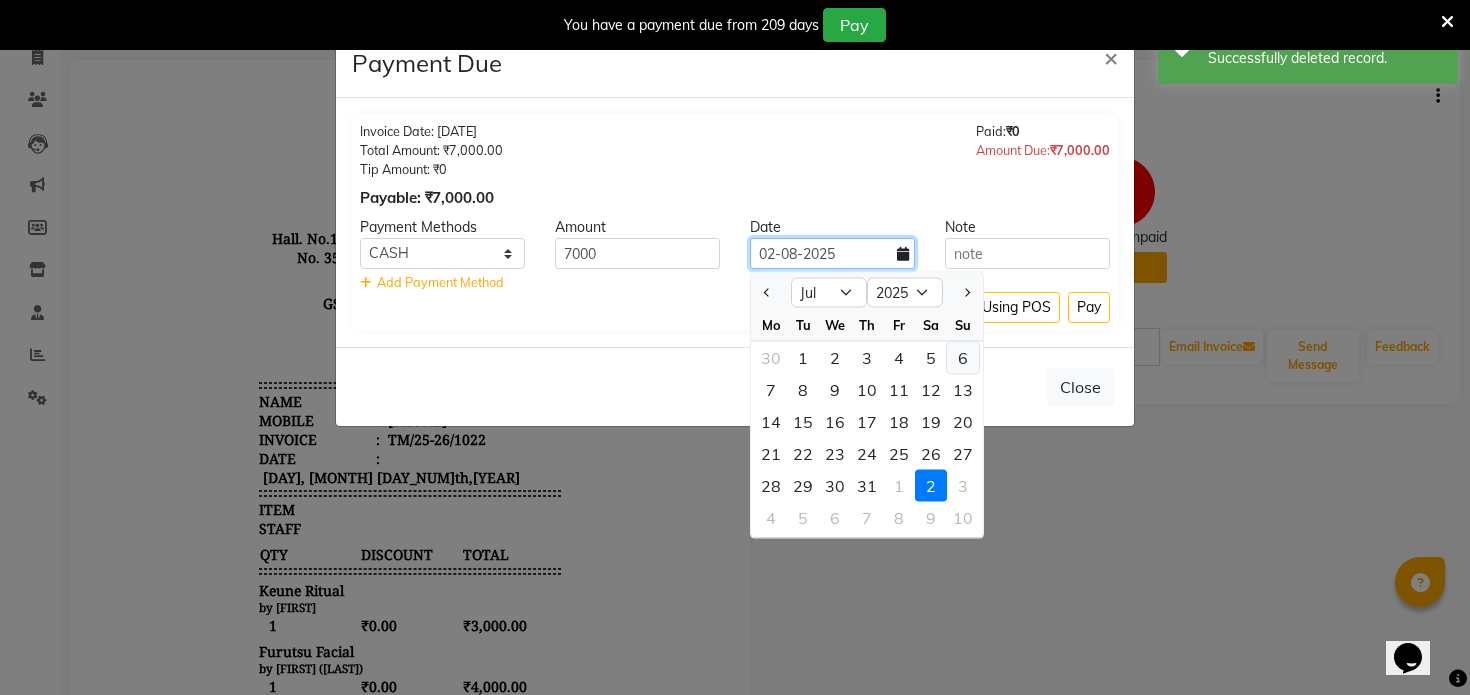 type on "06-07-2025" 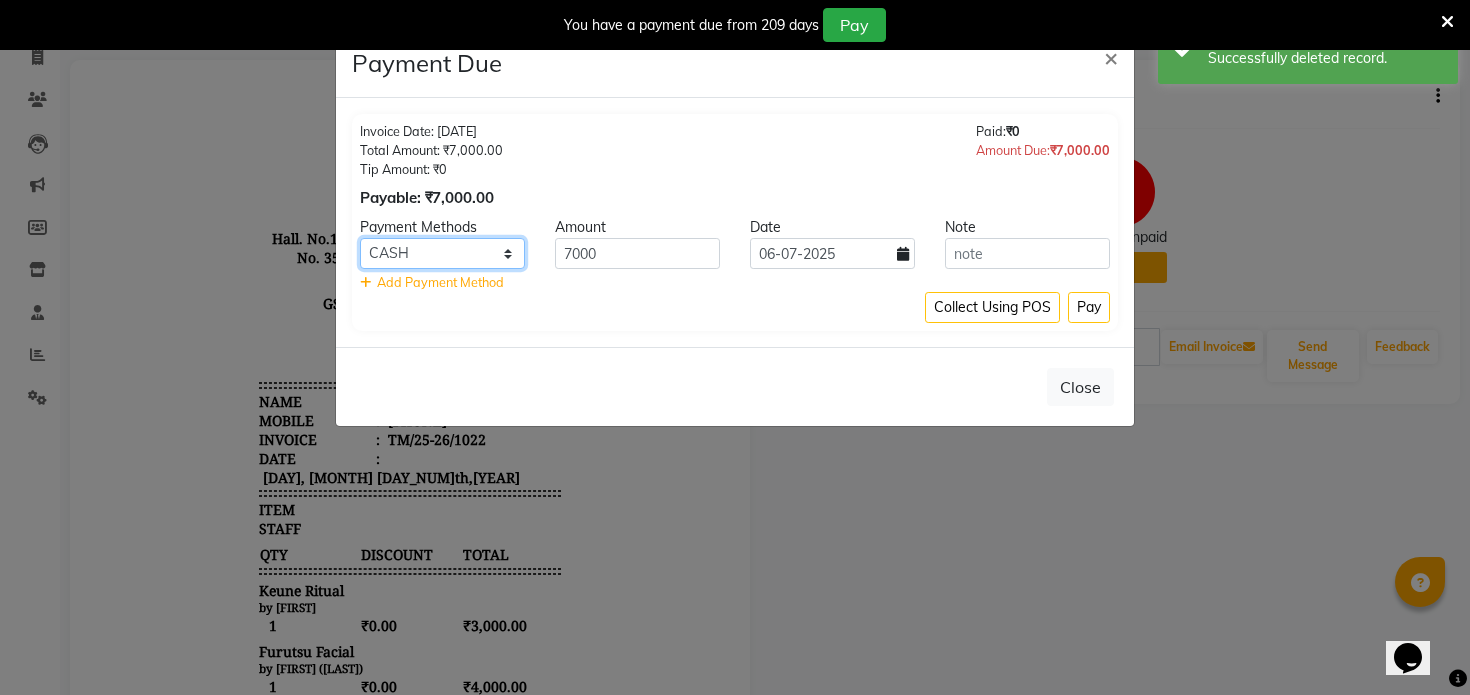 click on "PayTM CASH CARD UPI Bad Debts" 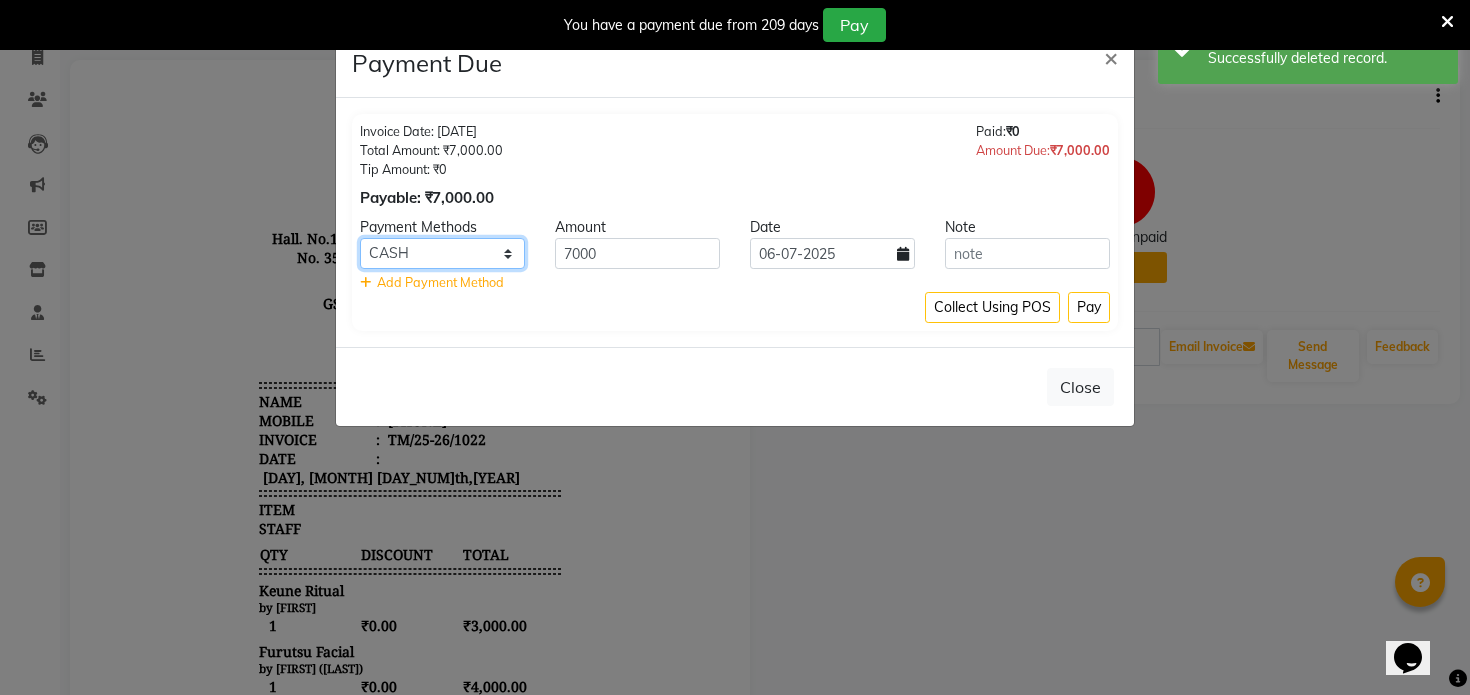 select on "8" 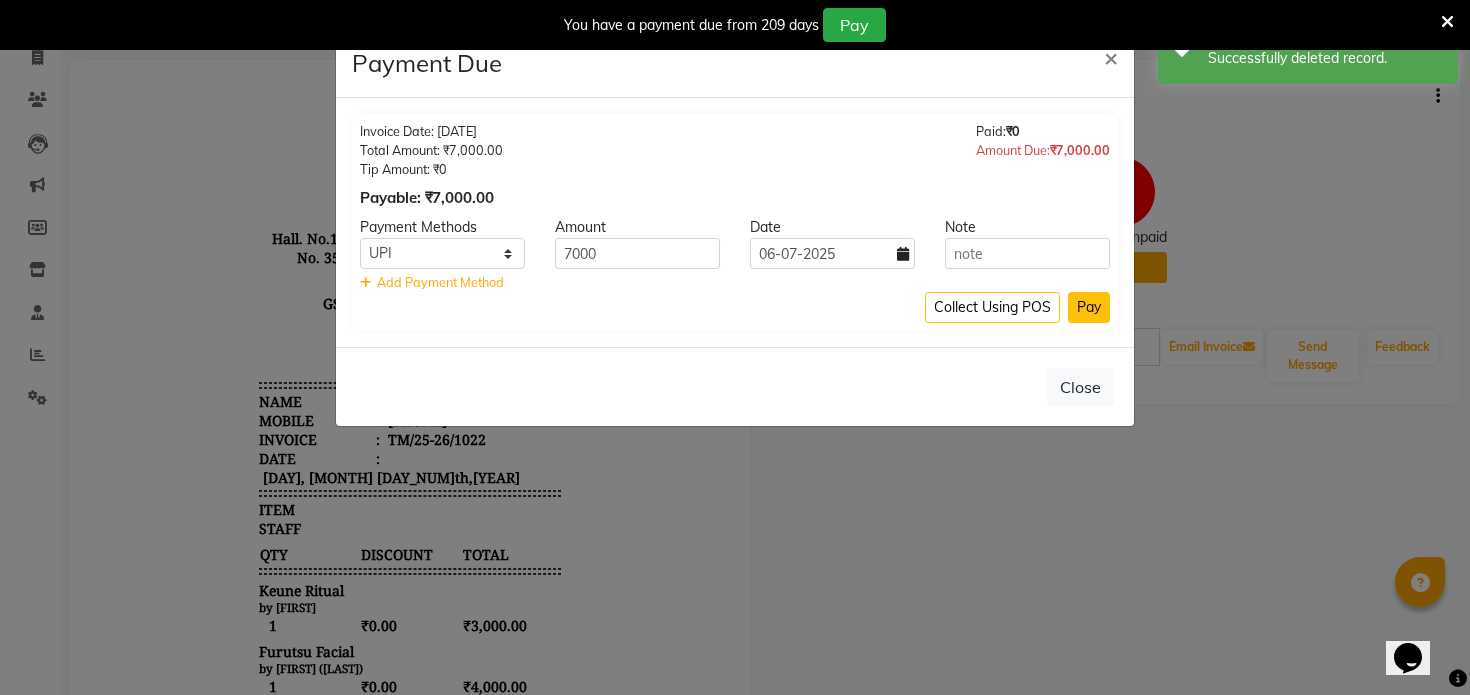 click on "Pay" 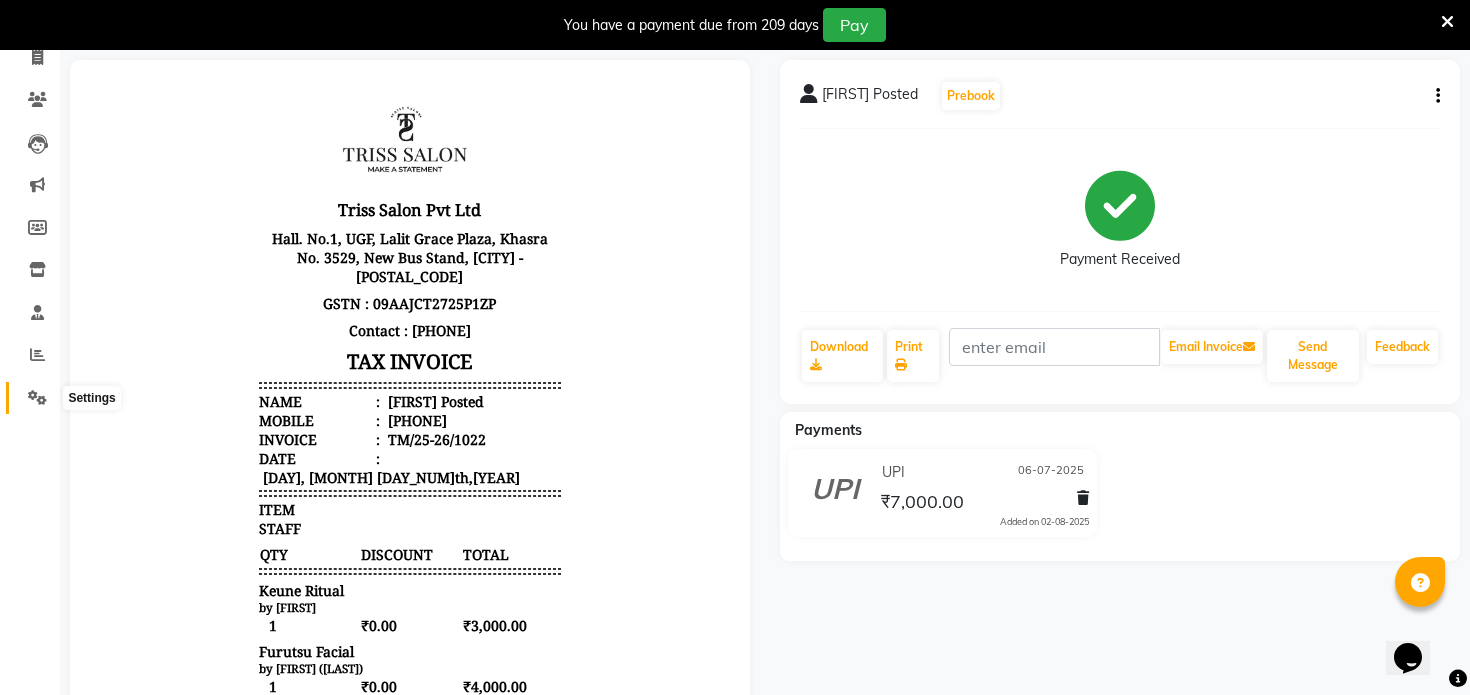 click 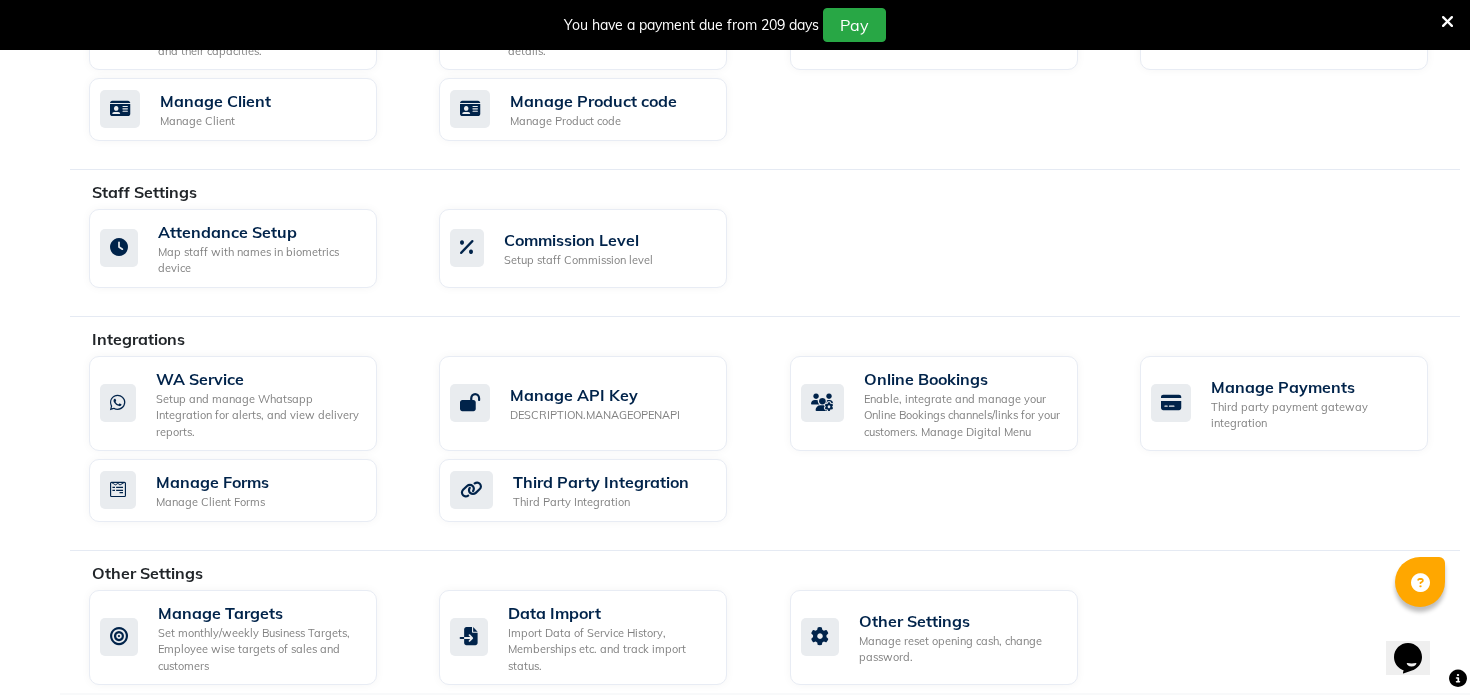 scroll, scrollTop: 999, scrollLeft: 0, axis: vertical 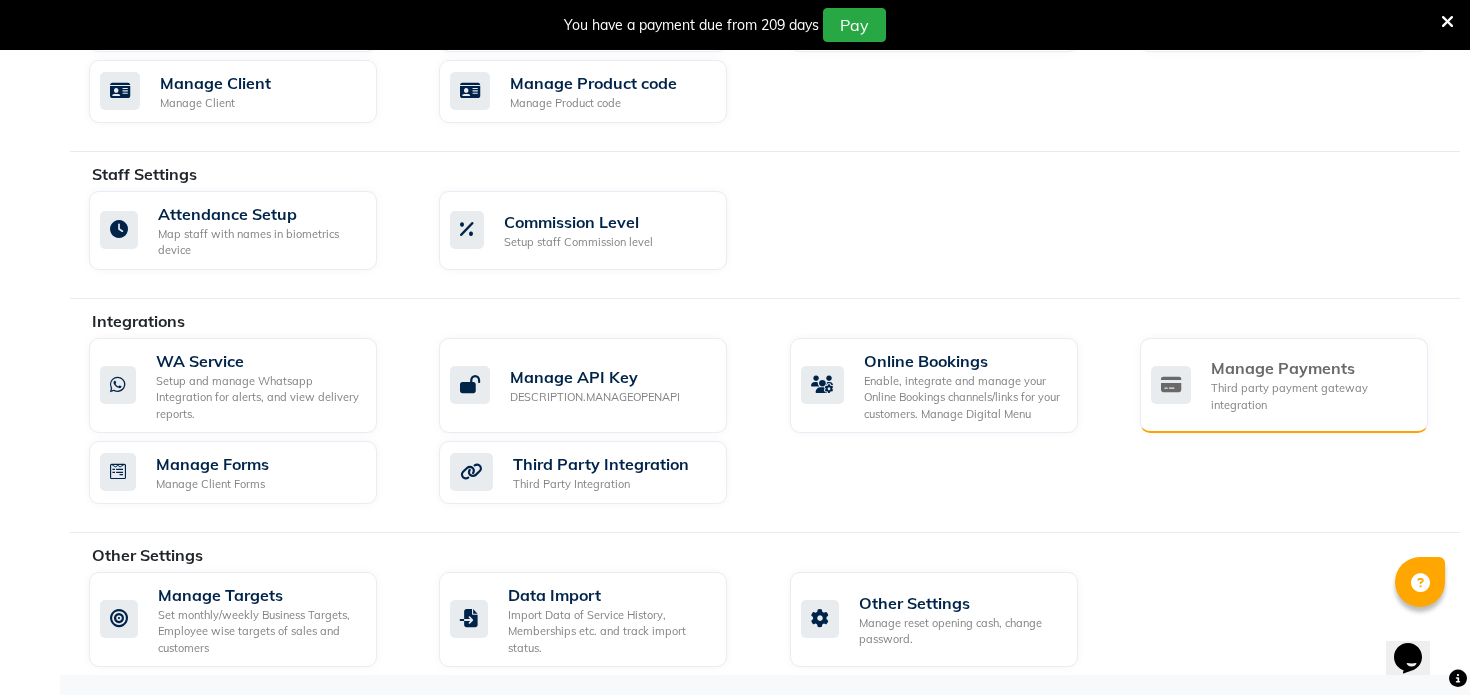 click on "Manage Payments" 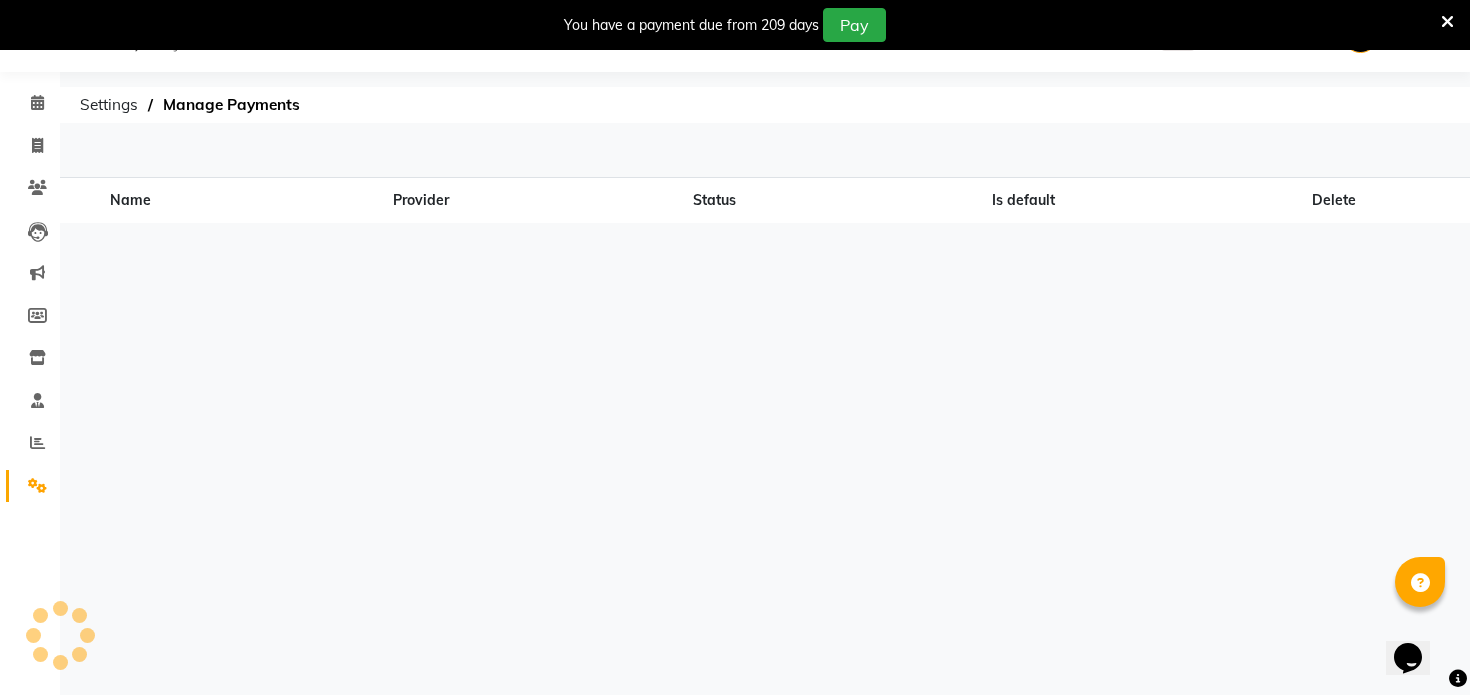 scroll, scrollTop: 50, scrollLeft: 0, axis: vertical 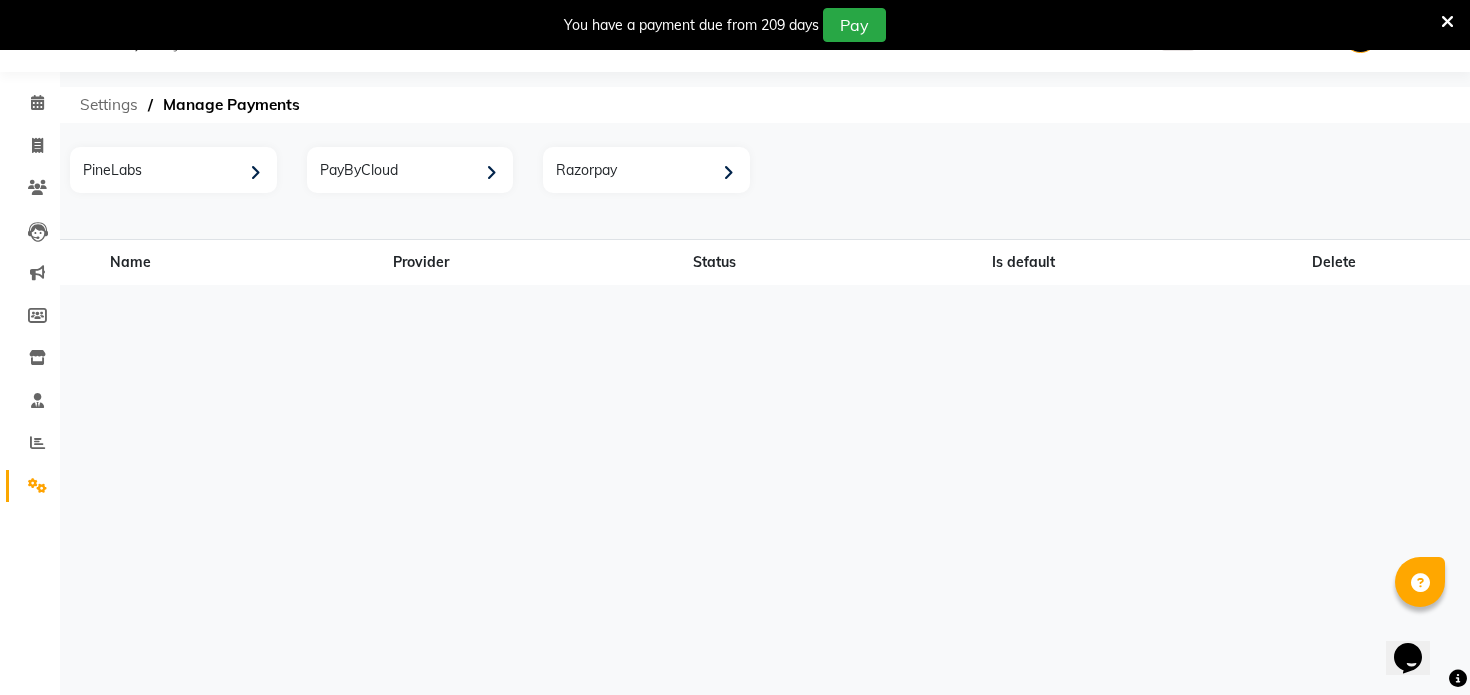 click on "Settings" 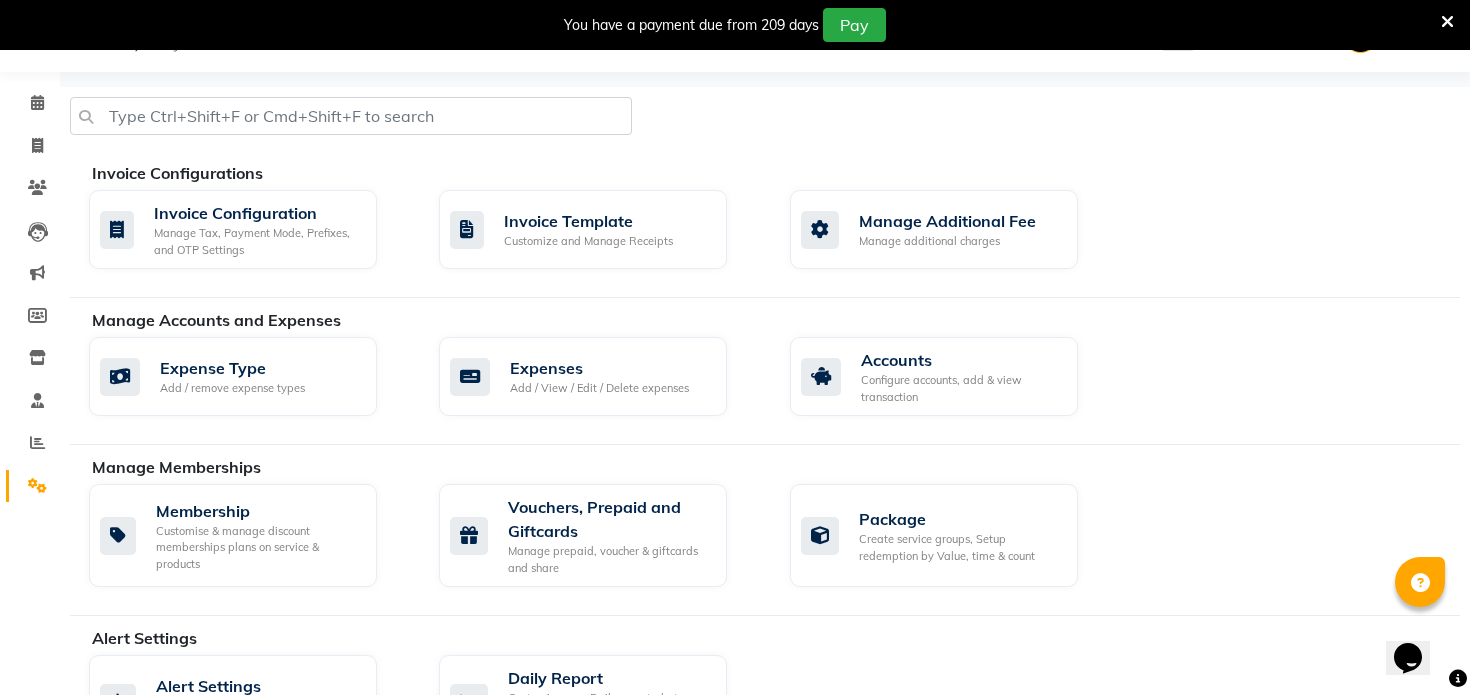 scroll, scrollTop: 0, scrollLeft: 0, axis: both 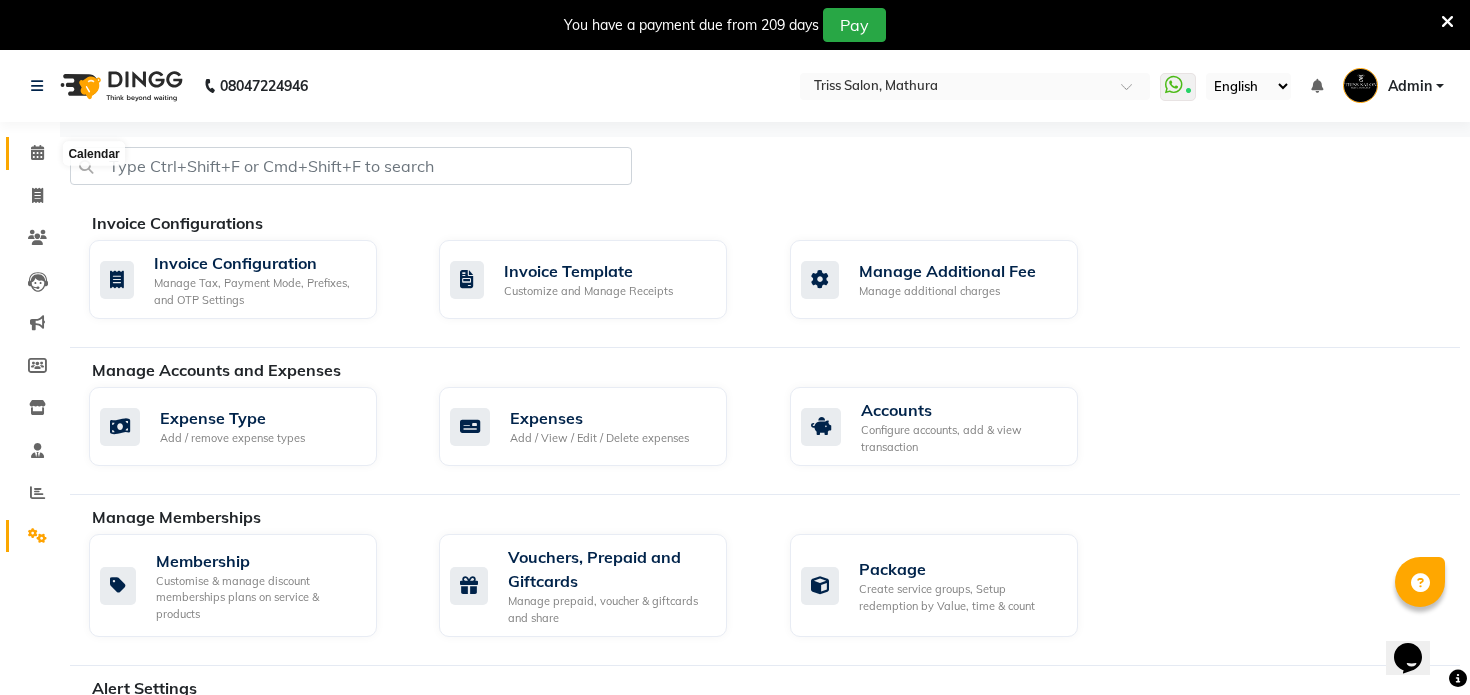 click 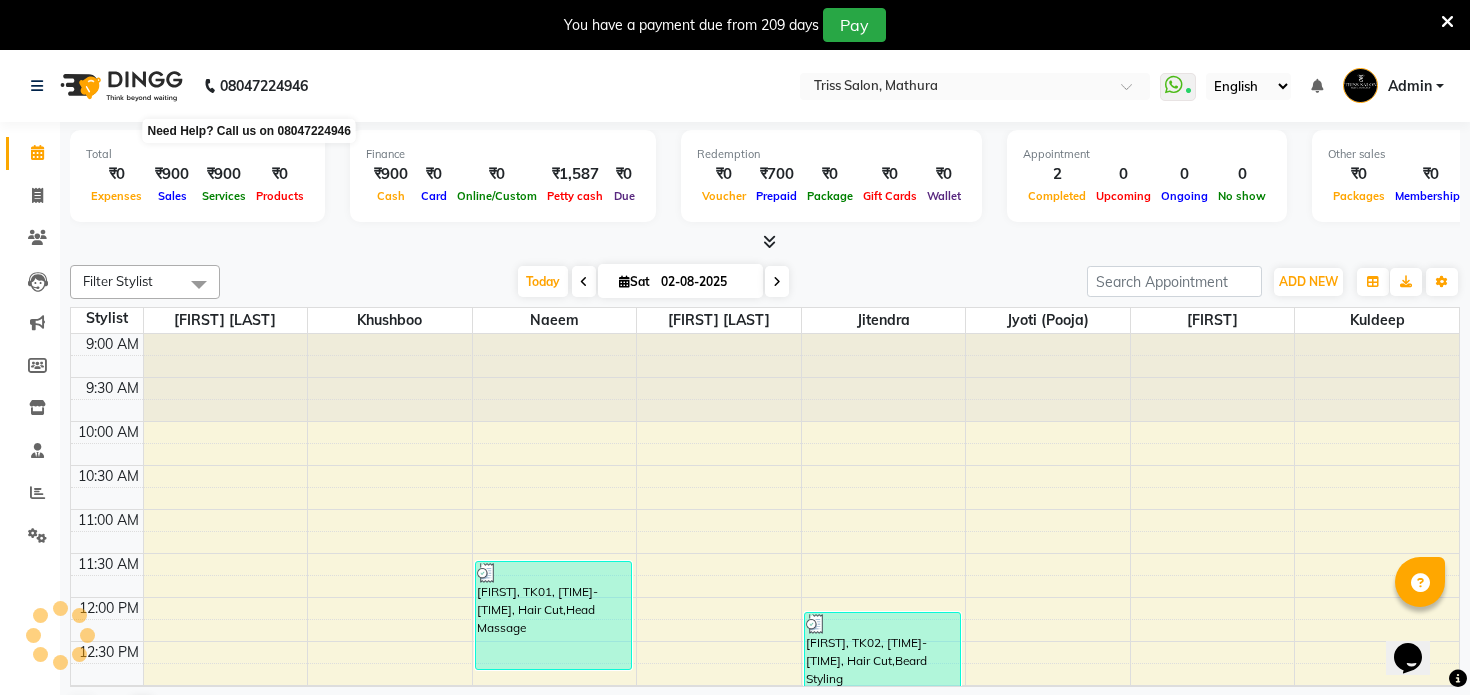 scroll, scrollTop: 0, scrollLeft: 0, axis: both 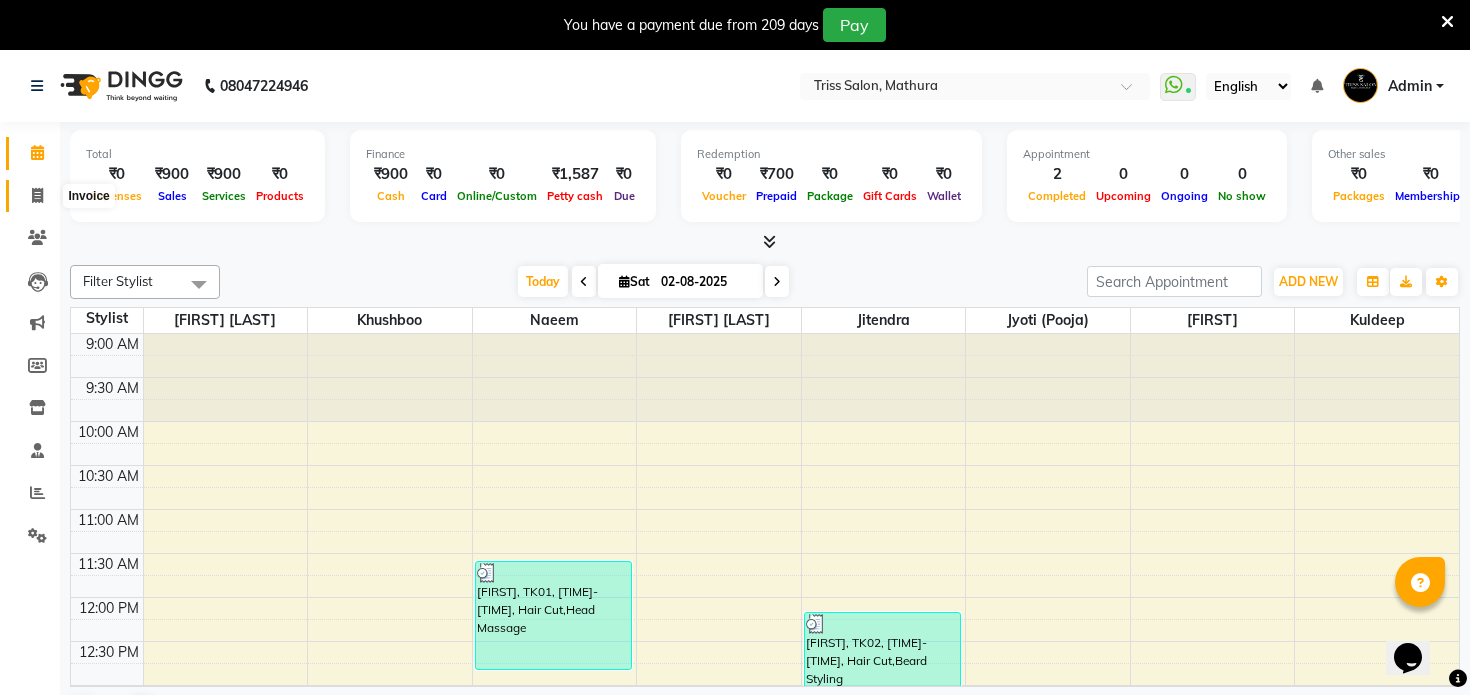 click 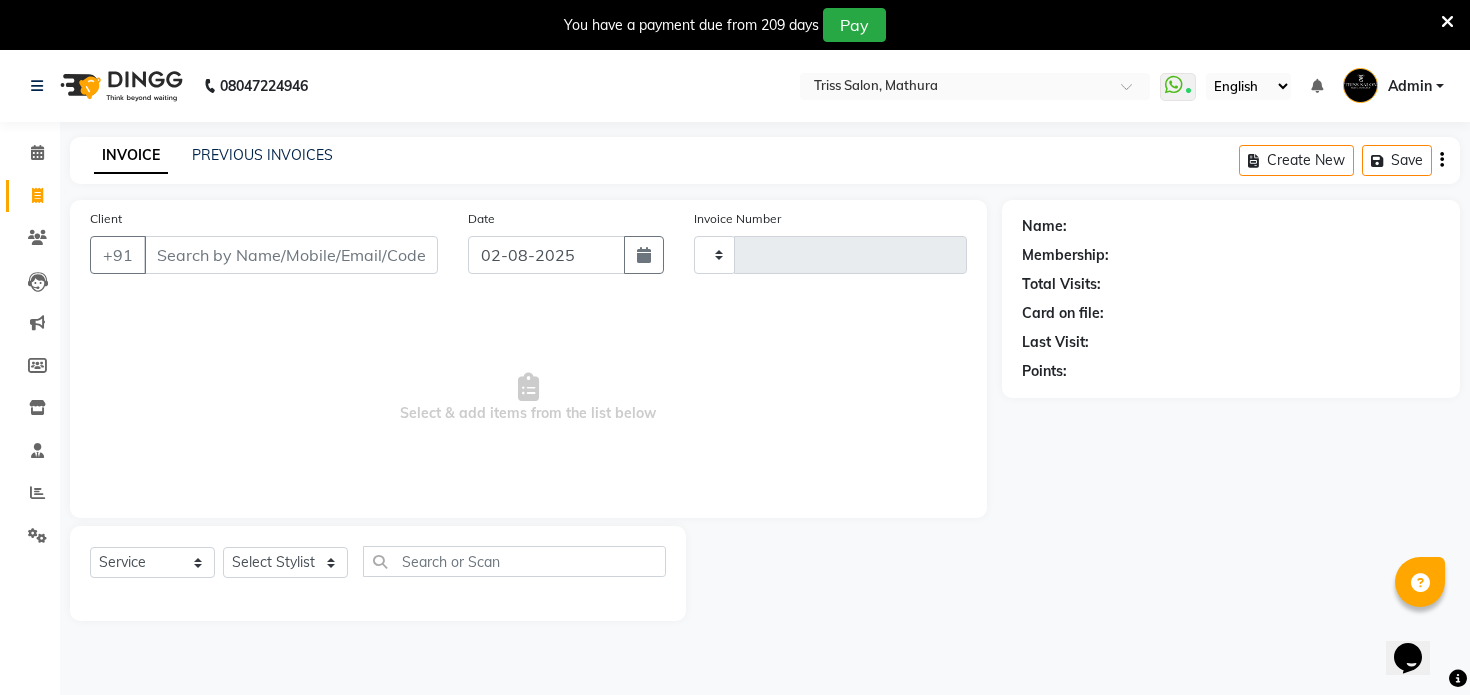 type on "1262" 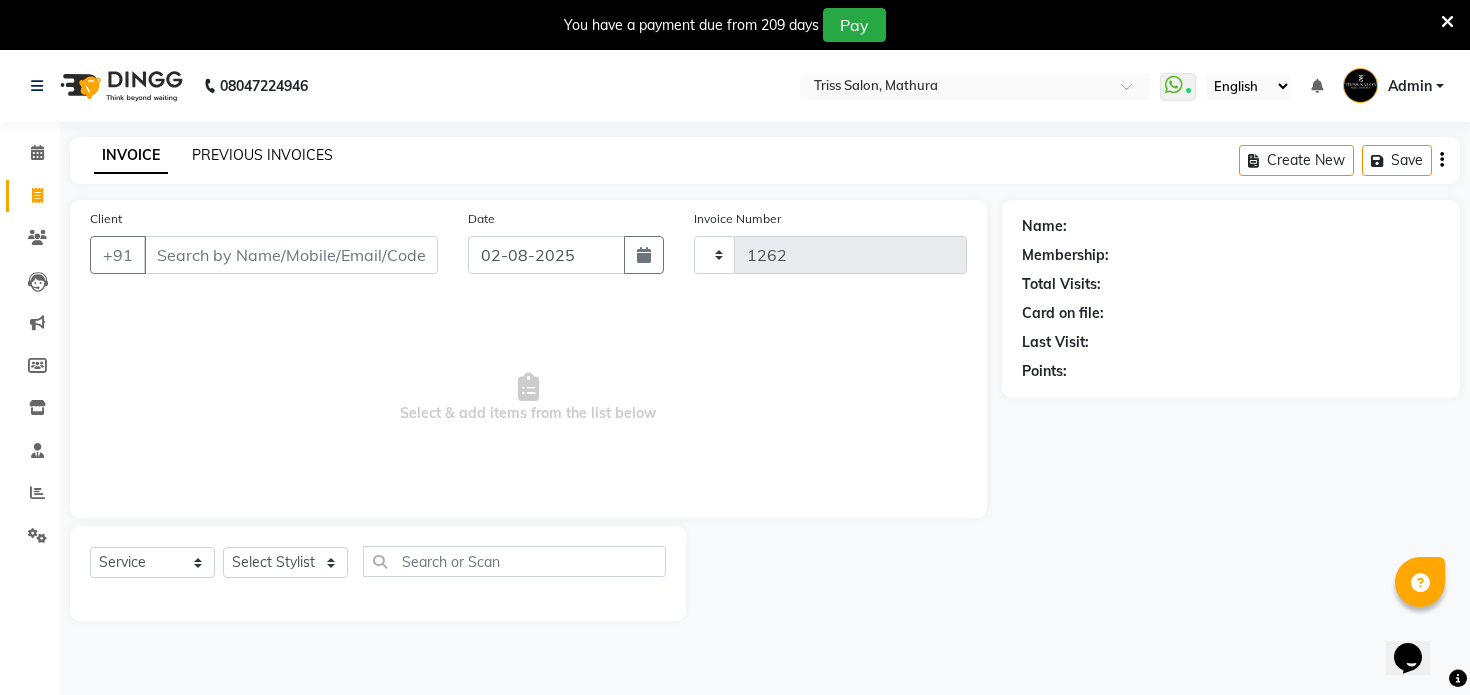 select on "4304" 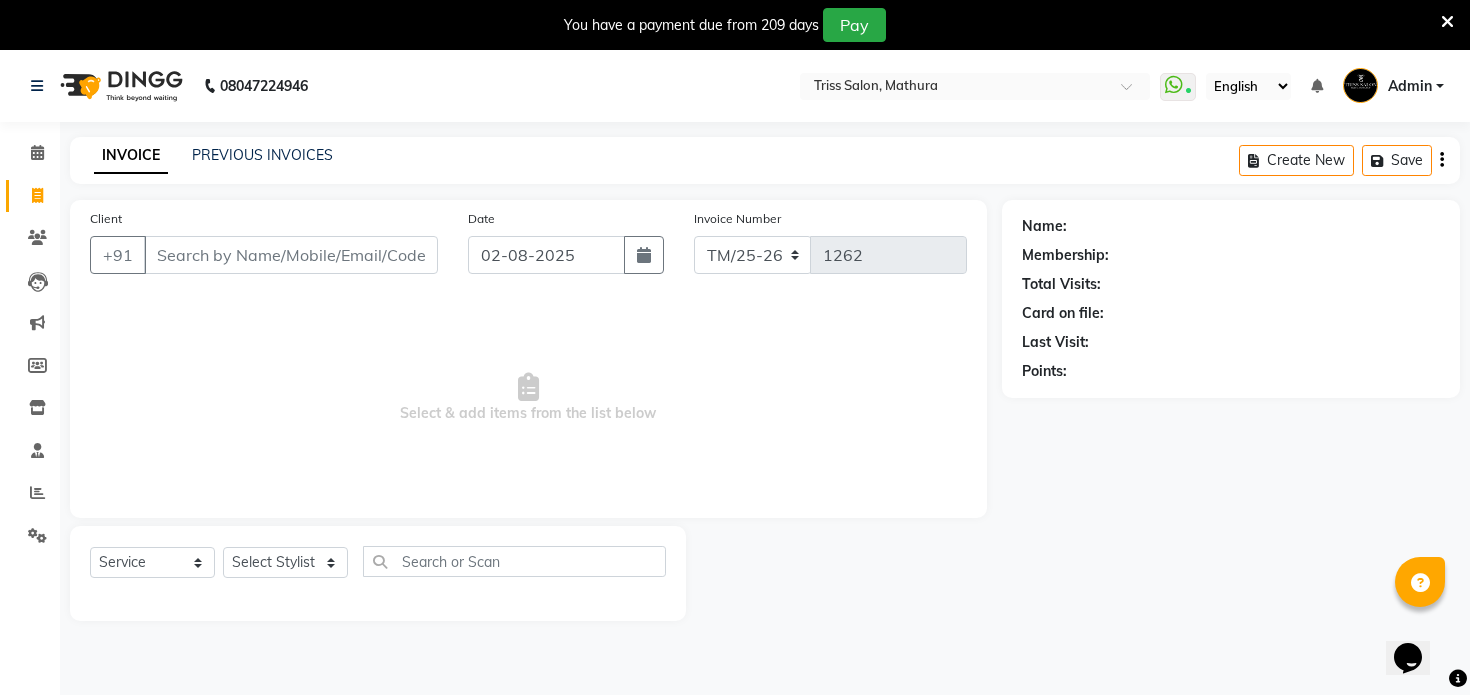 click 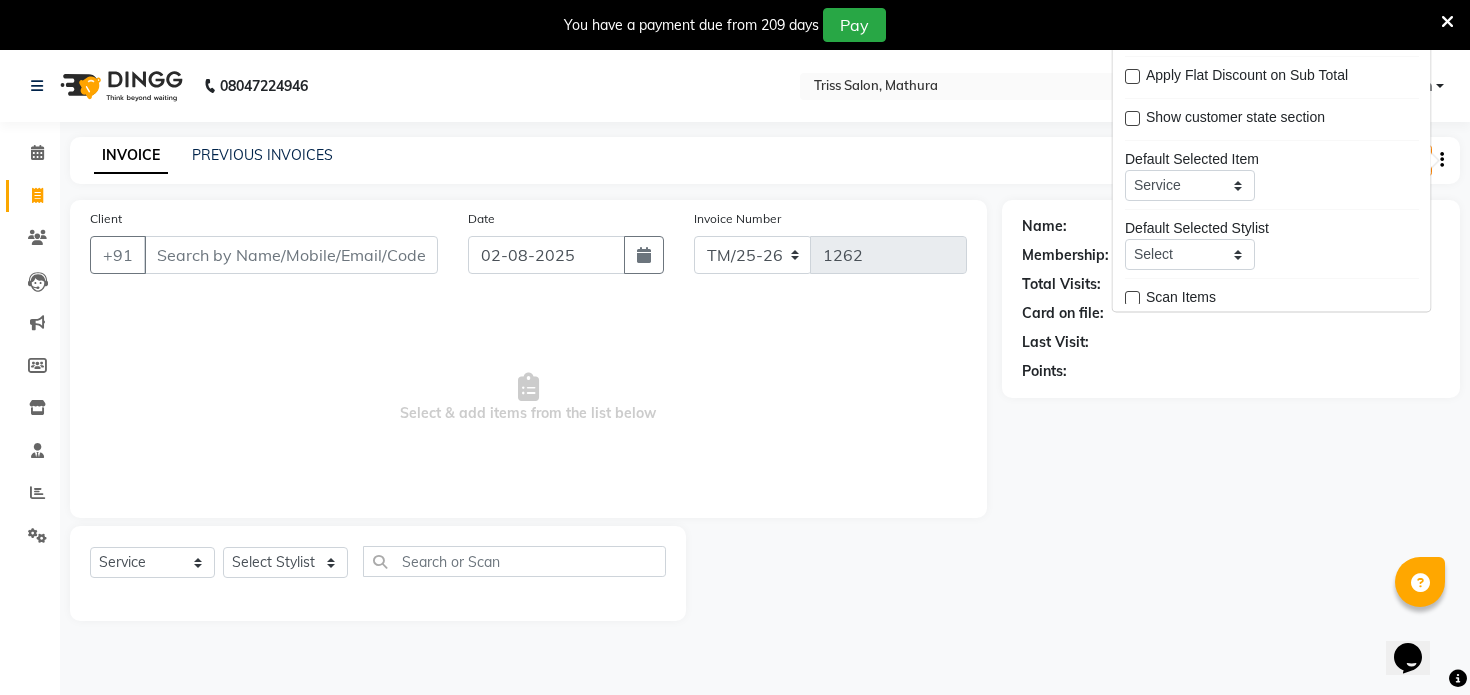 scroll, scrollTop: 98, scrollLeft: 0, axis: vertical 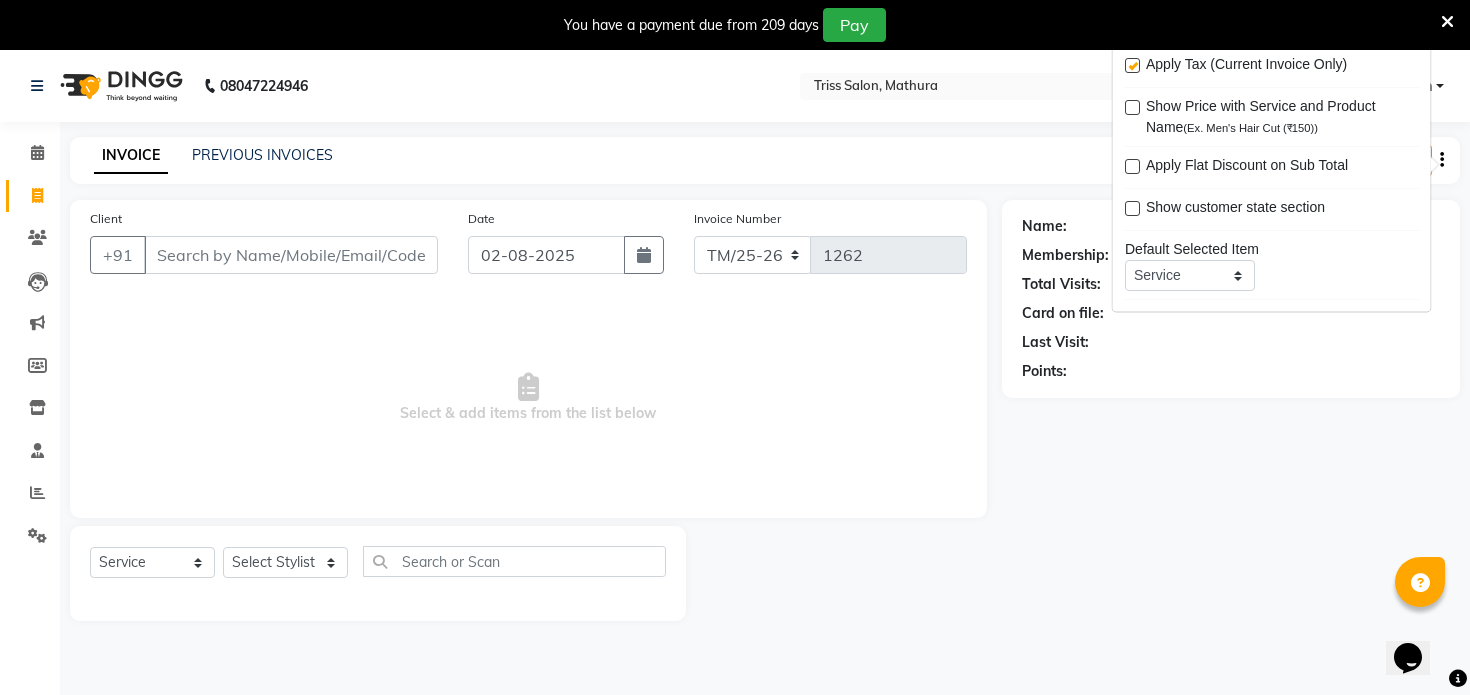 click on "Select & add items from the list below" at bounding box center [528, 398] 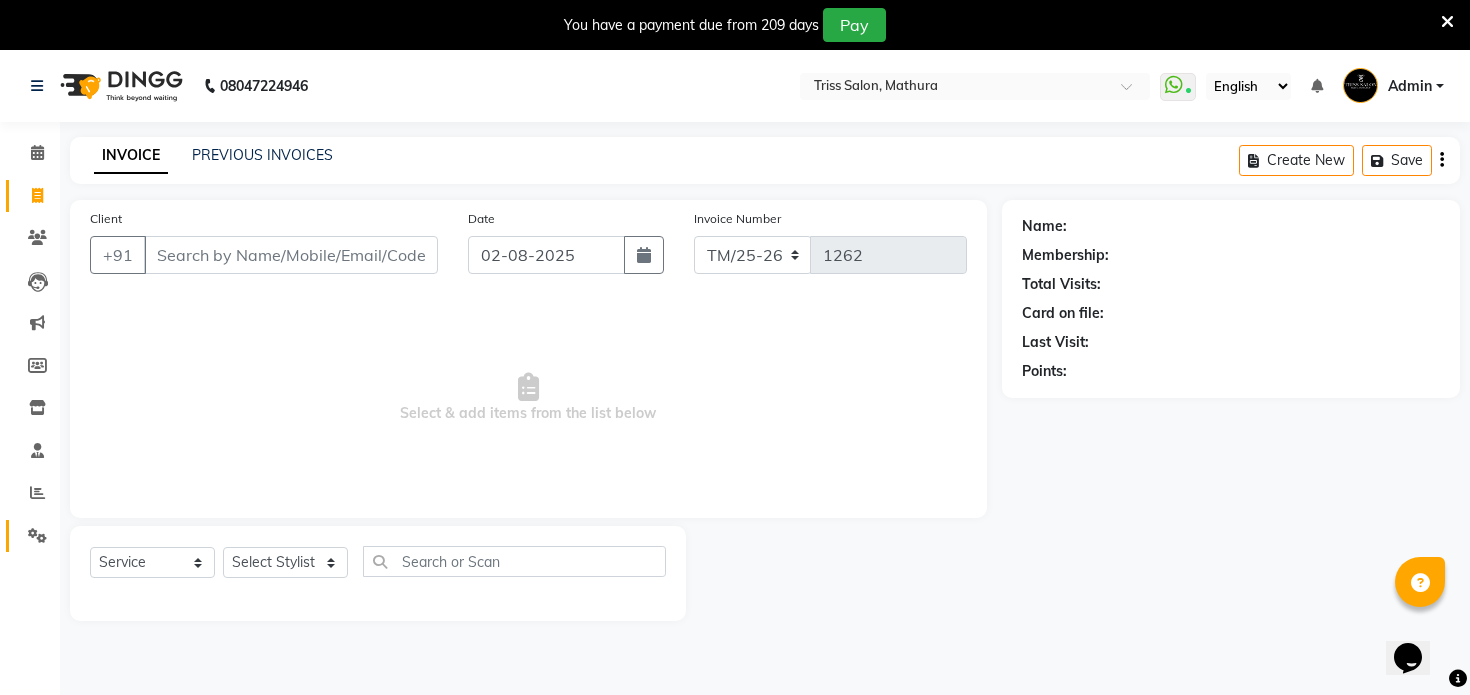 click 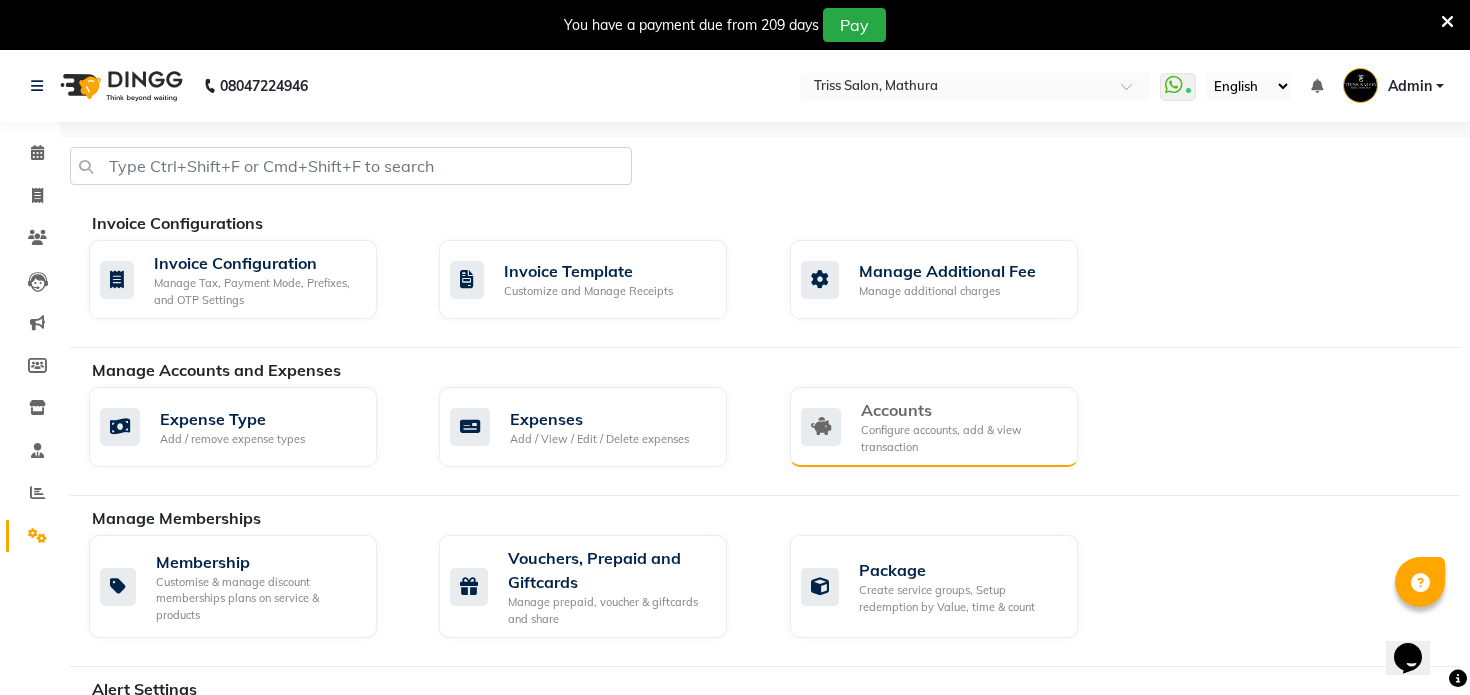 click 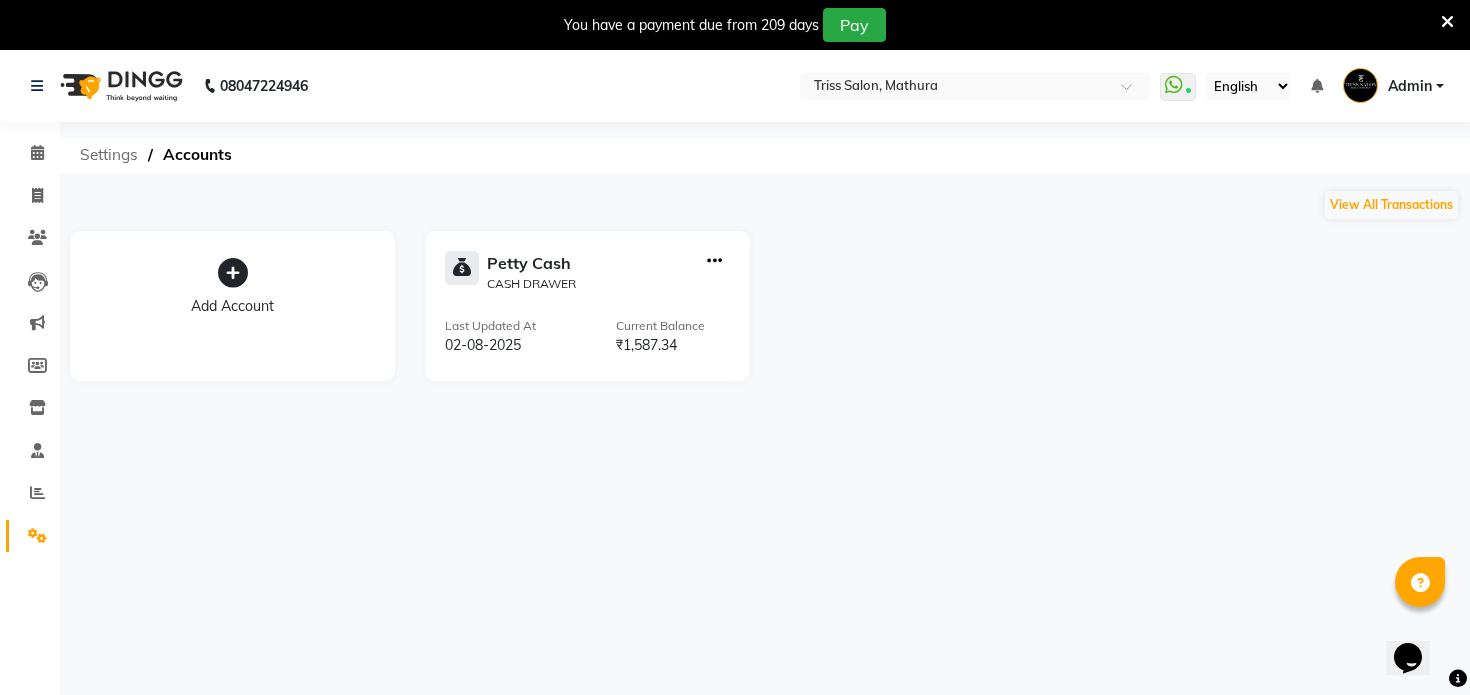 click on "Settings" 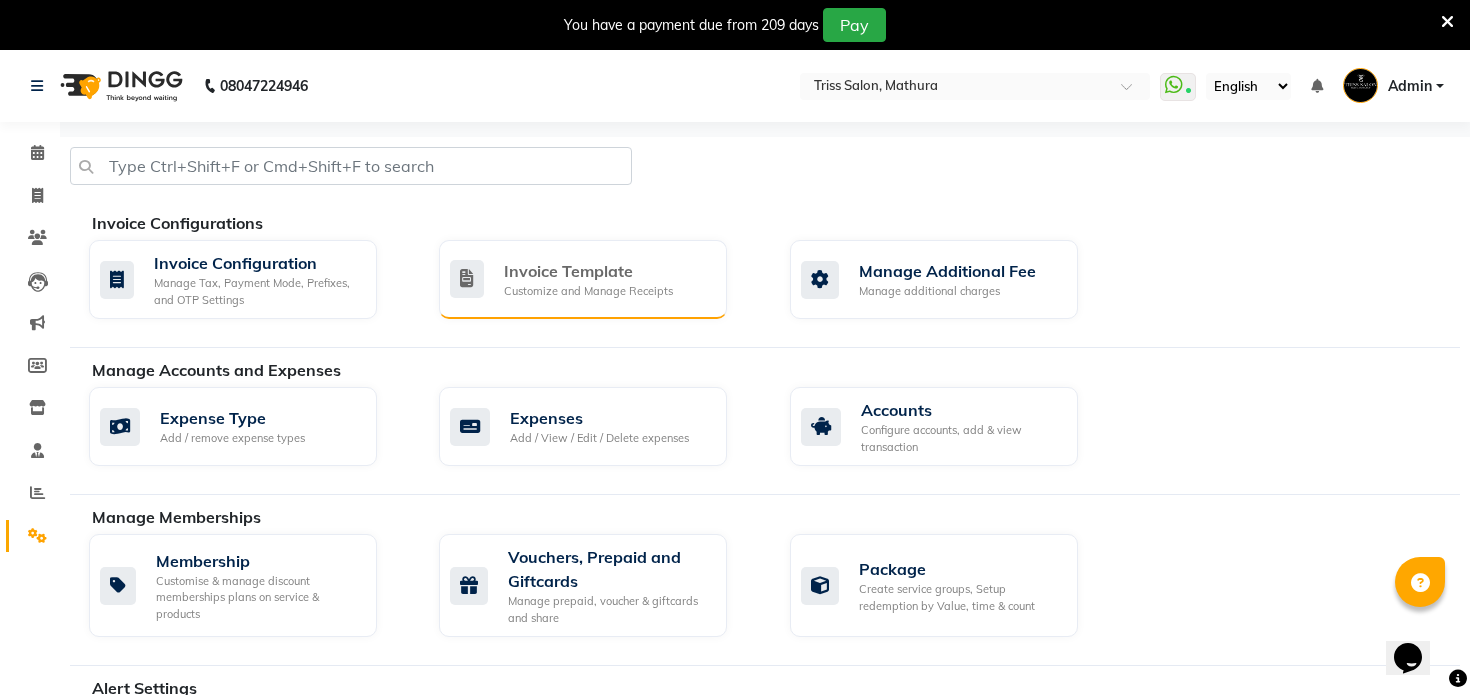 click on "Customize and Manage Receipts" 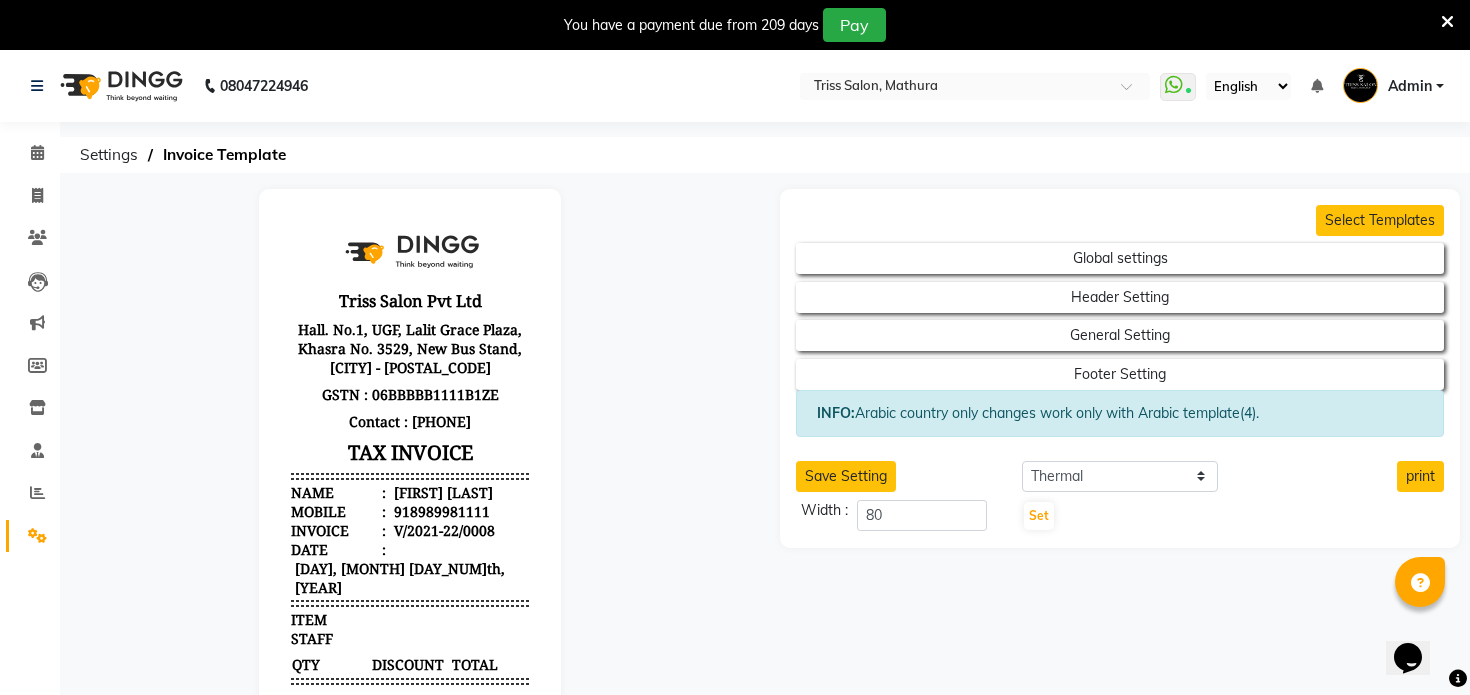 scroll, scrollTop: 0, scrollLeft: 0, axis: both 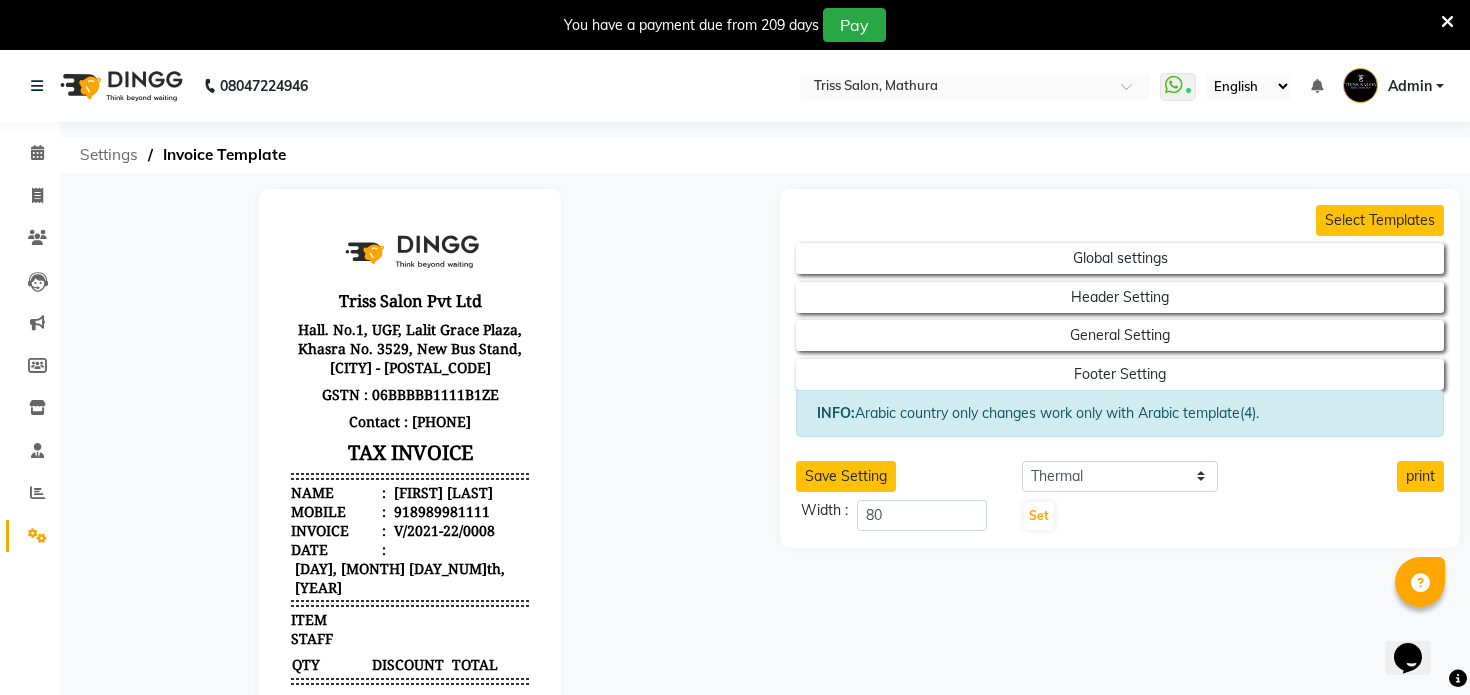 click on "Settings" 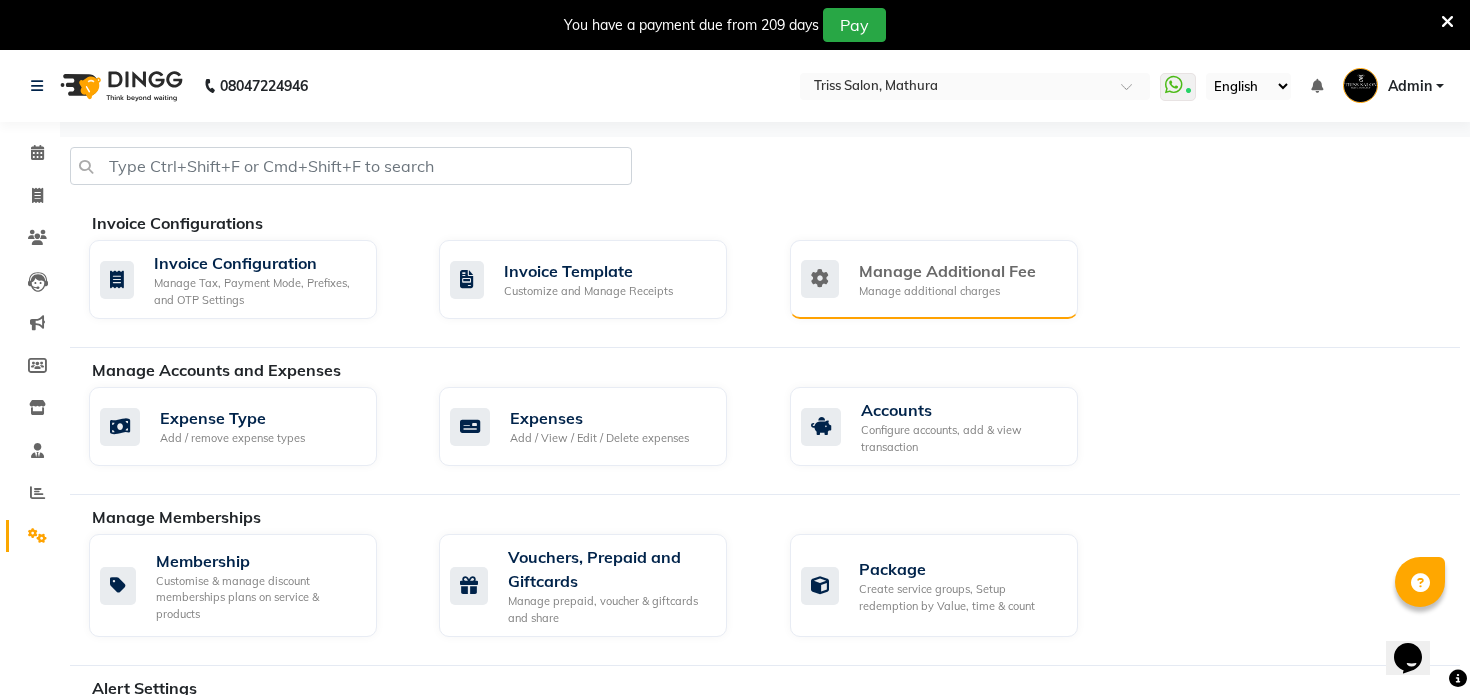 click on "Manage Additional Fee" 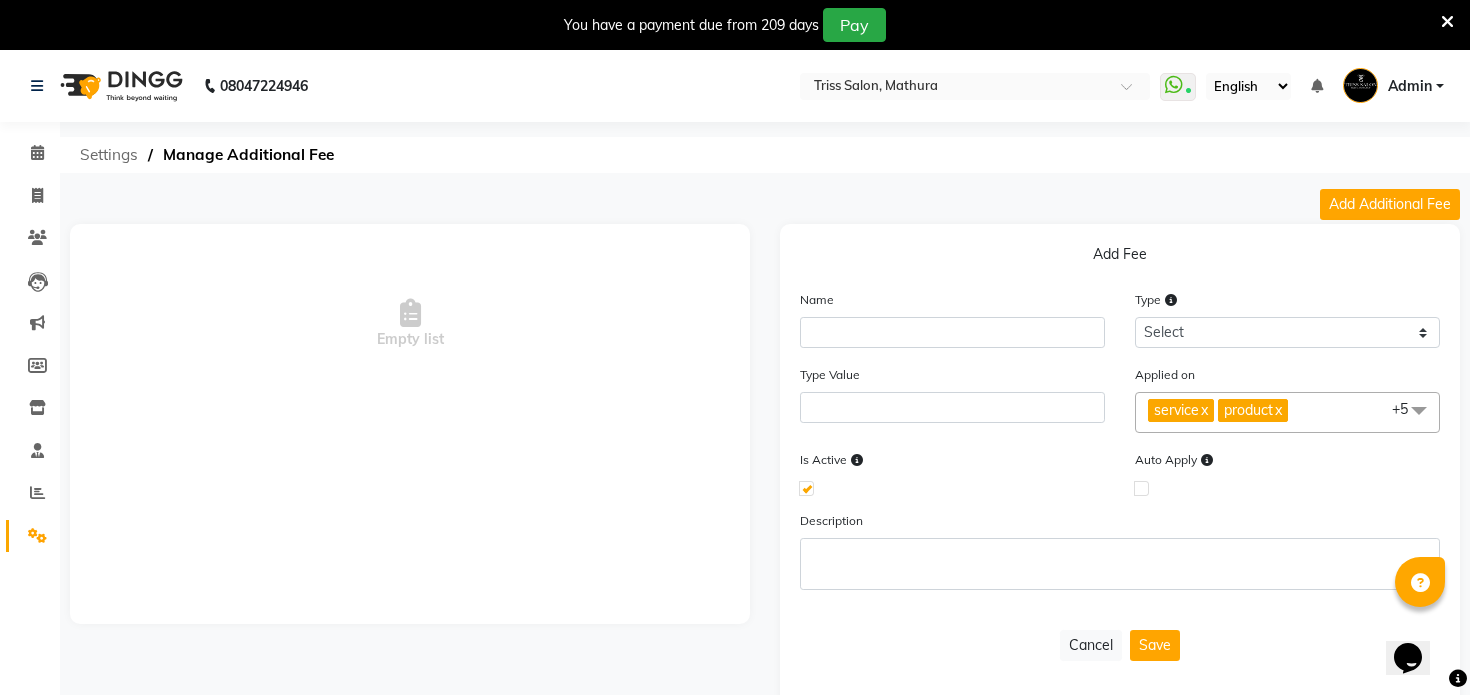 click on "Settings" 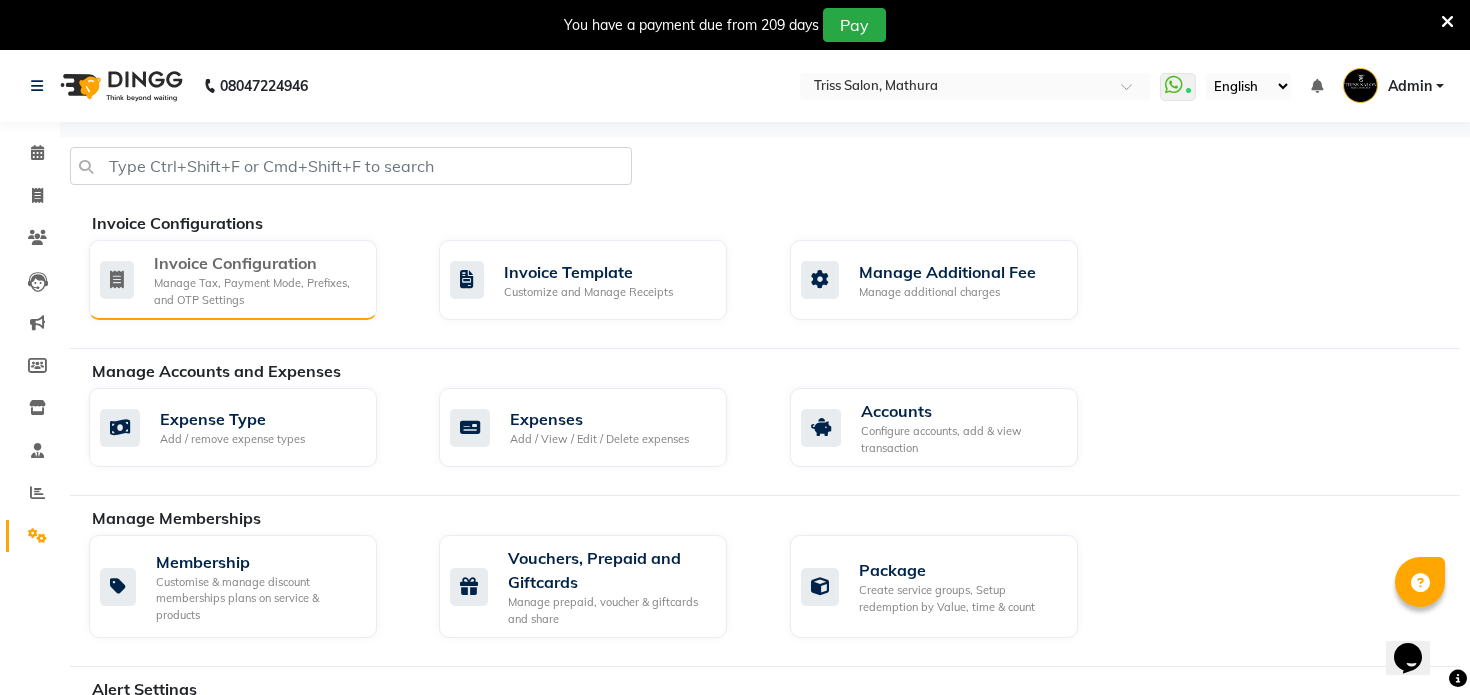 click on "Invoice Configuration" 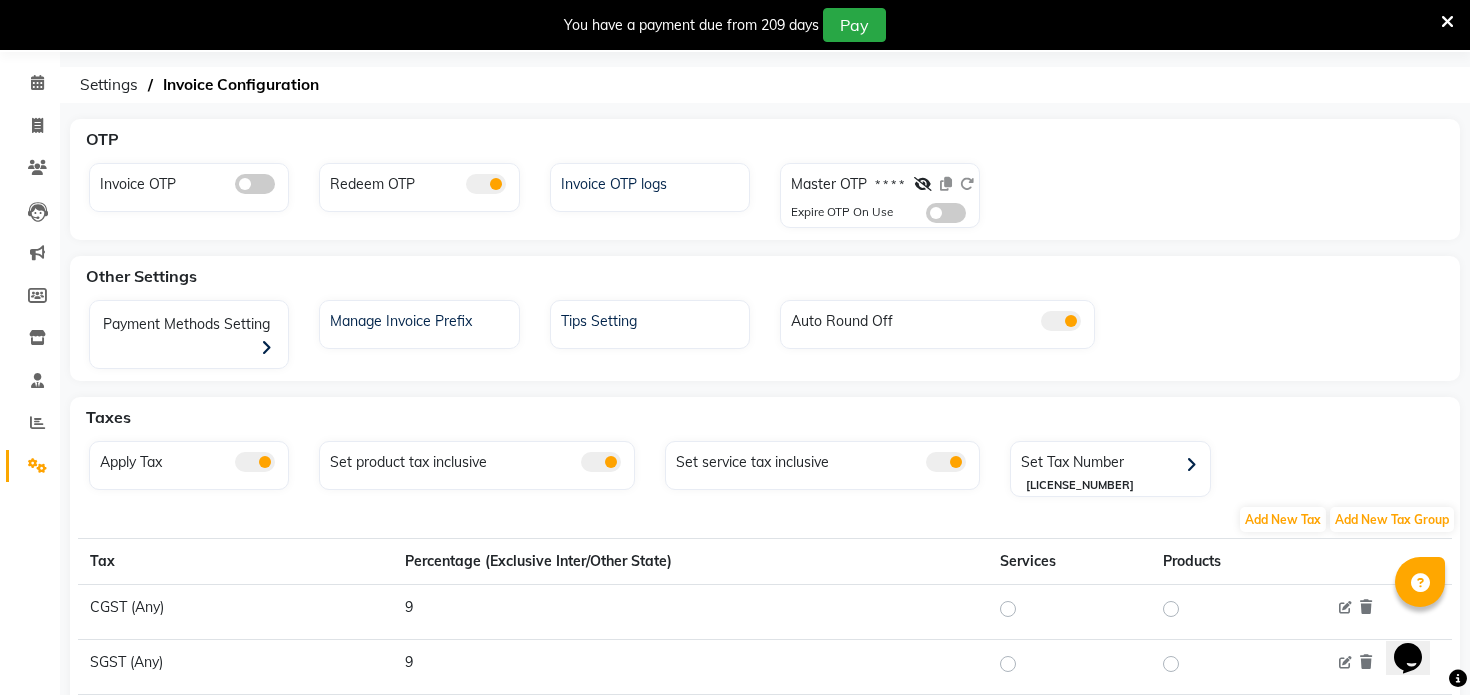 scroll, scrollTop: 74, scrollLeft: 0, axis: vertical 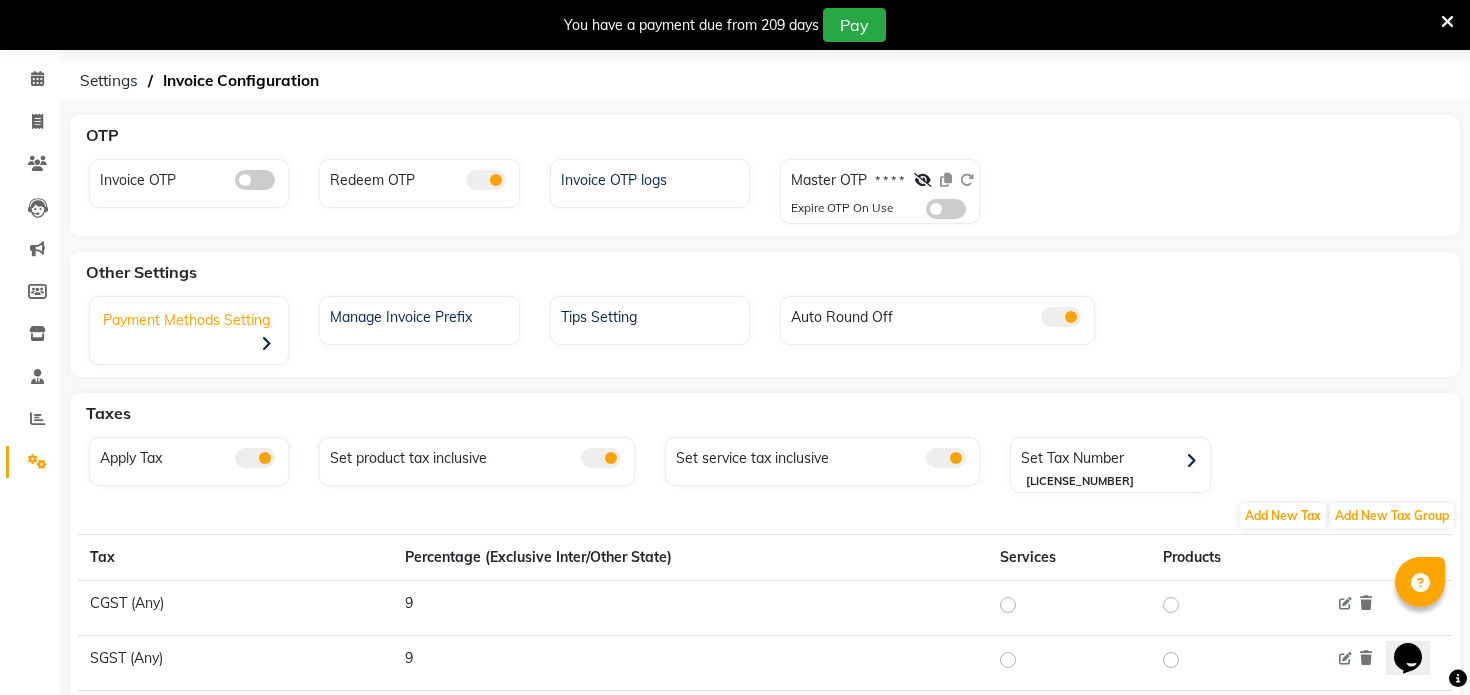 click on "Payment Methods Setting" 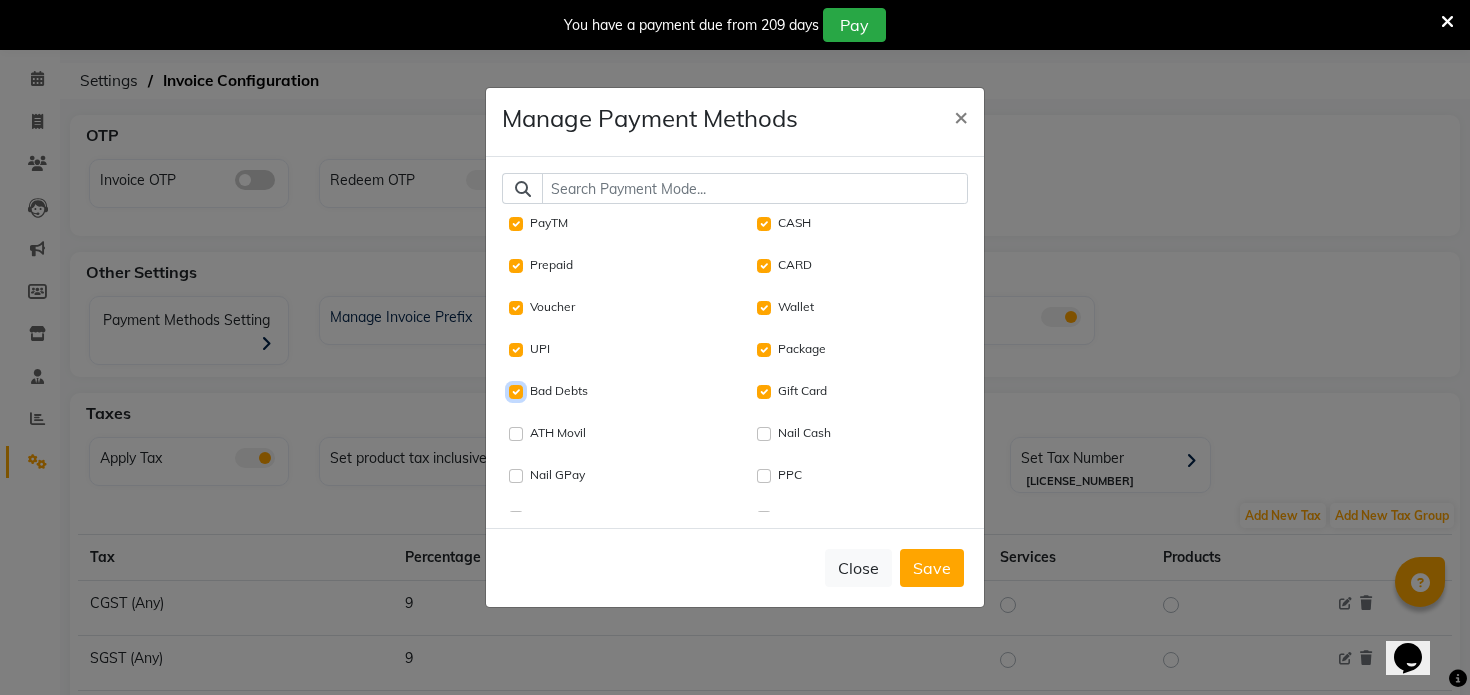 click on "Bad Debts" at bounding box center [516, 392] 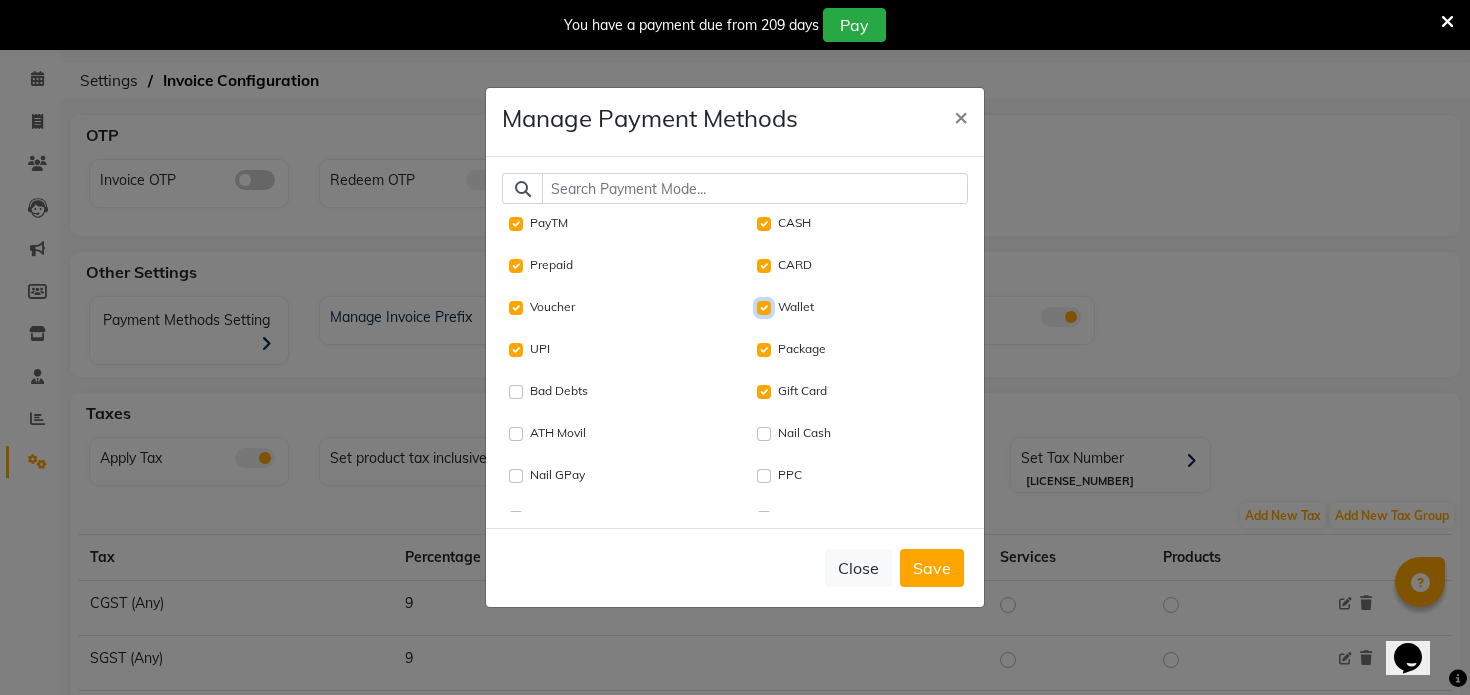 click on "Wallet" at bounding box center [764, 308] 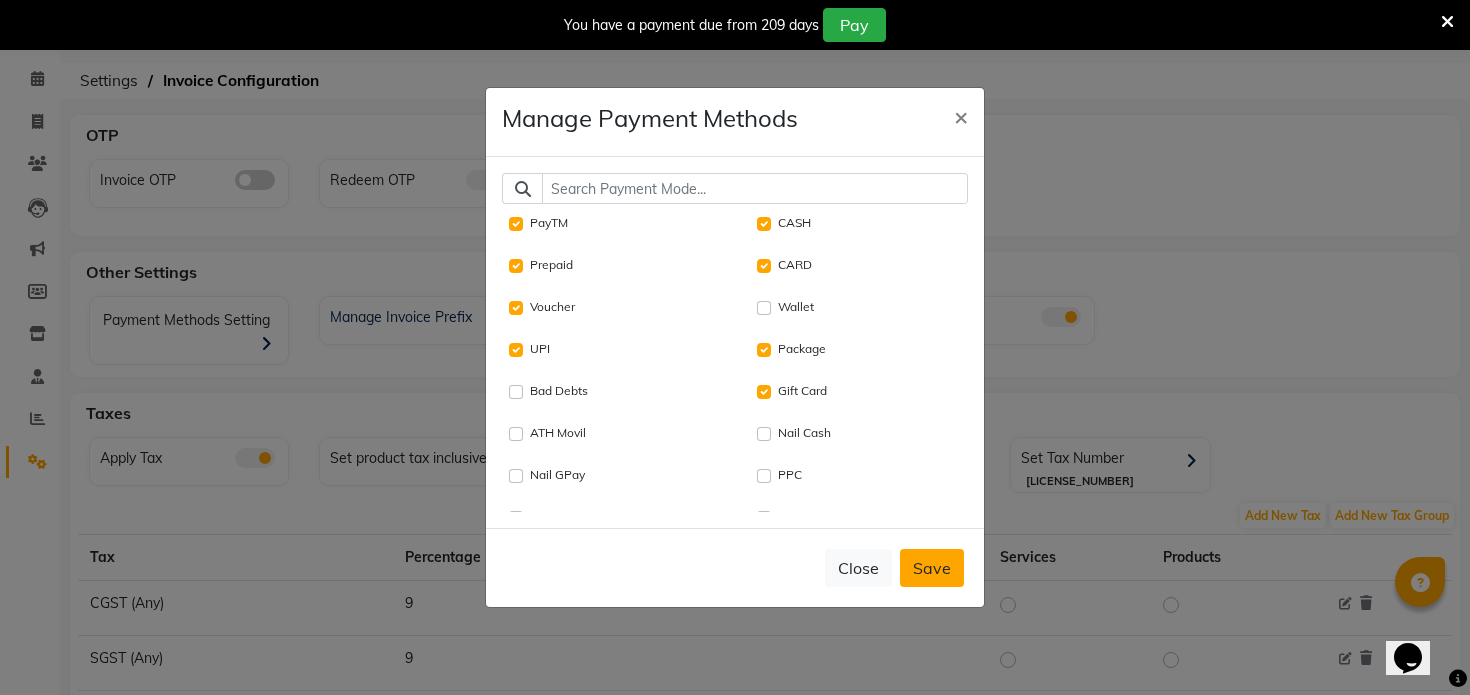 click on "Save" 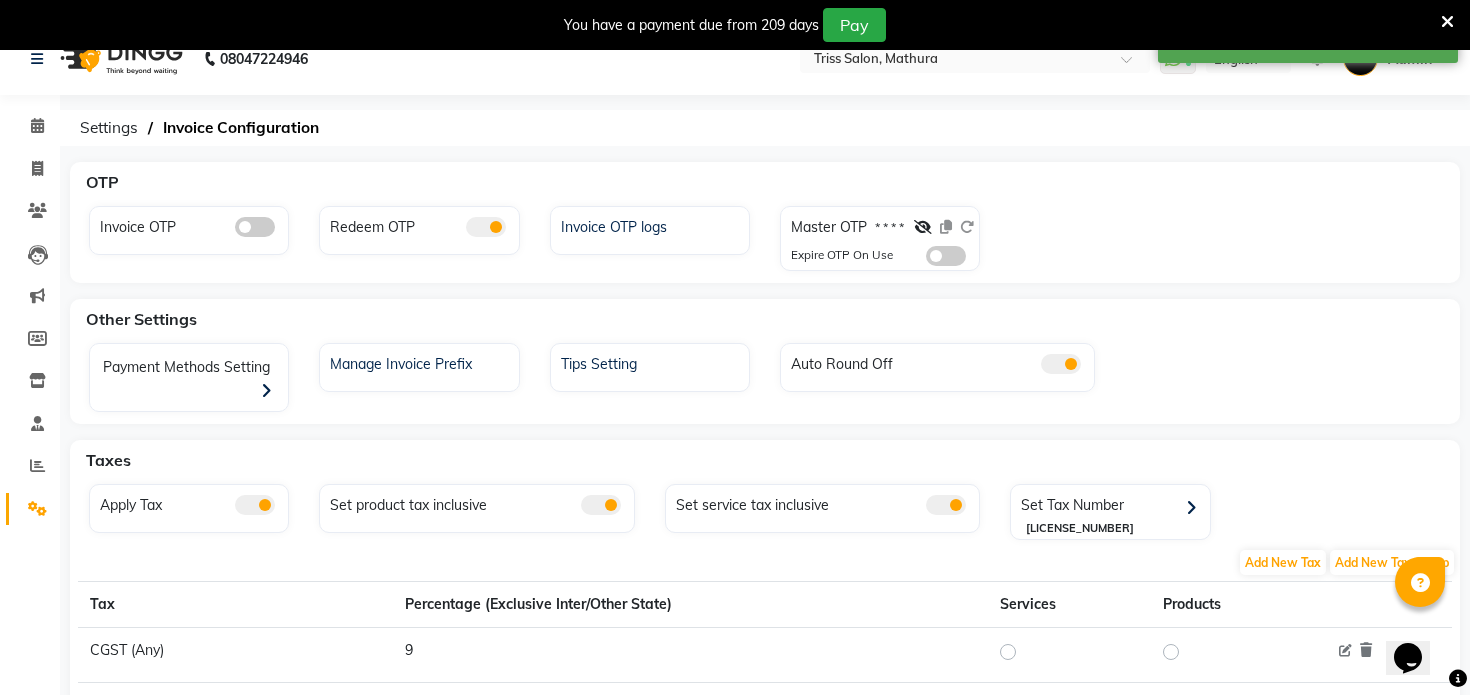 scroll, scrollTop: 0, scrollLeft: 0, axis: both 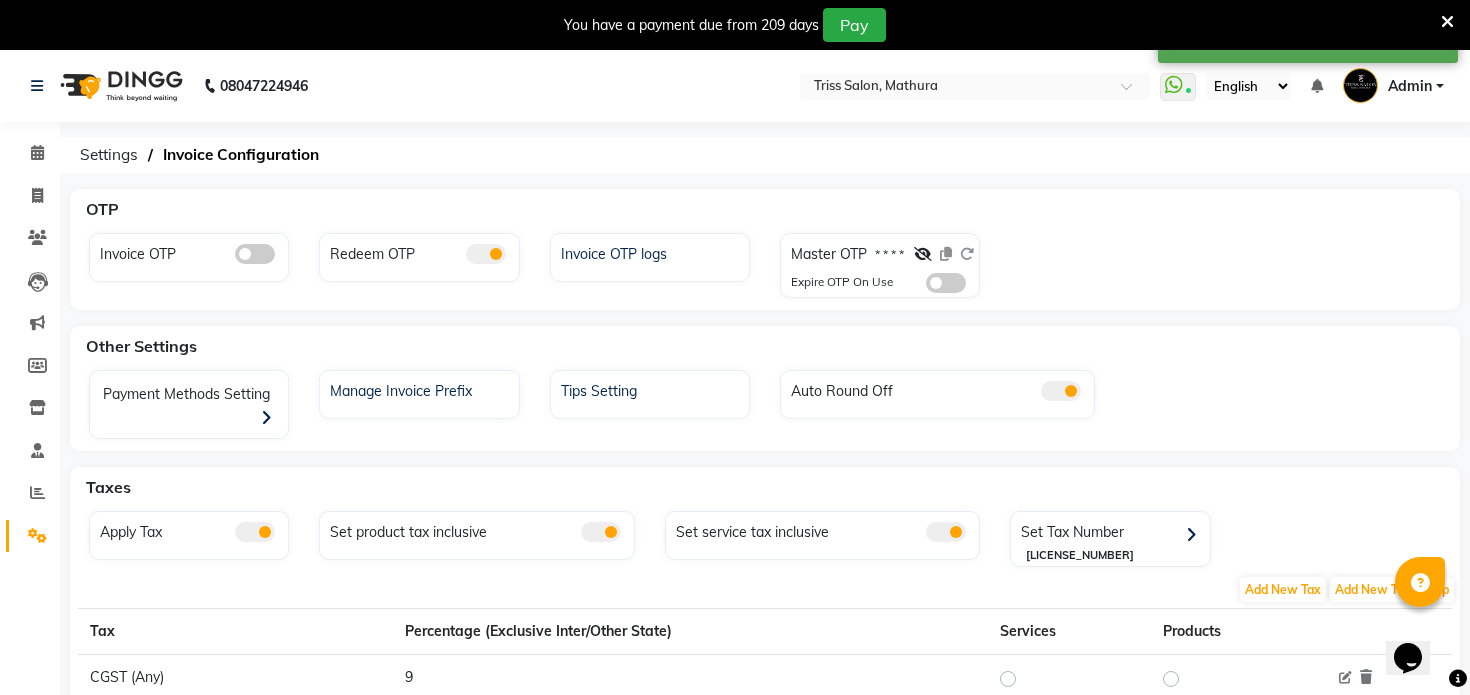 click on "08047224946 Select Location × Triss Salon, Mathura  WhatsApp Status  ✕ Status:  Connected Most Recent Message: 02-08-2025     01:13 PM Recent Service Activity: 02-08-2025     02:21 PM English ENGLISH Español العربية मराठी हिंदी ગુજરાતી தமிழ் 中文 Notifications nothing to show Admin Manage Profile Change Password Sign out  Version:3.15.11" 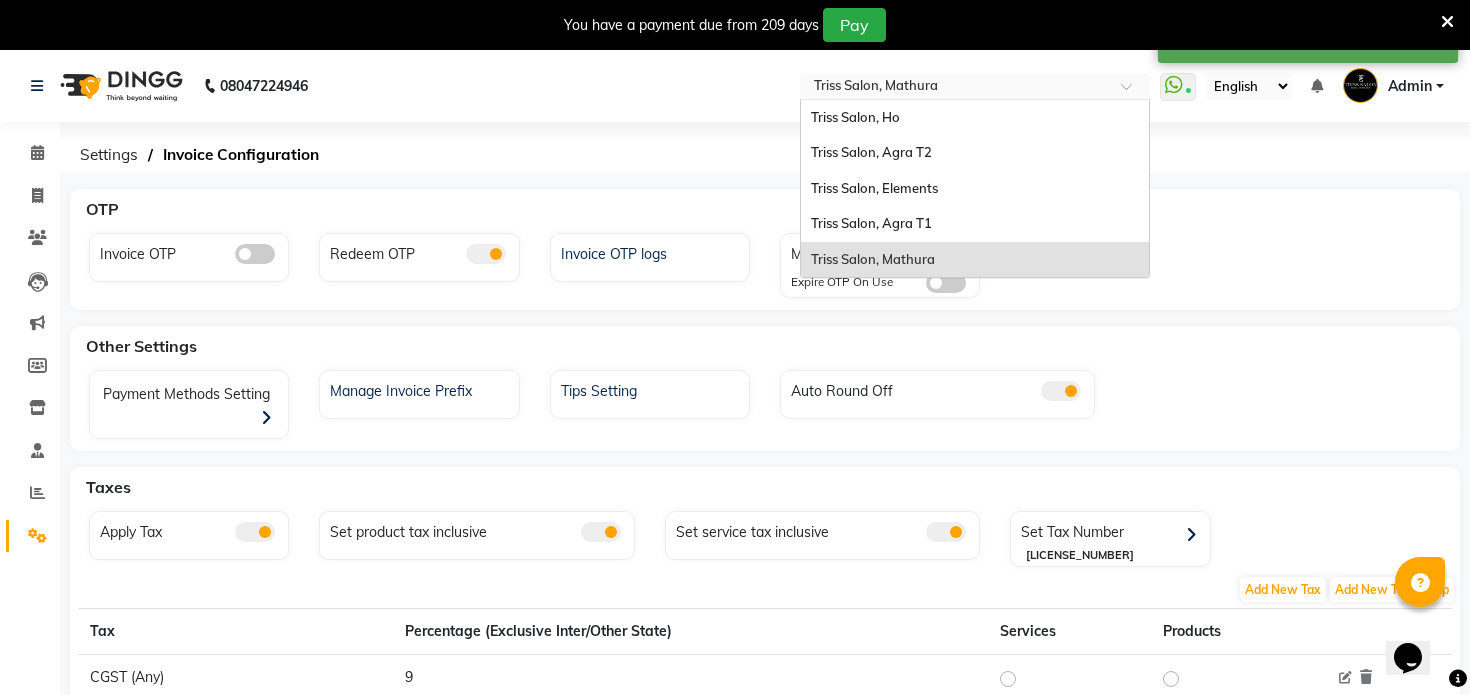 click at bounding box center (955, 88) 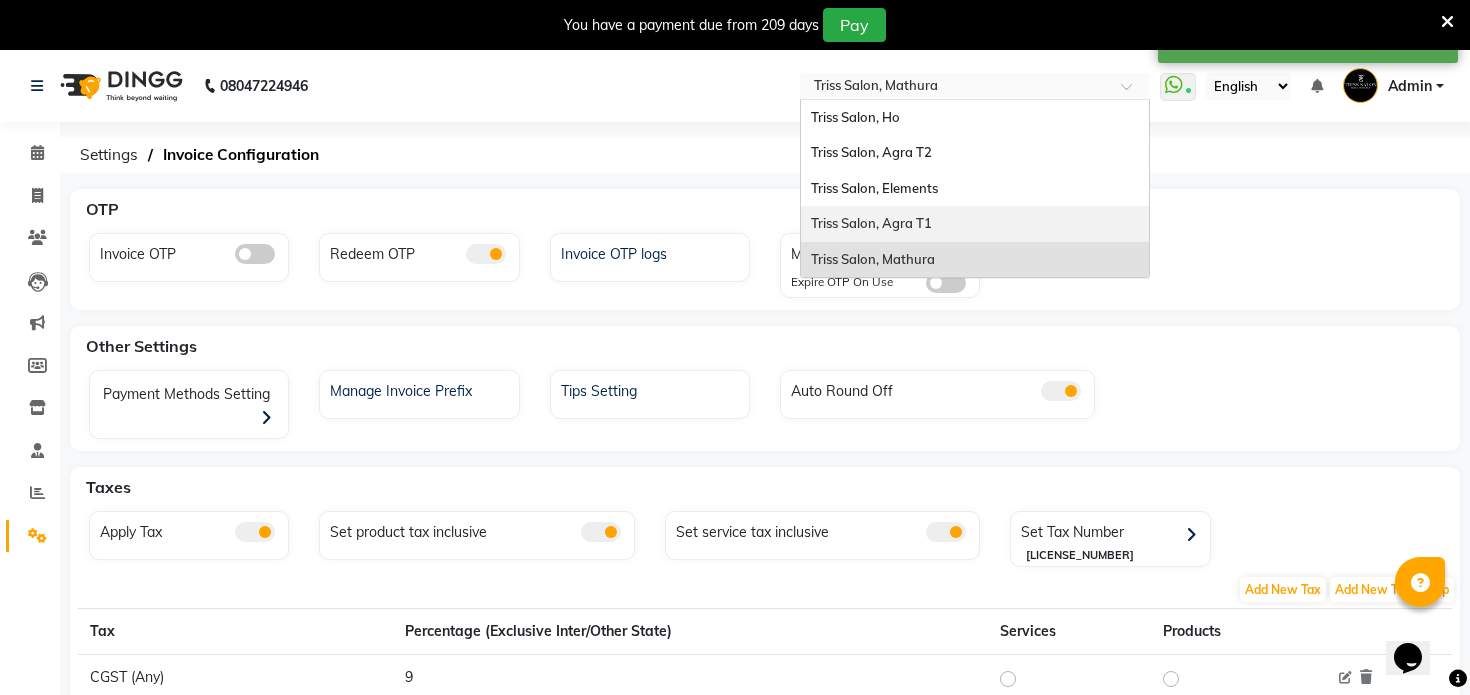 click on "Triss Salon, Agra T1" at bounding box center [871, 223] 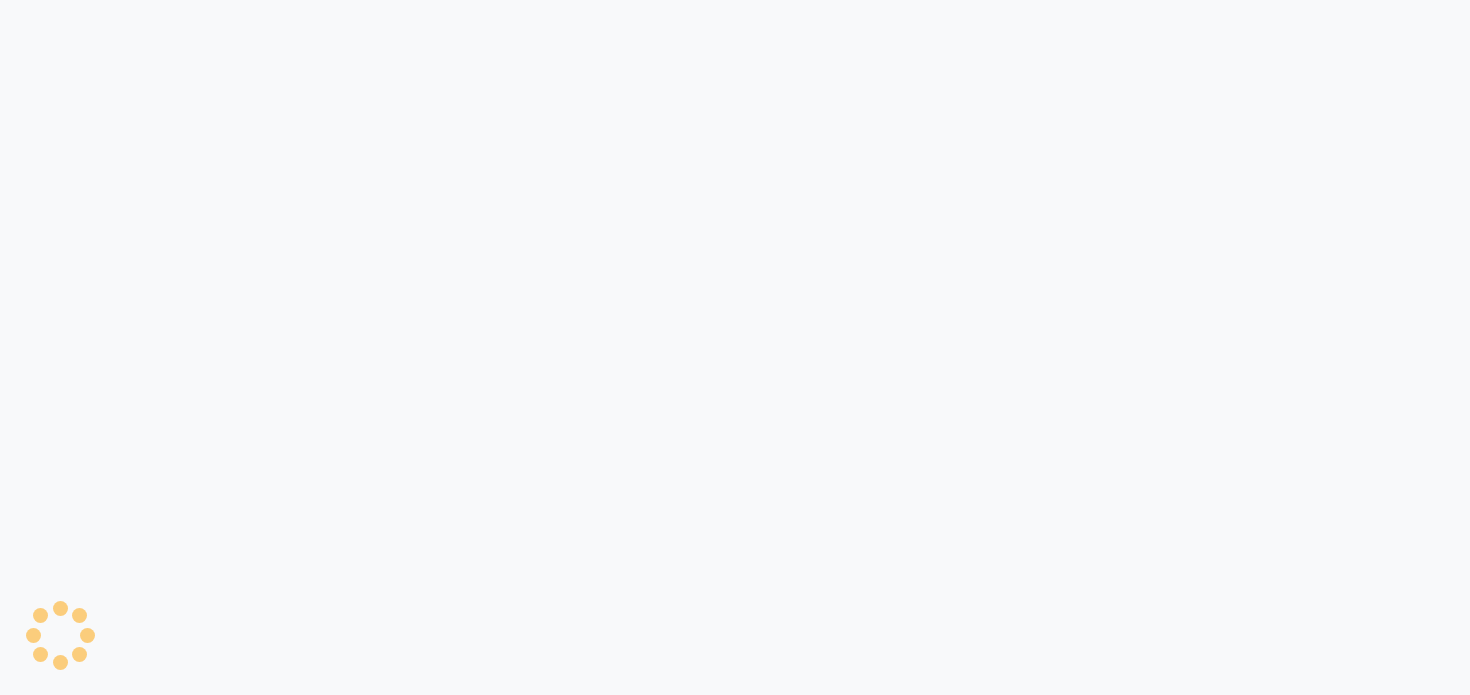 scroll, scrollTop: 0, scrollLeft: 0, axis: both 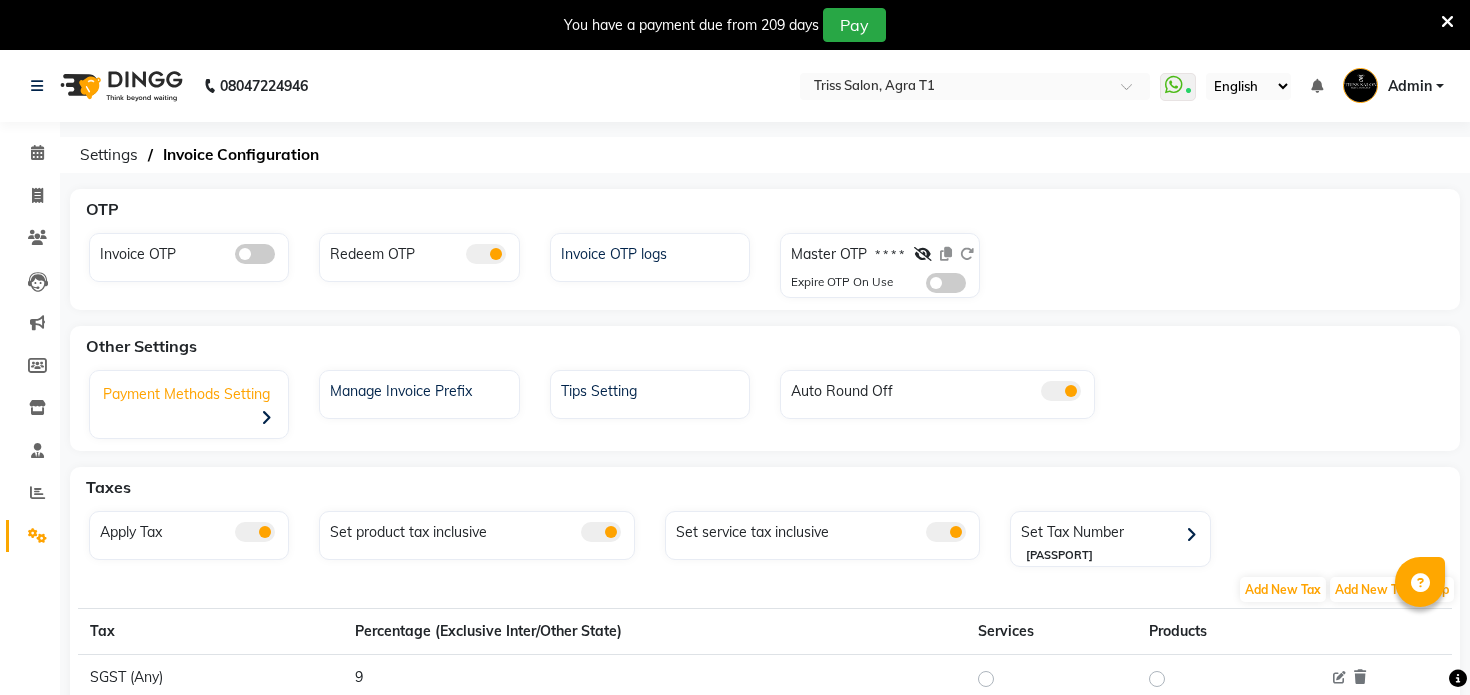 click on "Payment Methods Setting" 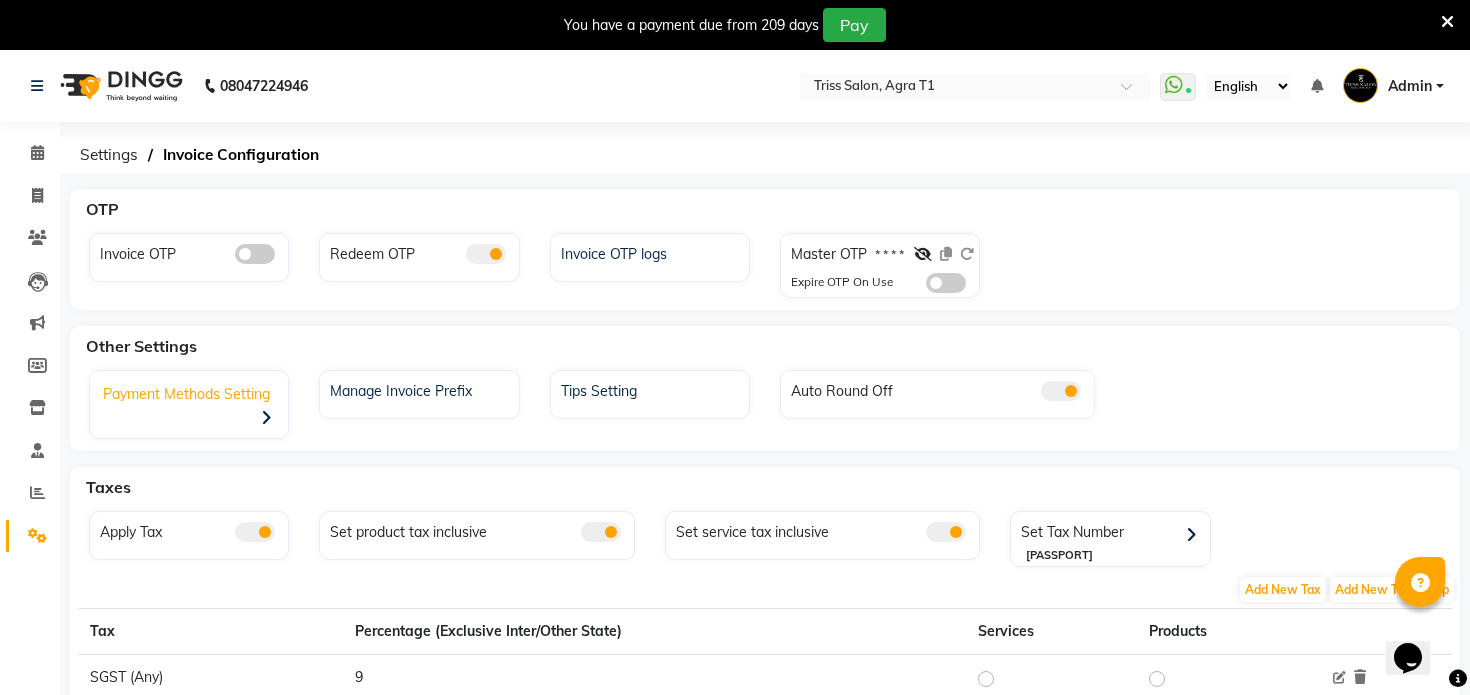 scroll, scrollTop: 0, scrollLeft: 0, axis: both 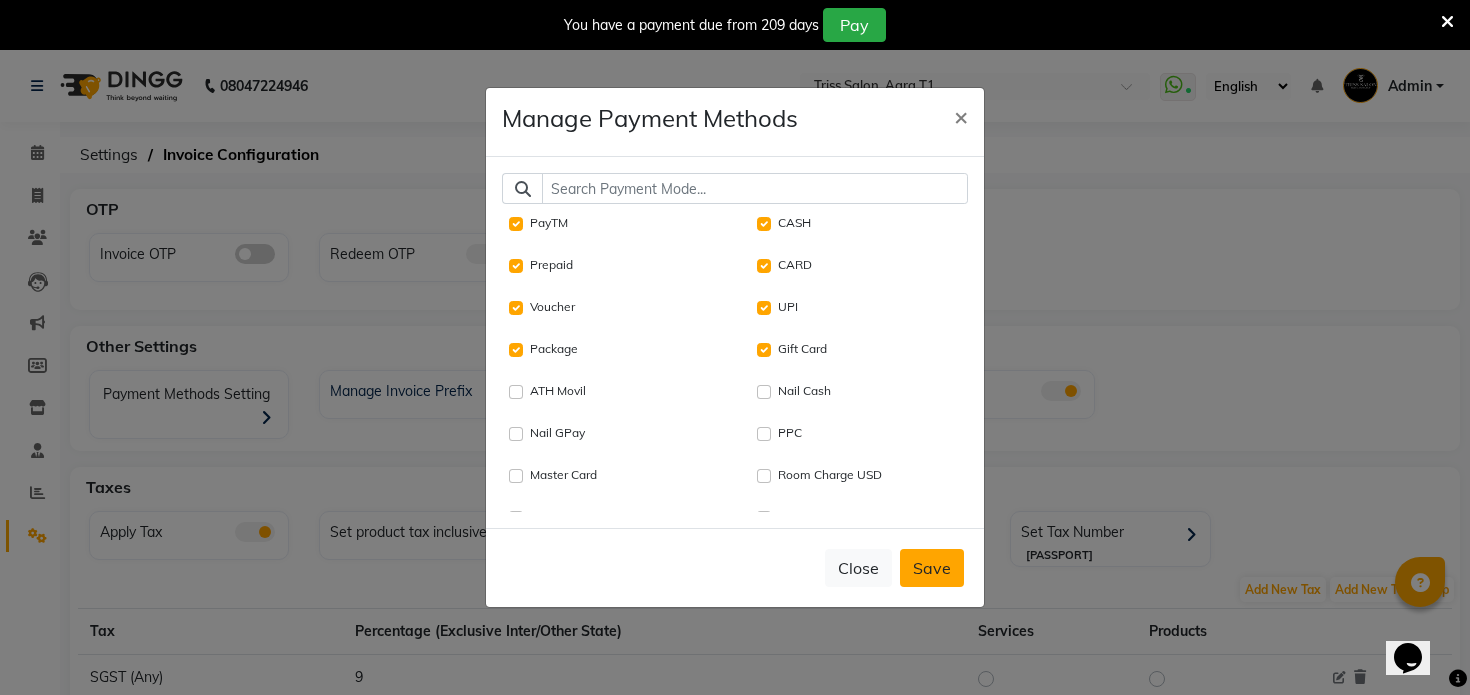 click on "Save" 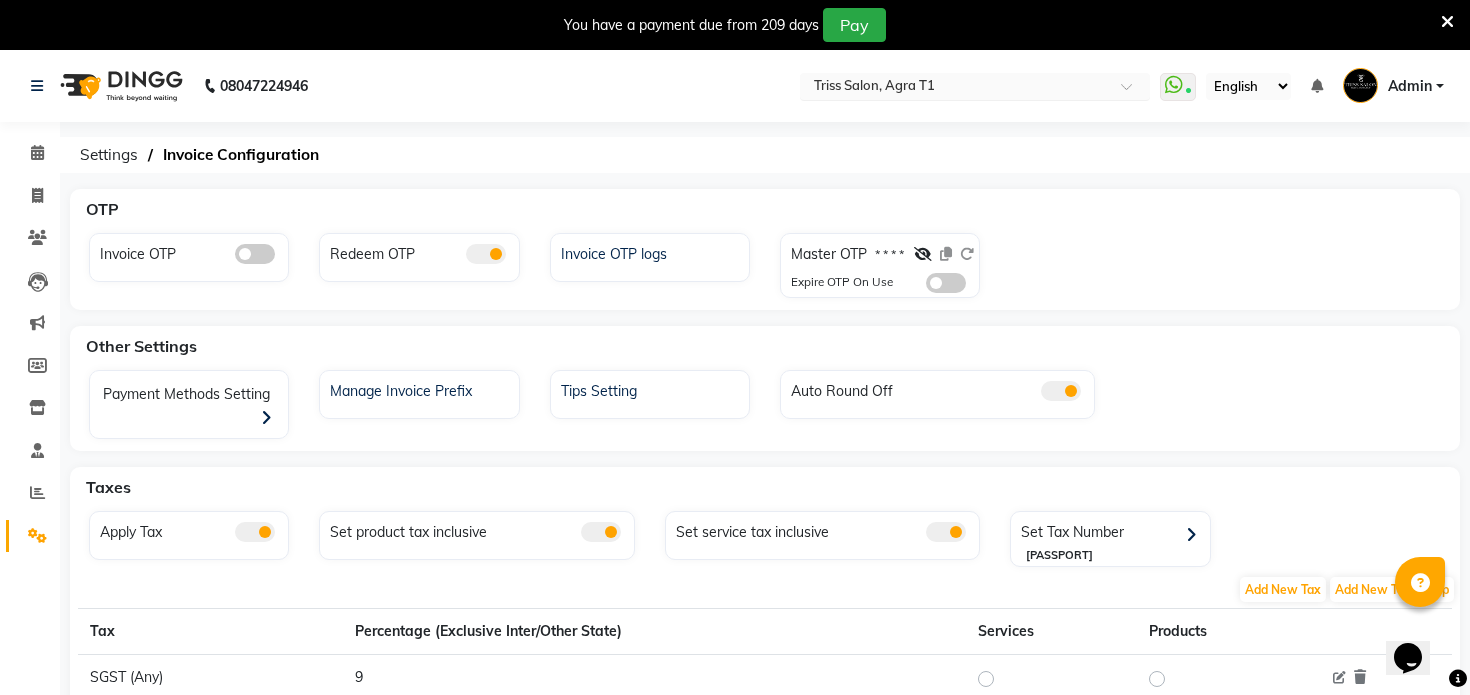 click at bounding box center [955, 88] 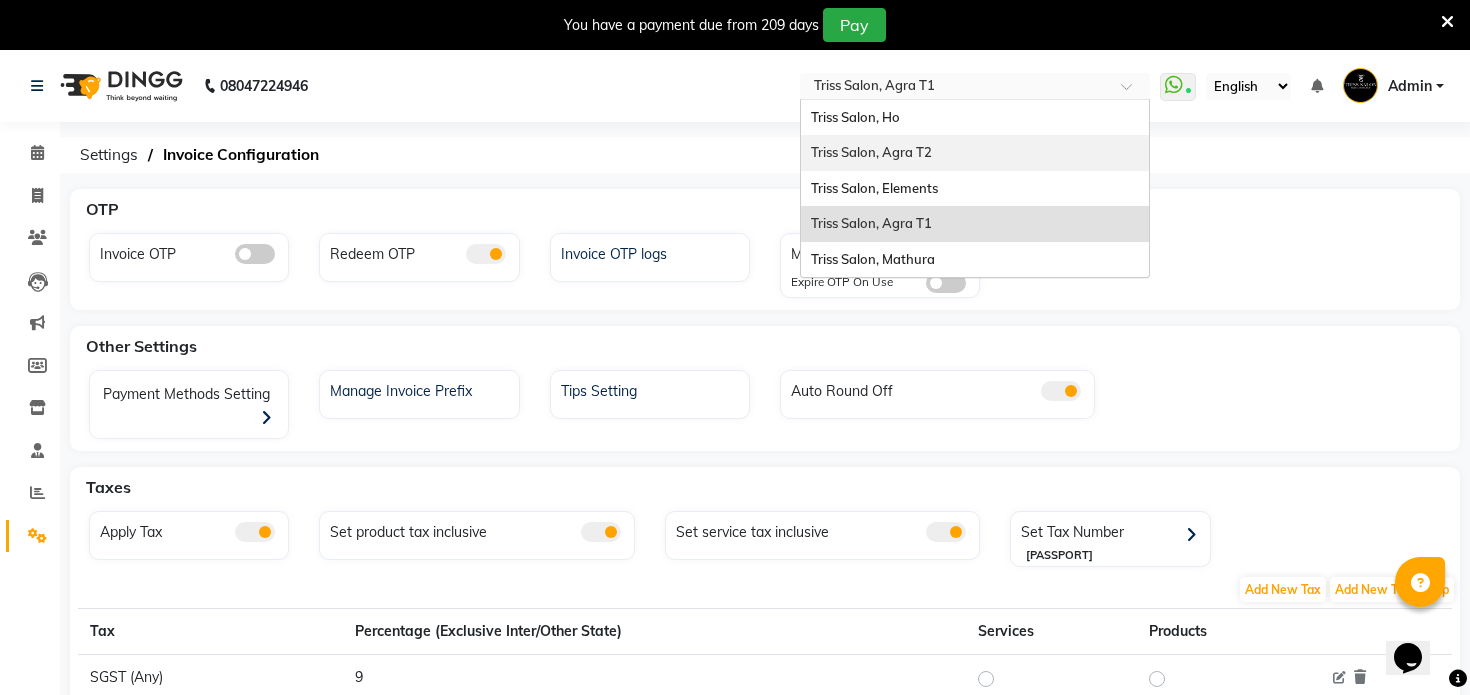 click on "Triss Salon, Agra T2" at bounding box center [975, 153] 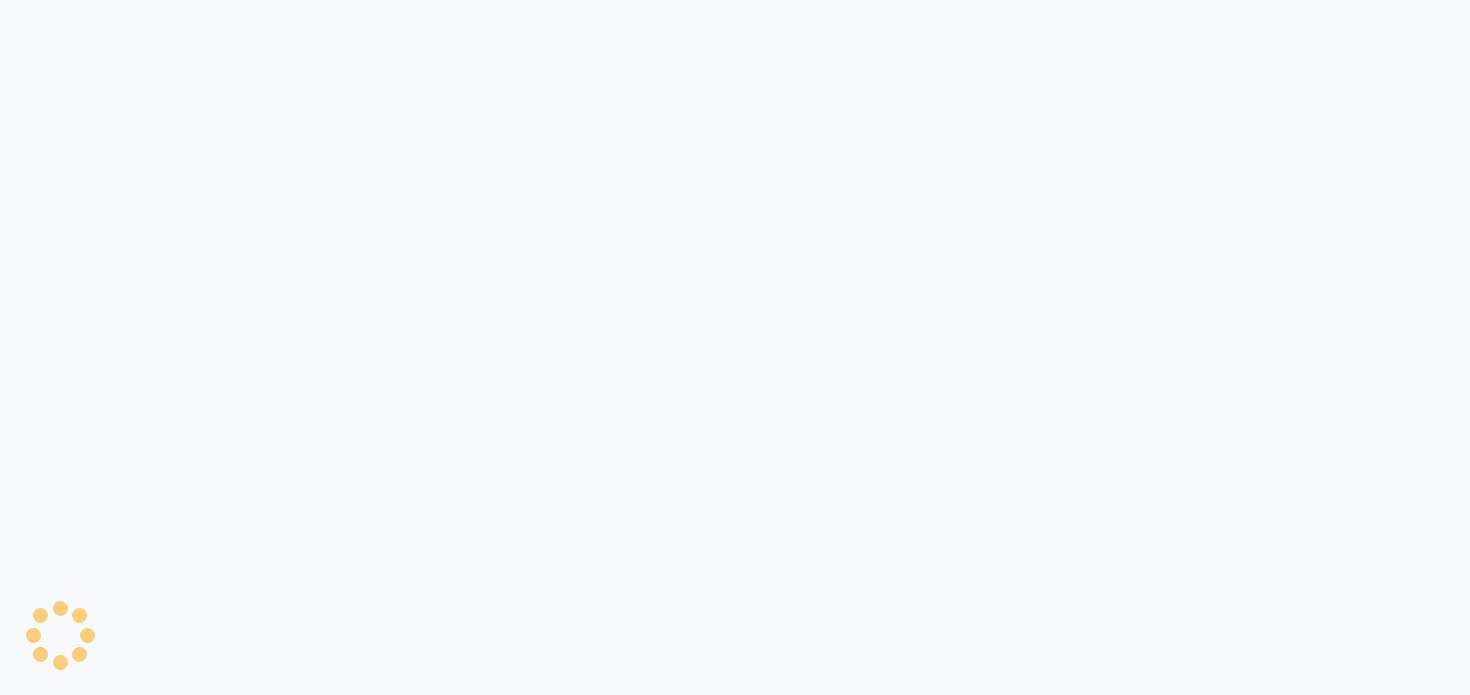 scroll, scrollTop: 0, scrollLeft: 0, axis: both 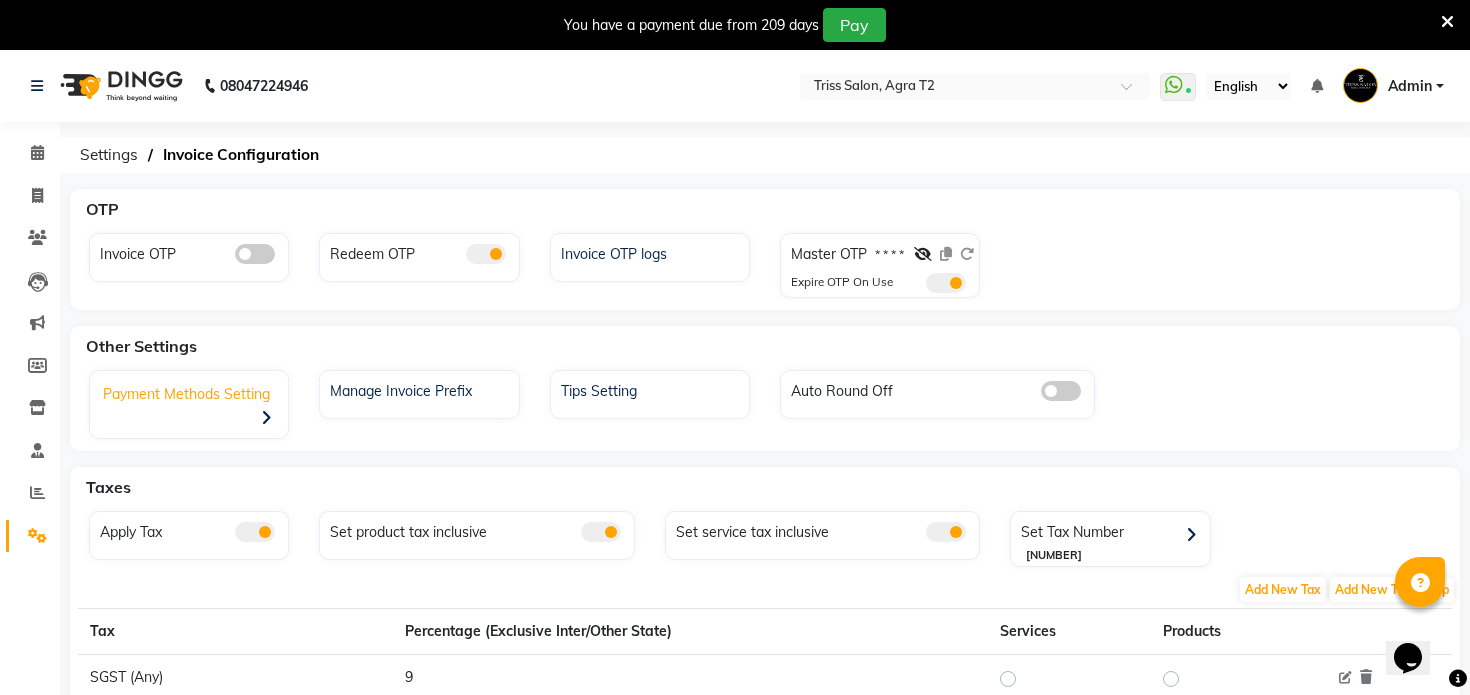 click on "Payment Methods Setting" 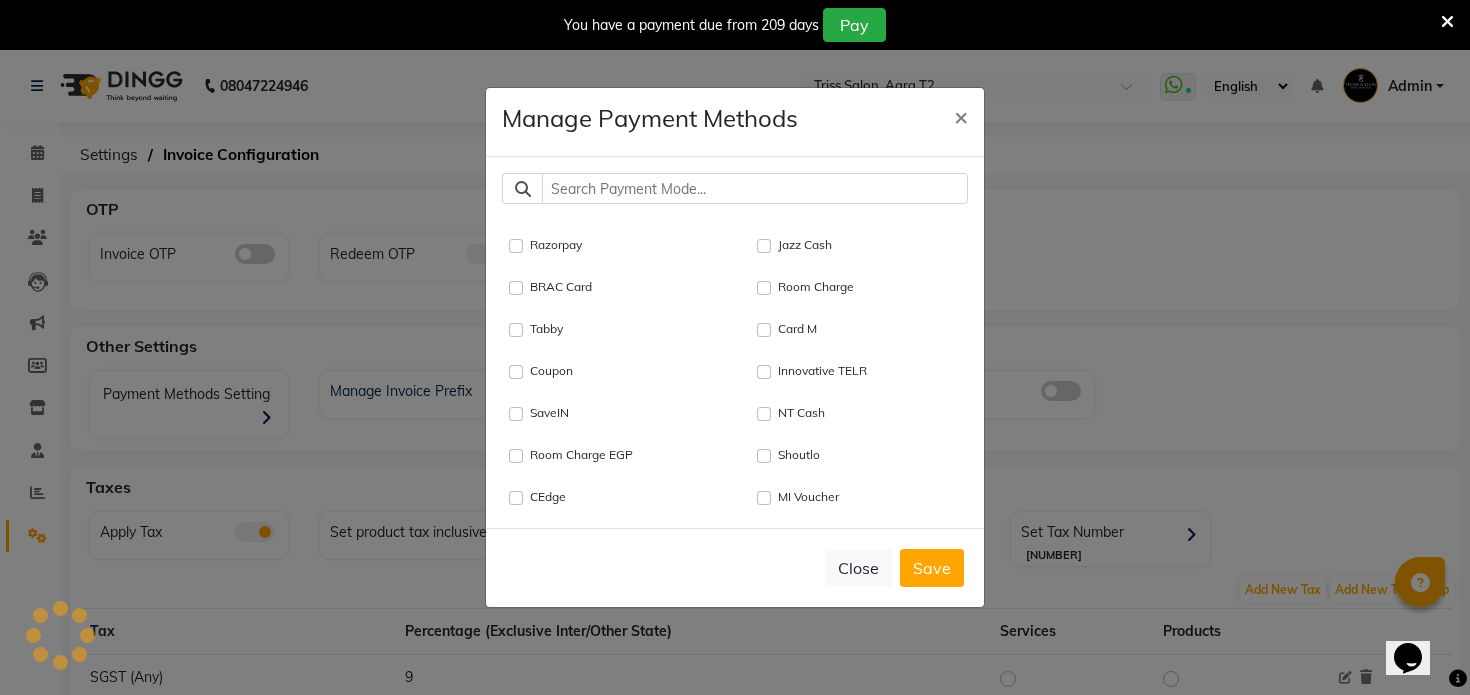 scroll, scrollTop: 2296, scrollLeft: 0, axis: vertical 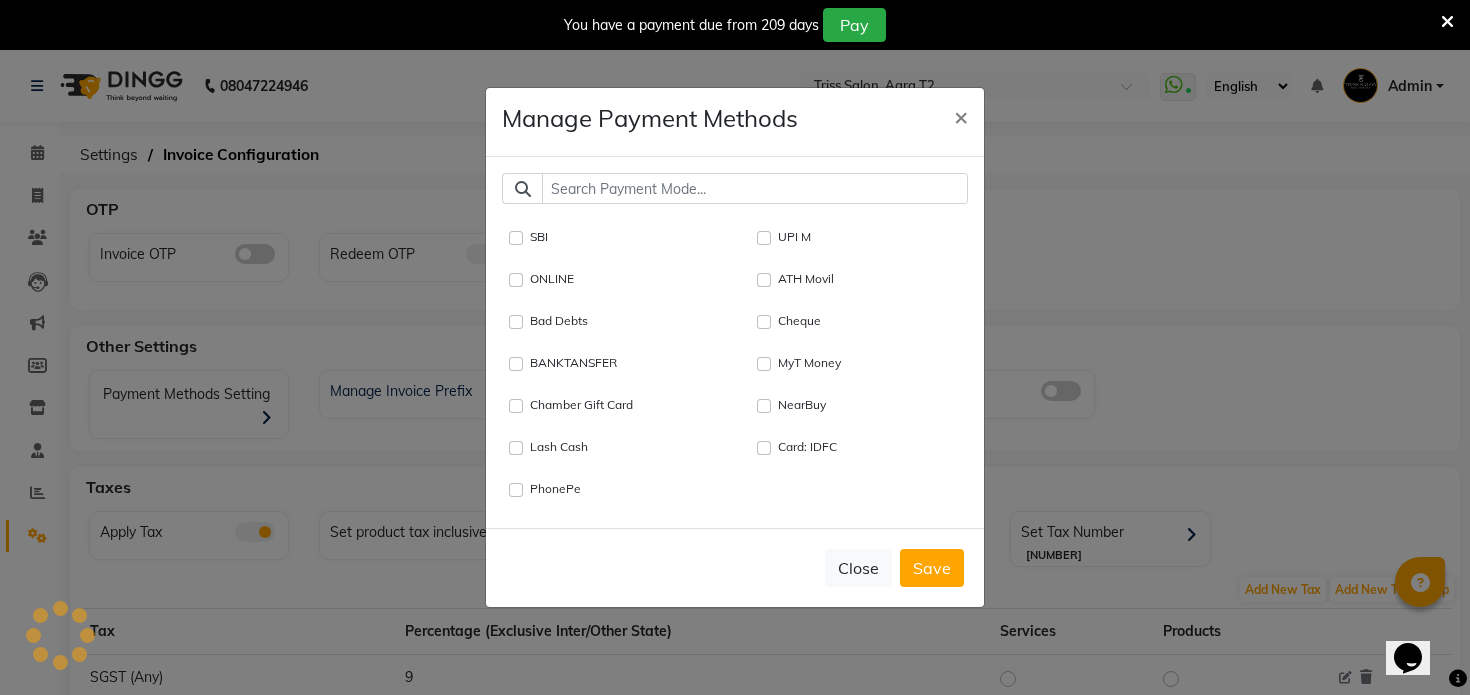 click on "Manage Payment Methods ×  PayTM   CASH   Prepaid   CARD   Voucher   UPI   Package   Gift Card   ATH Movil   Nail Cash   Nail GPay   PPC   Master Card   Room Charge USD   Instamojo   Wallet   THD   Bank   Donation   Card: IOB   Other Cards   Diners   BFL   BharatPay Card   Juice by MCB   Loan   Points   Family   Paypal   Trade   PPE   PPN   bKash   Credit Card   Card (DL Bank)   Card (Indian Bank)   Room Charge Euro   MosamBee   Save-In   AmEx   Debit Card   Venmo   TCL   BOB   BharatPay   Gcash   GPay   District App   SOnline   Dittor App   Rupay   Visa Card   Comp   Complimentary   DefiDeal   Room Charge GBP   UPI BharatPay   Discover   PPV   Pine Labs   Spa Week   Envision   Deal.mu   Online W   iPrepaid   PPR   RS   COnline   UOnline   Dreamfolks   On Account   Lash Card   Lash GPay   SCard   Cash Payment   Nail Card   Card on File   Wellnessta   Razorpay   Jazz Cash   BRAC Card   Room Charge   Tabby   Card M   Coupon   Innovative TELR   SaveIN   NT Cash   Room Charge EGP   Shoutlo   CEdge   MI Voucher" 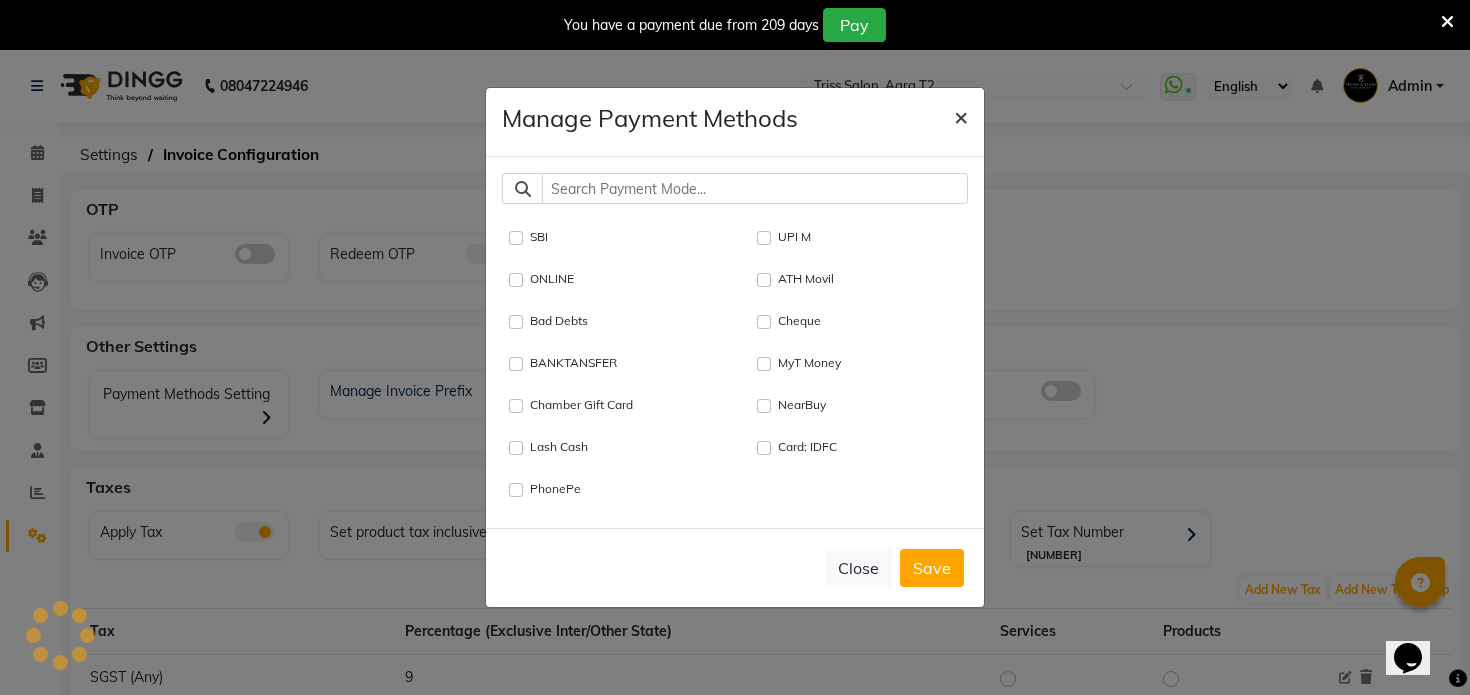 click on "×" 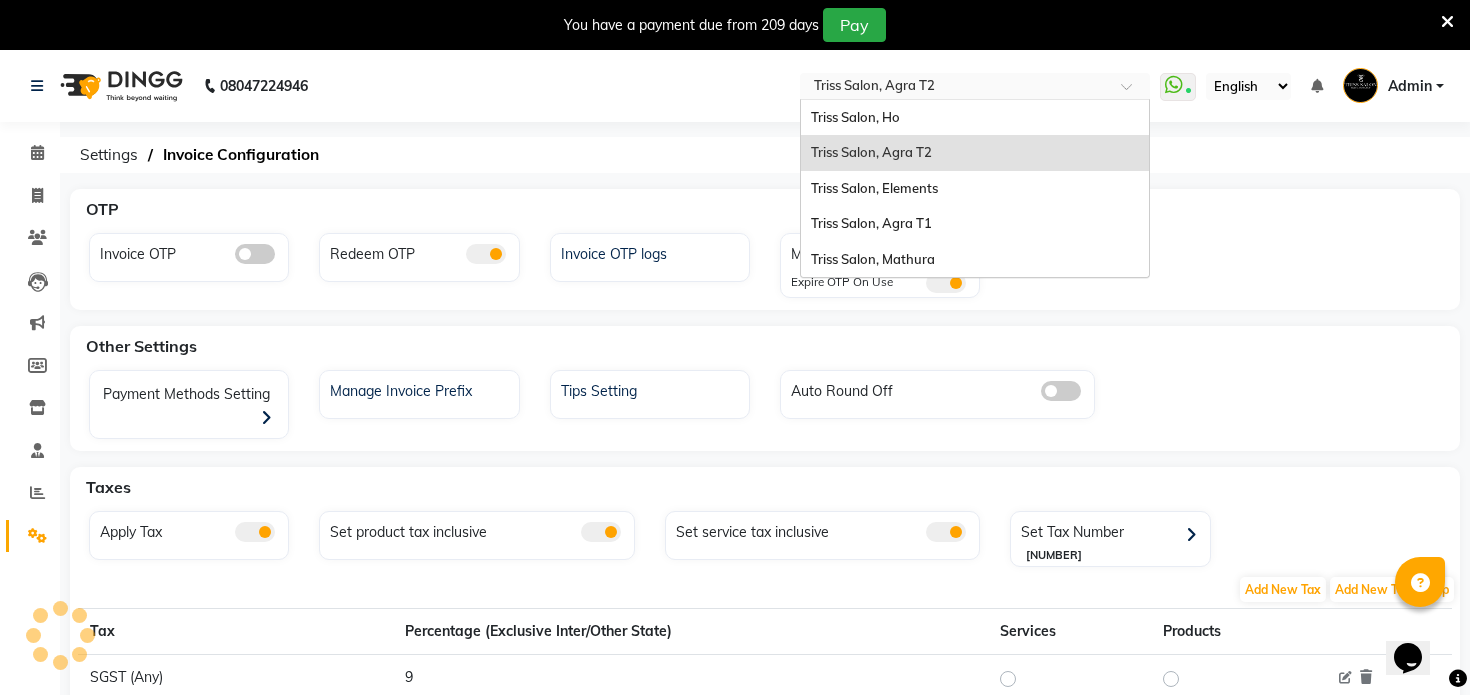 click at bounding box center (955, 88) 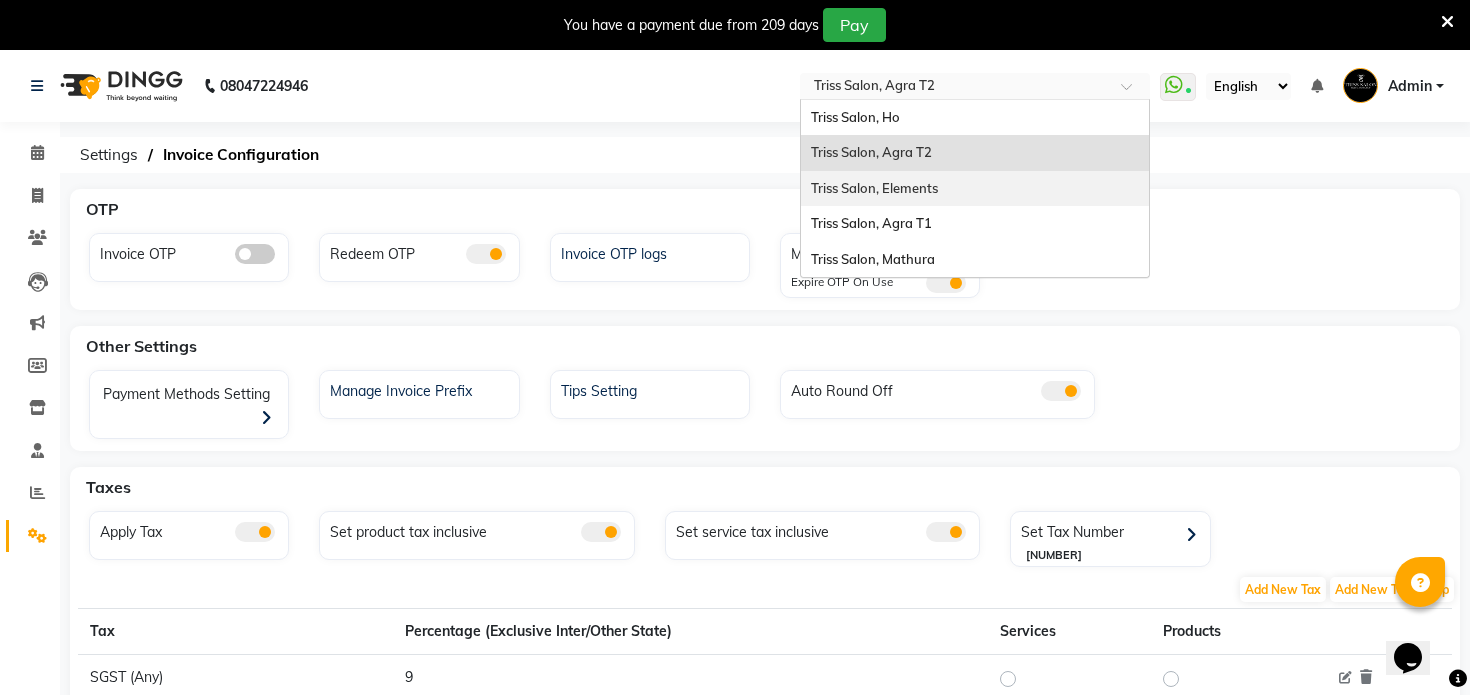 click on "Triss Salon, Elements" at bounding box center [874, 188] 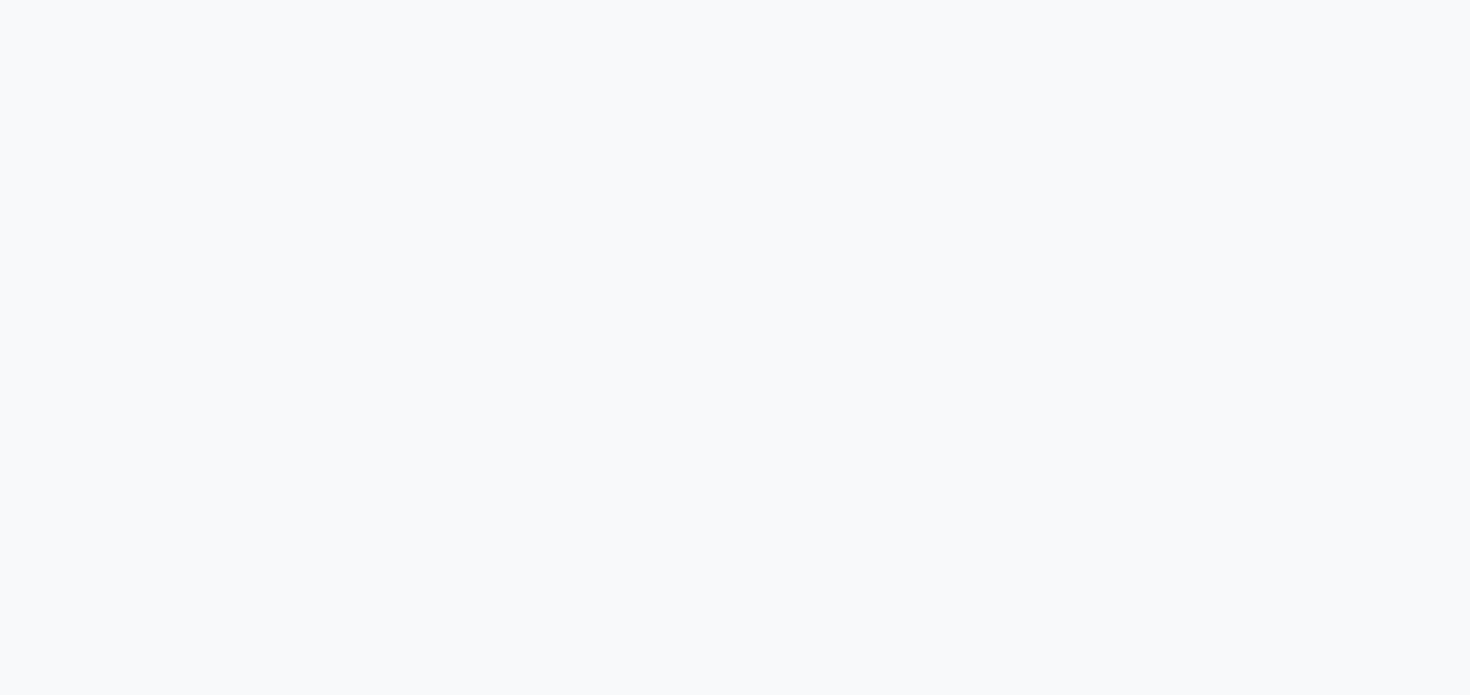 scroll, scrollTop: 0, scrollLeft: 0, axis: both 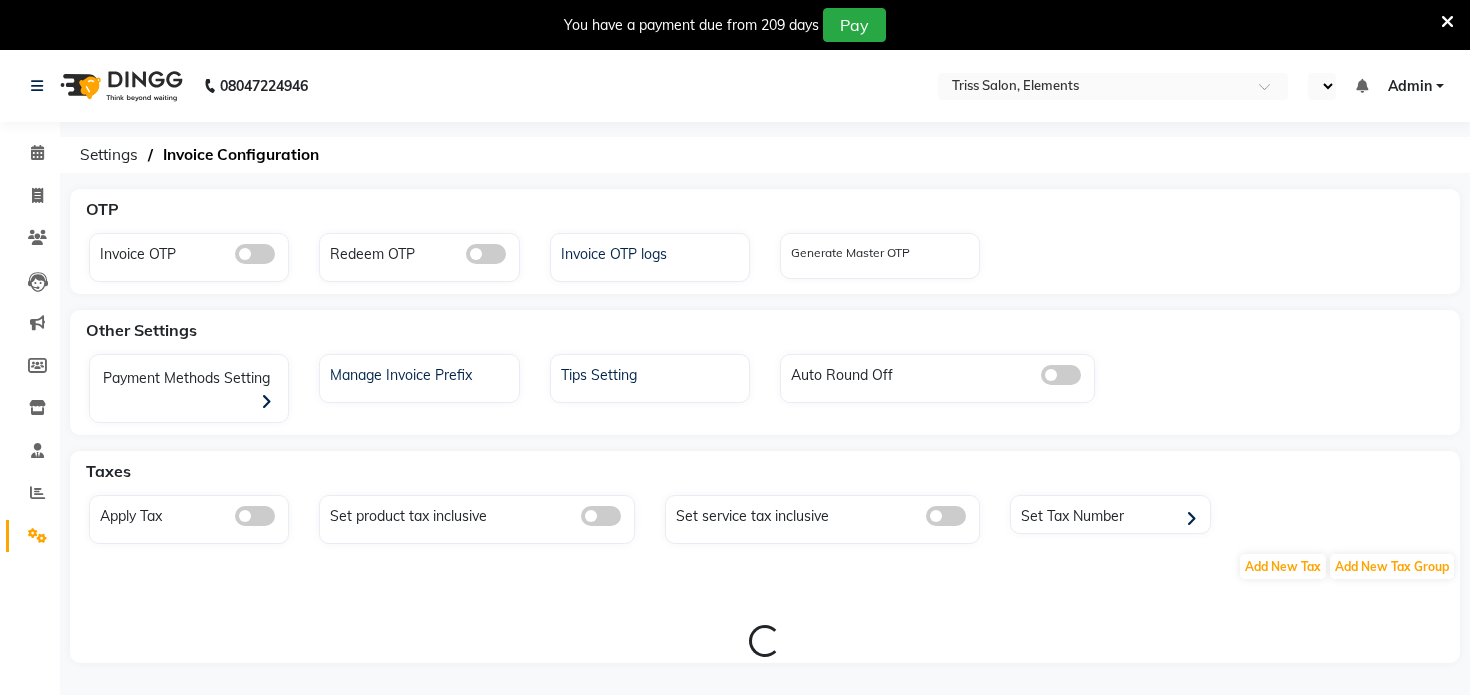 select on "en" 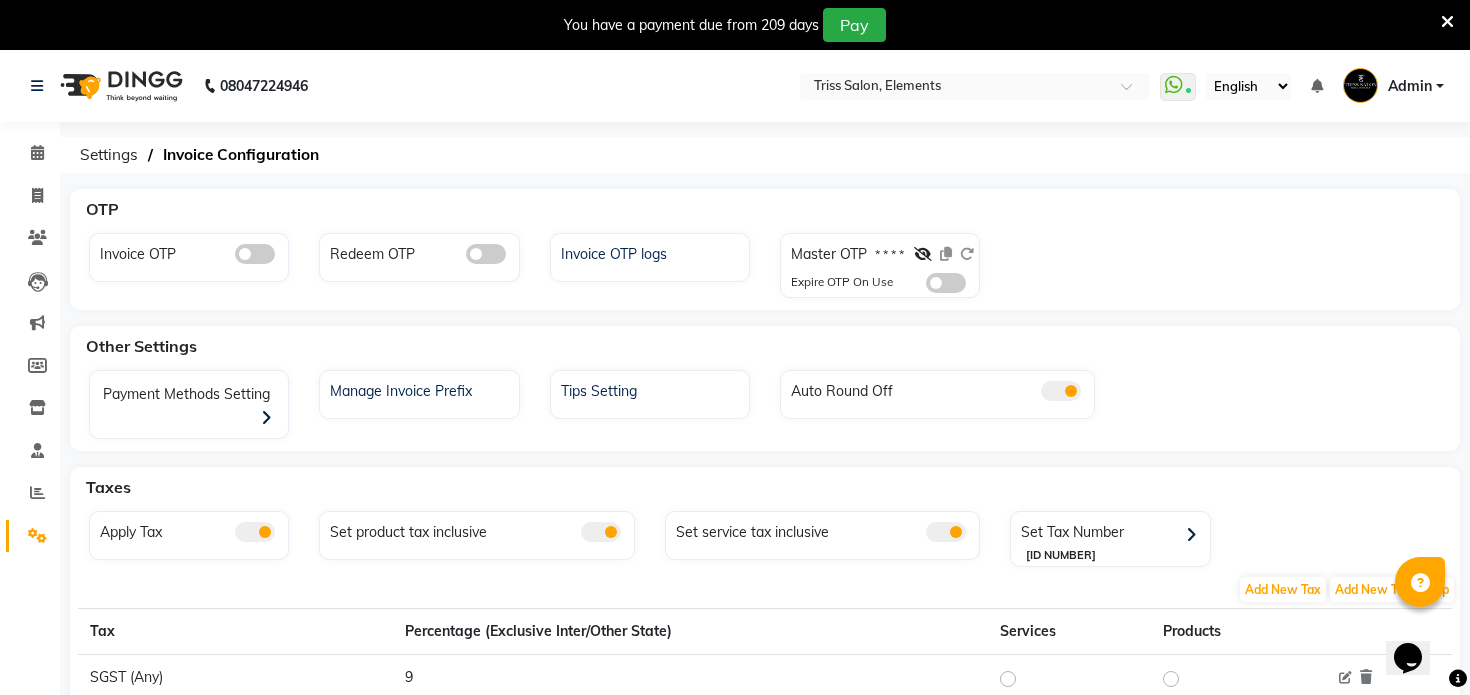 scroll, scrollTop: 0, scrollLeft: 0, axis: both 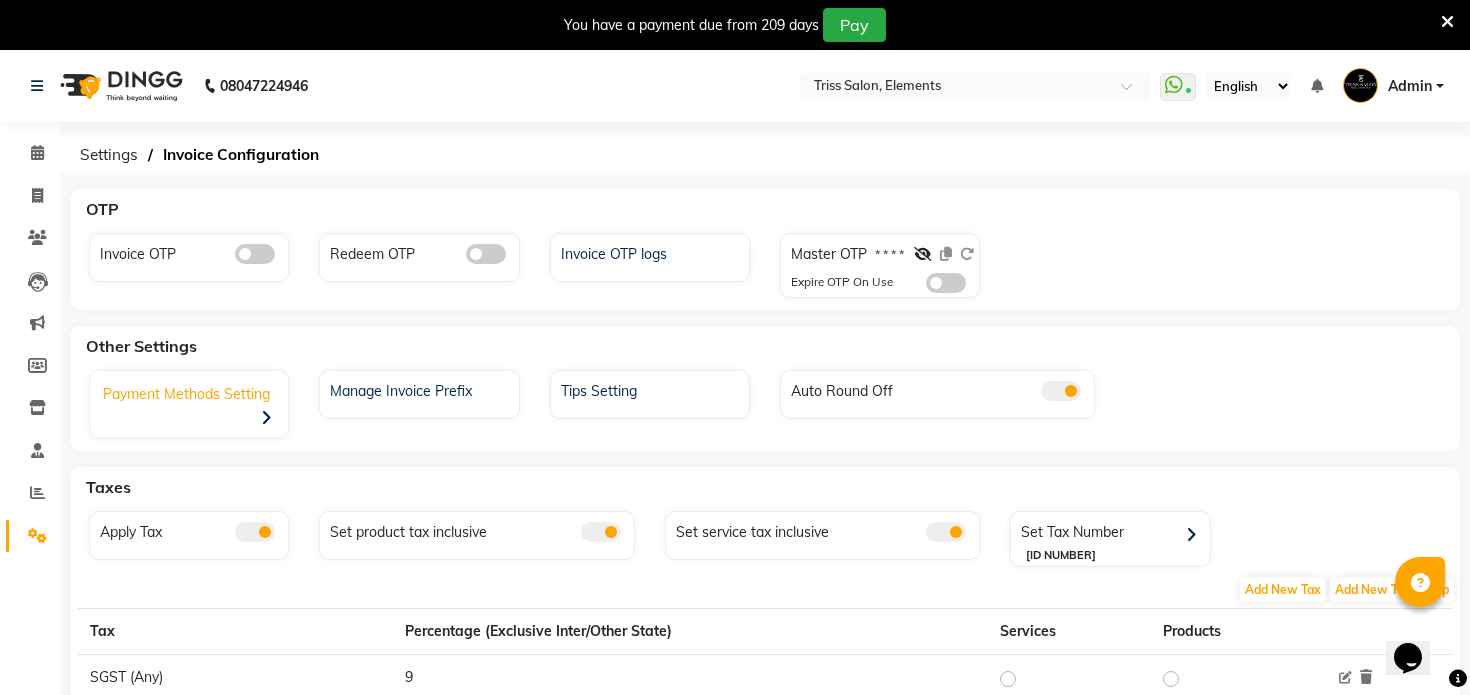 click on "Payment Methods Setting" 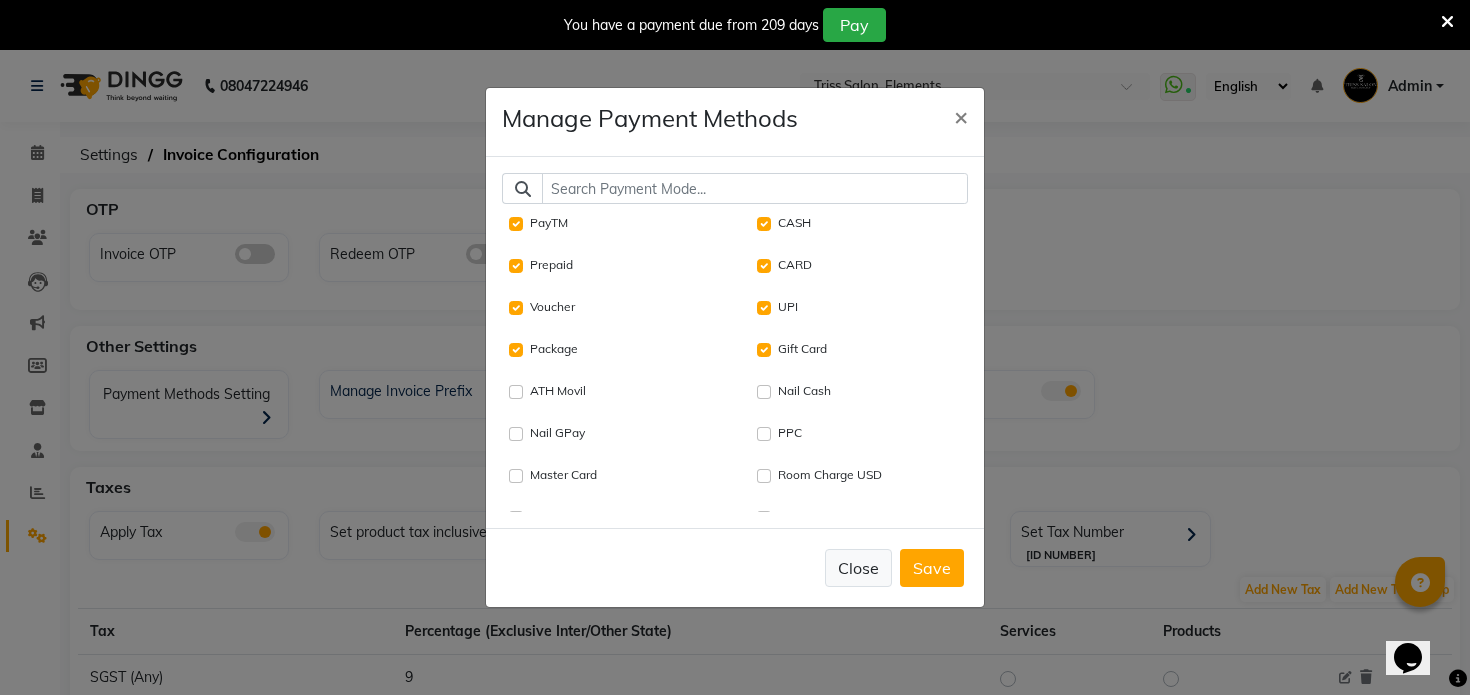 click on "Close" 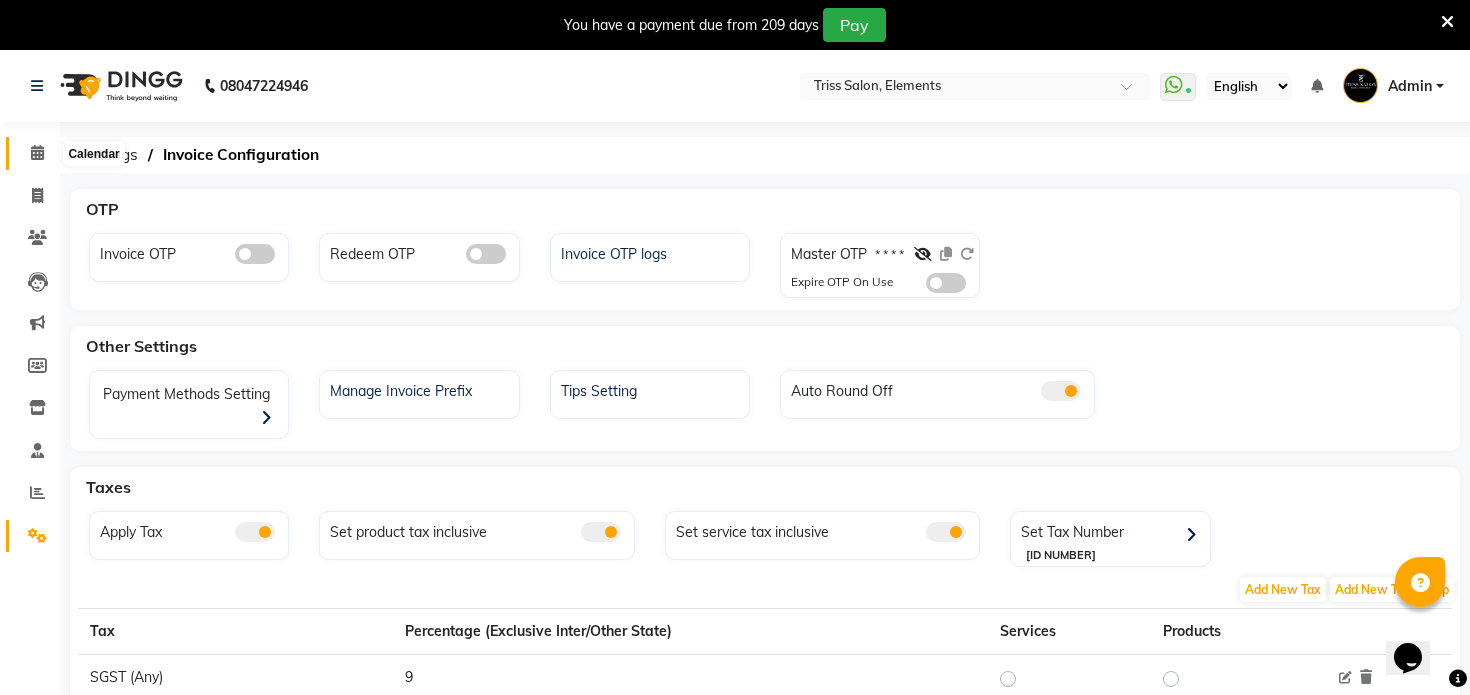 click 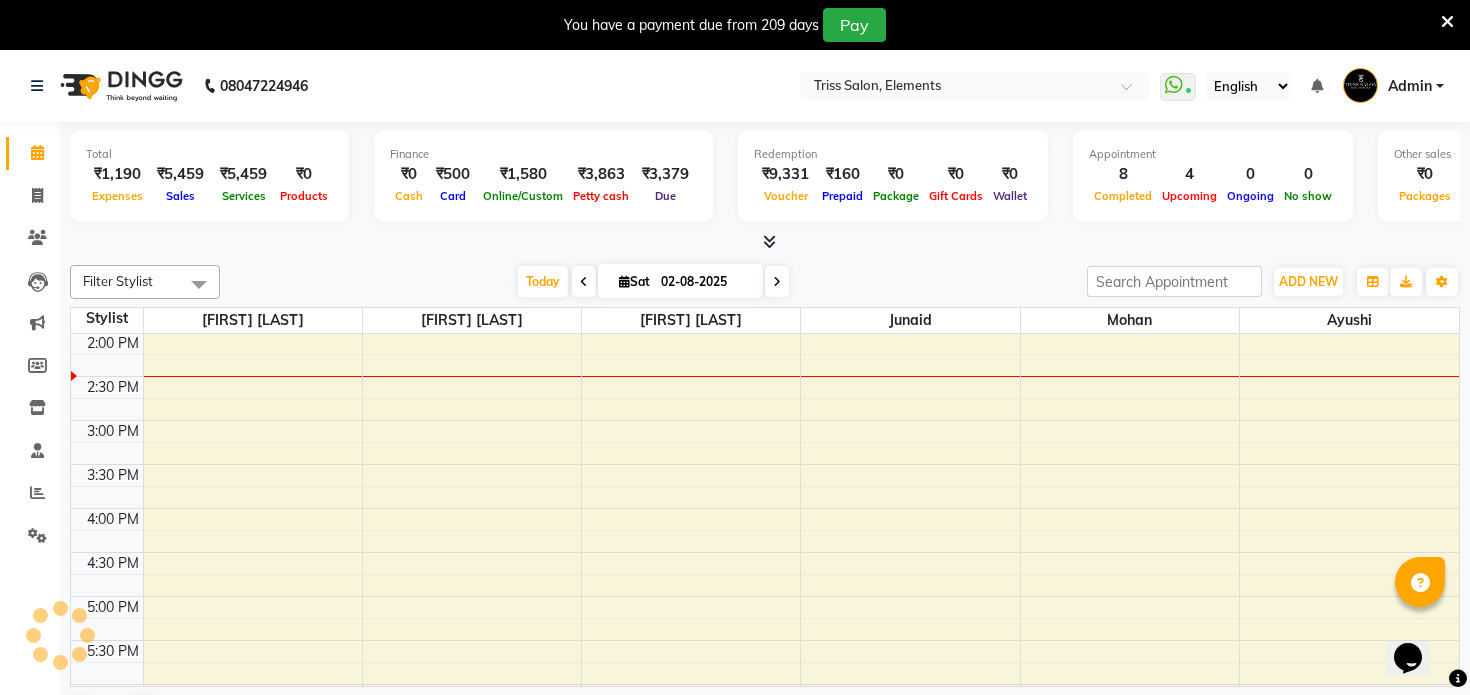 scroll, scrollTop: 0, scrollLeft: 0, axis: both 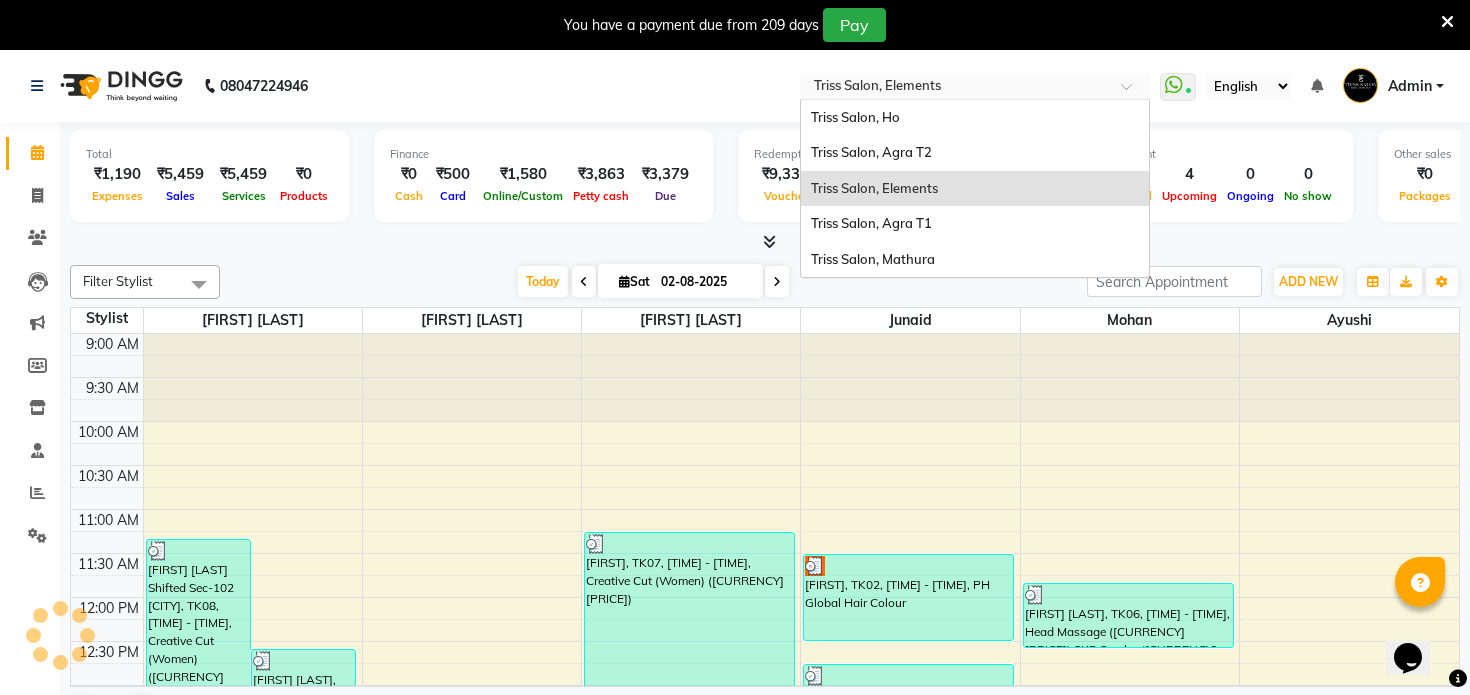 click at bounding box center [955, 88] 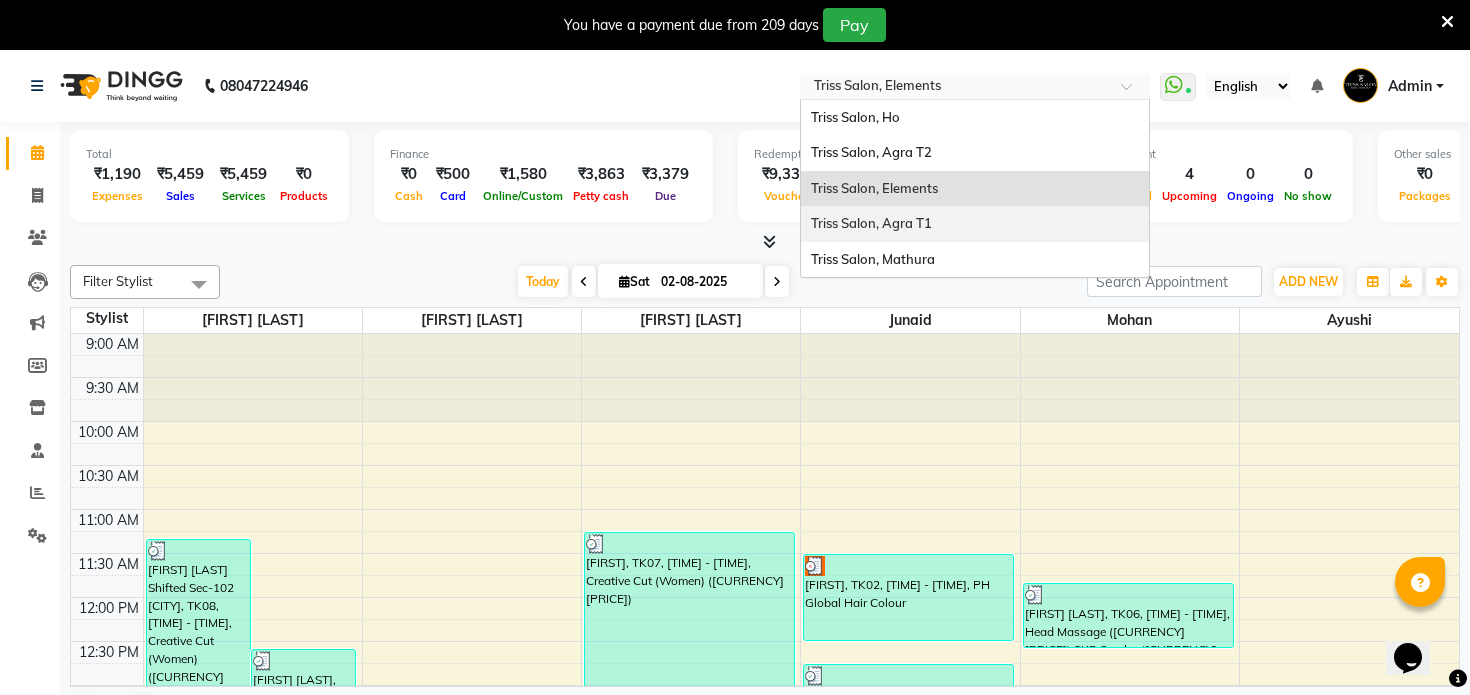 click on "Triss Salon, Agra T1" at bounding box center [871, 223] 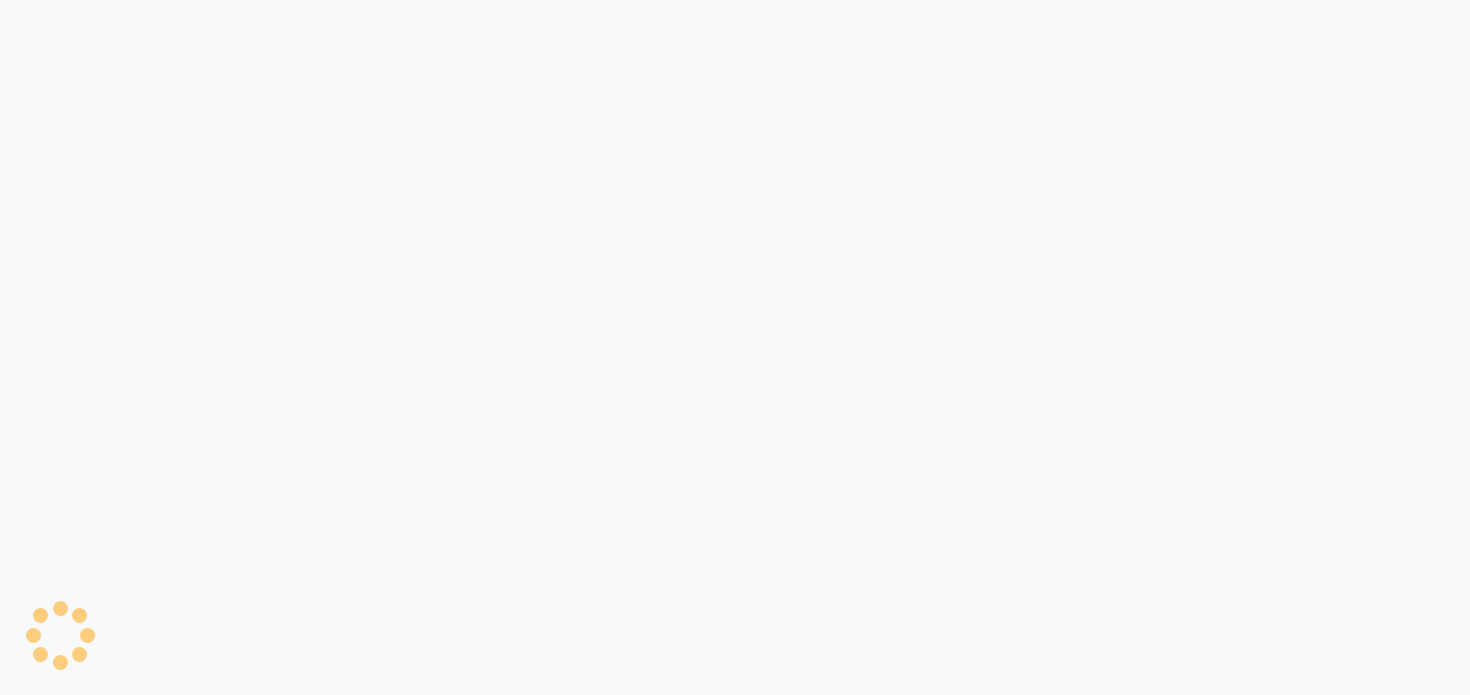scroll, scrollTop: 0, scrollLeft: 0, axis: both 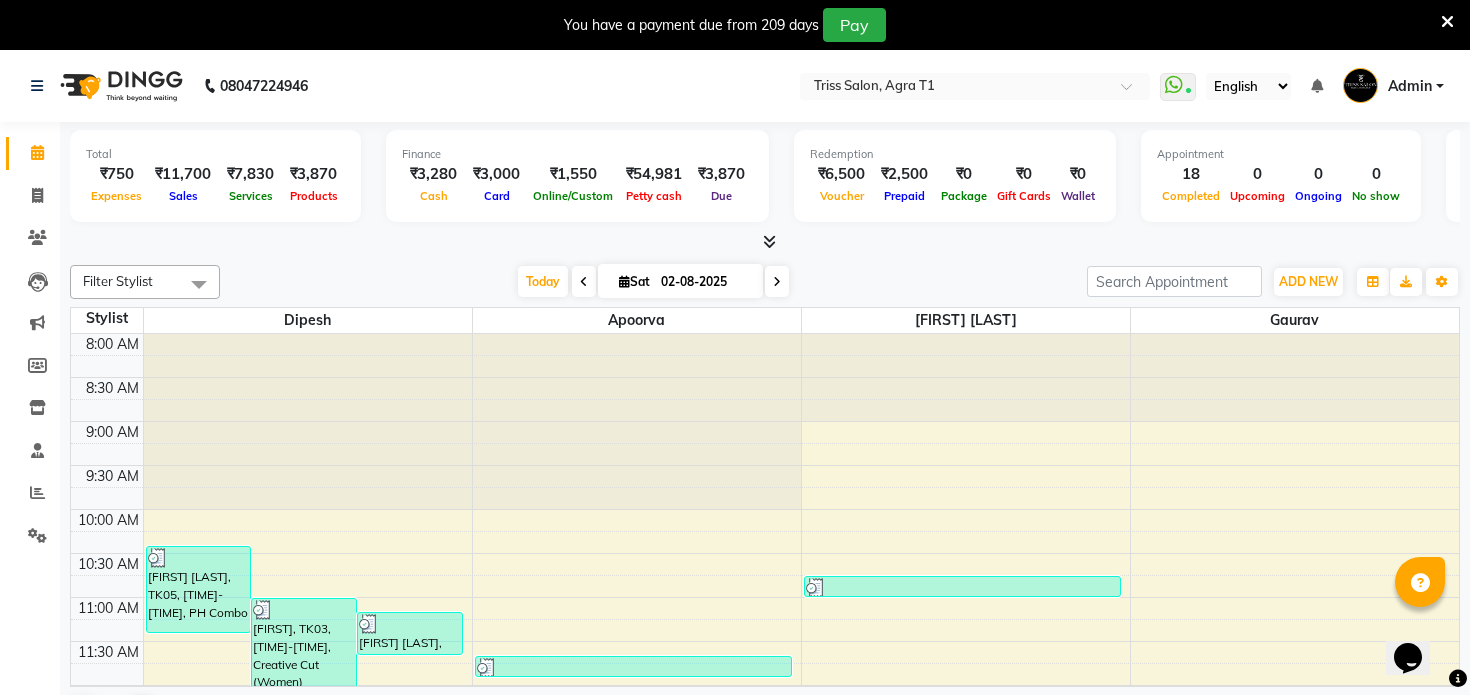 click at bounding box center [769, 241] 